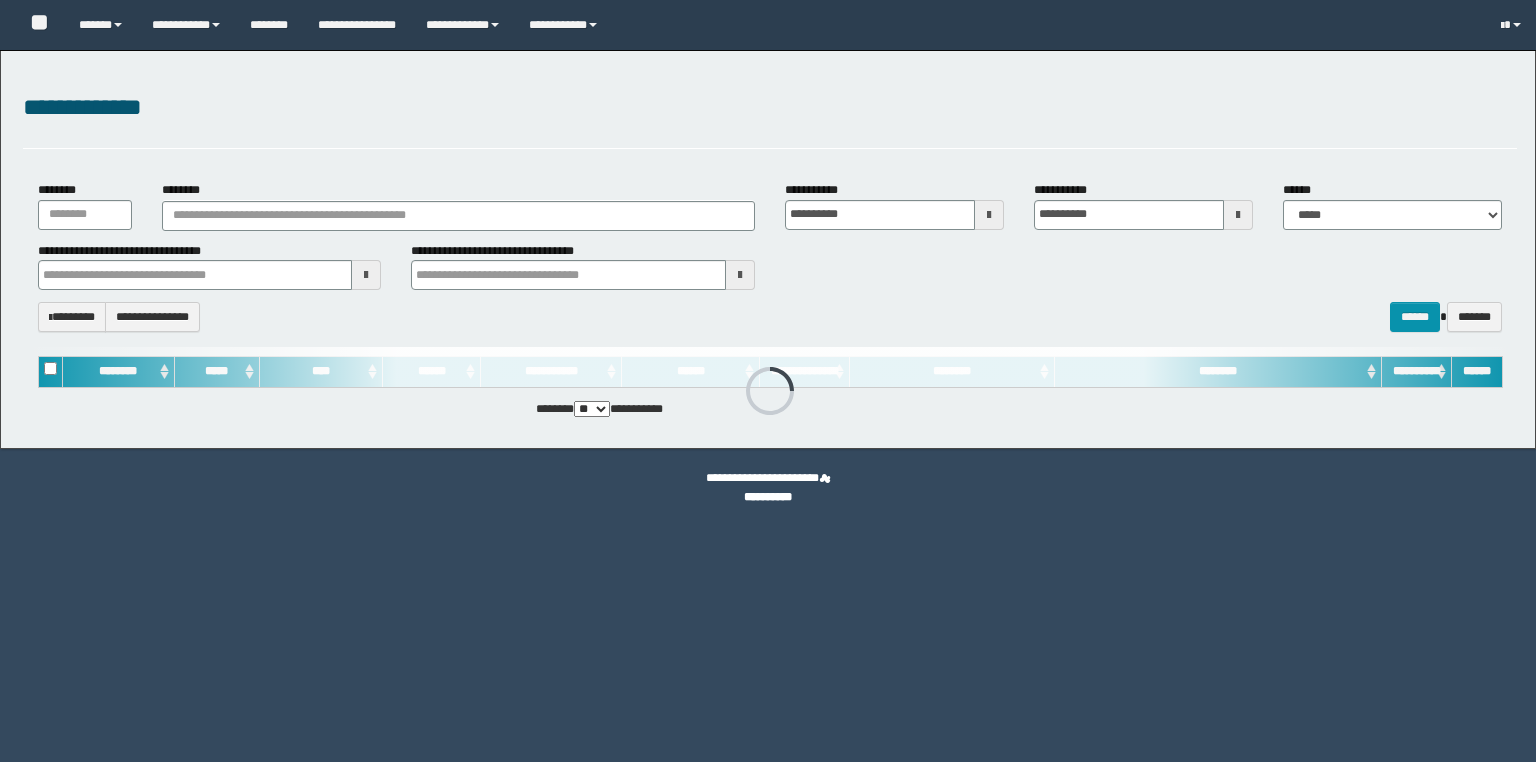 click on "********" at bounding box center (458, 216) 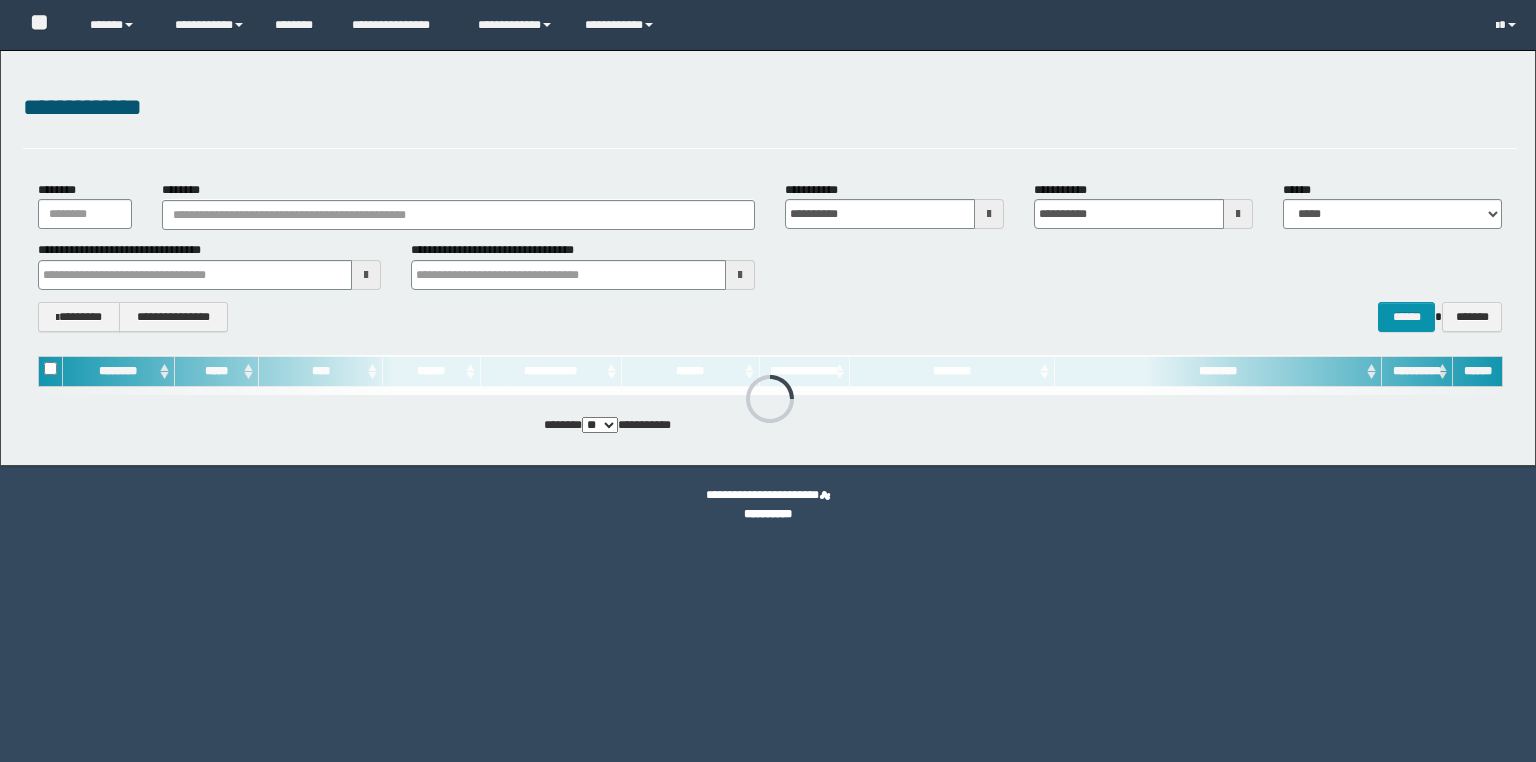 scroll, scrollTop: 0, scrollLeft: 0, axis: both 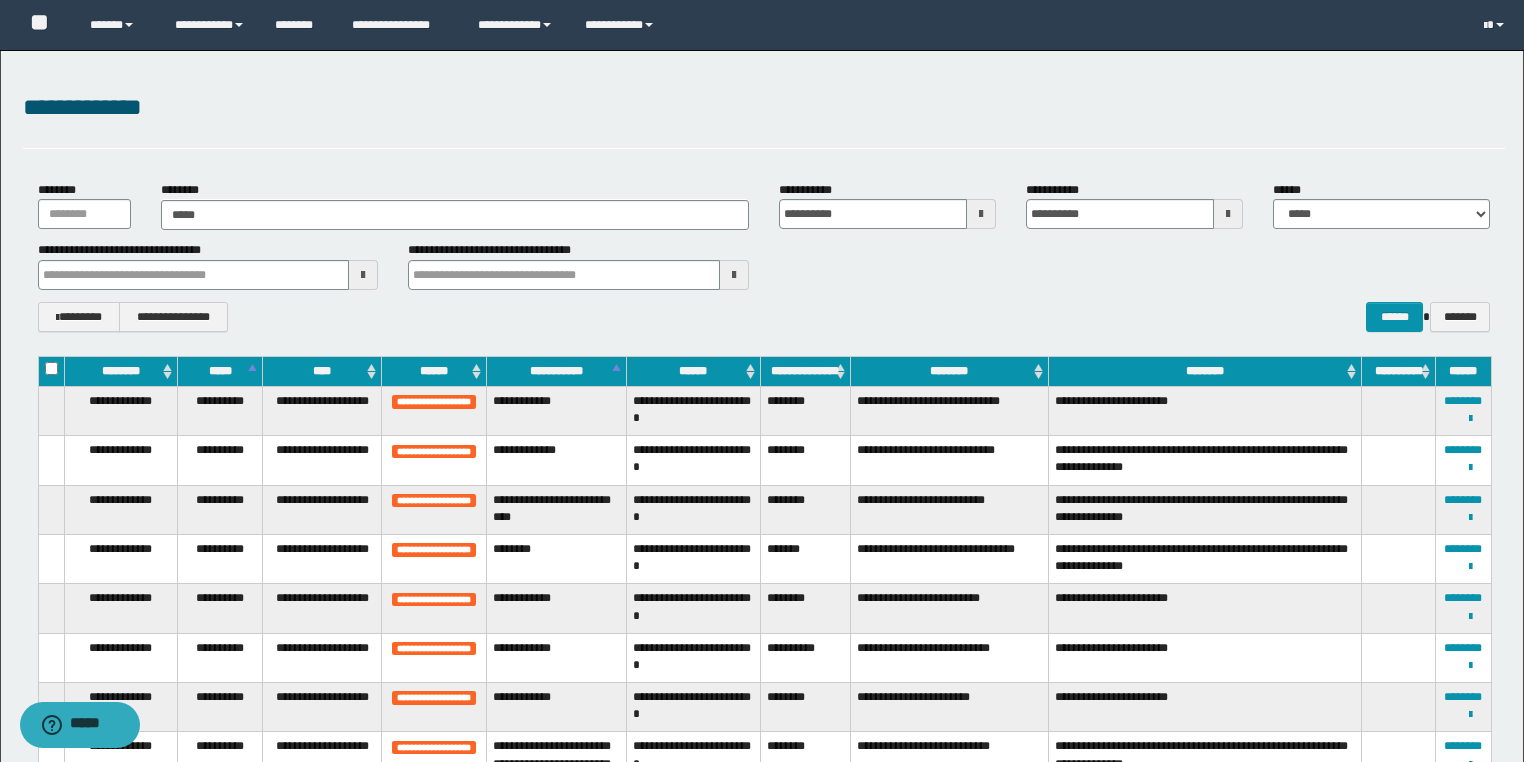 type on "******" 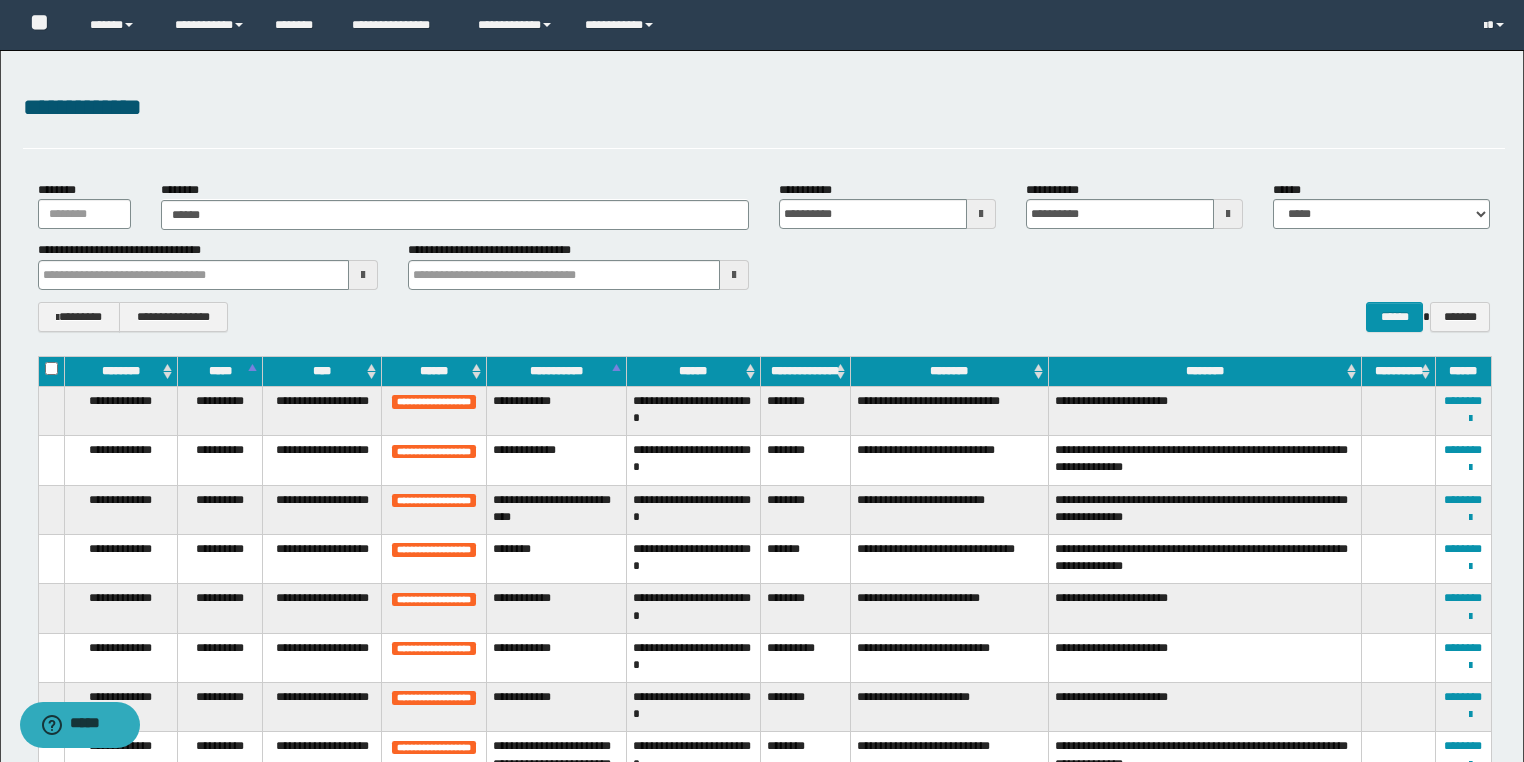 type on "******" 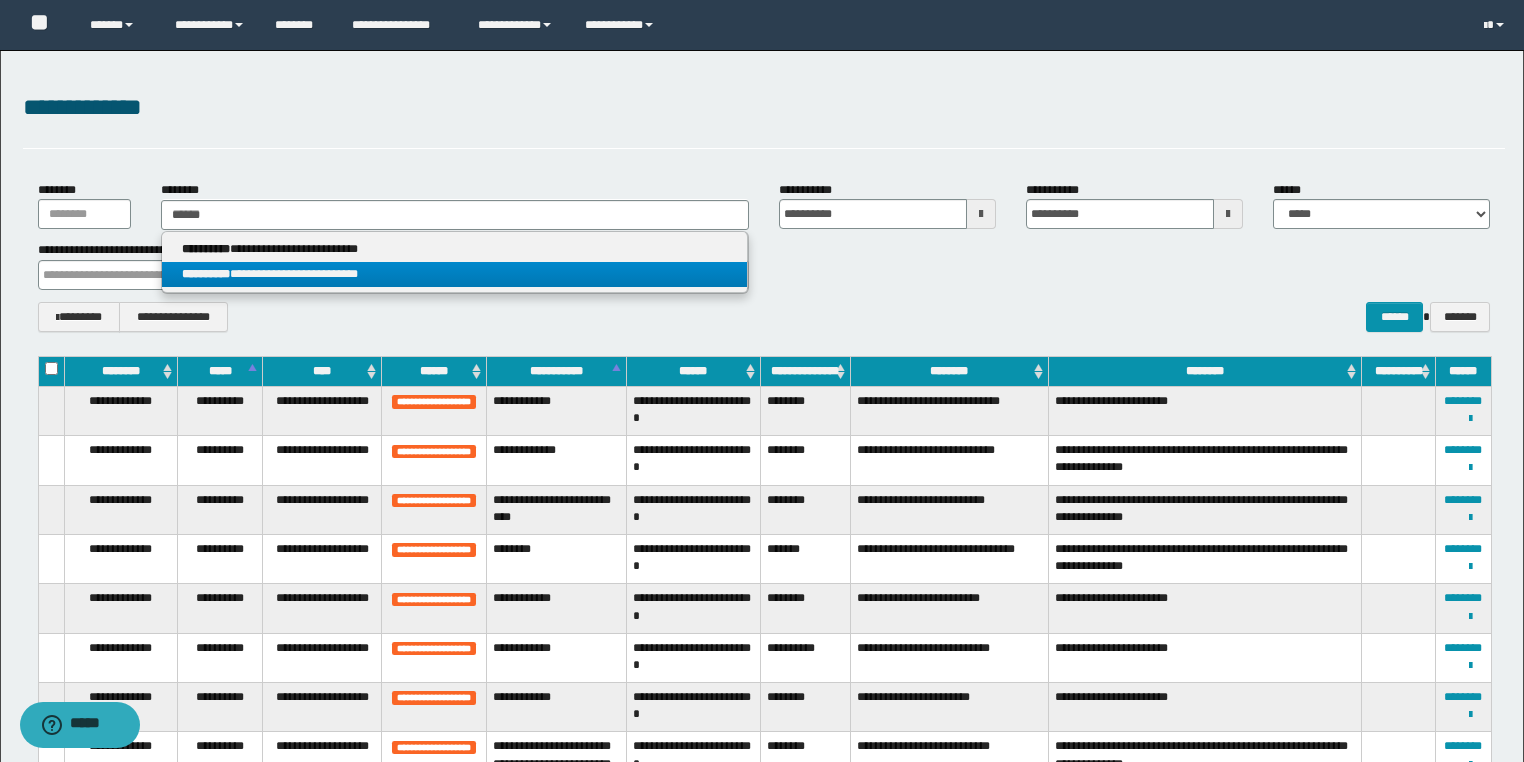 type on "******" 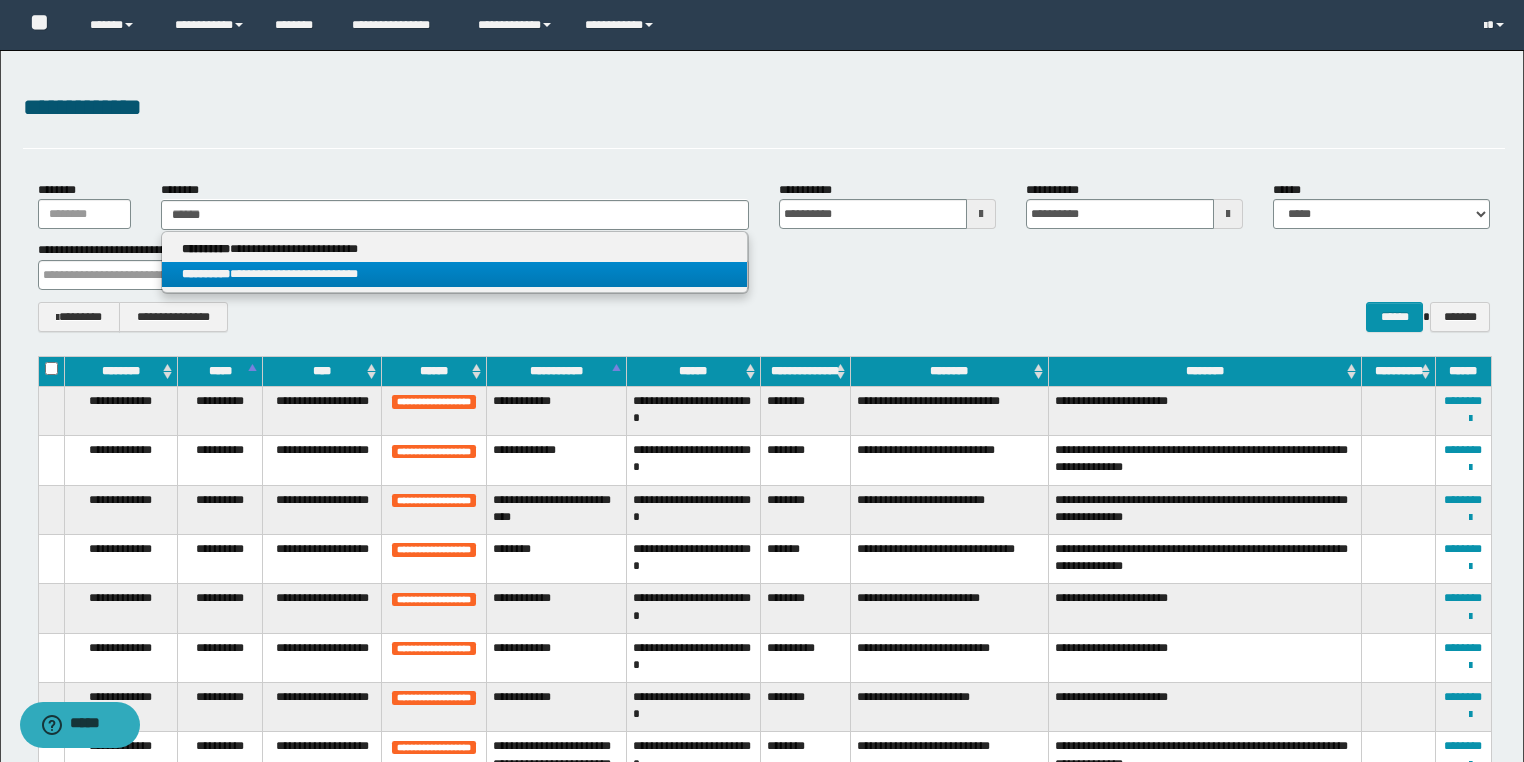 click on "**********" at bounding box center [454, 274] 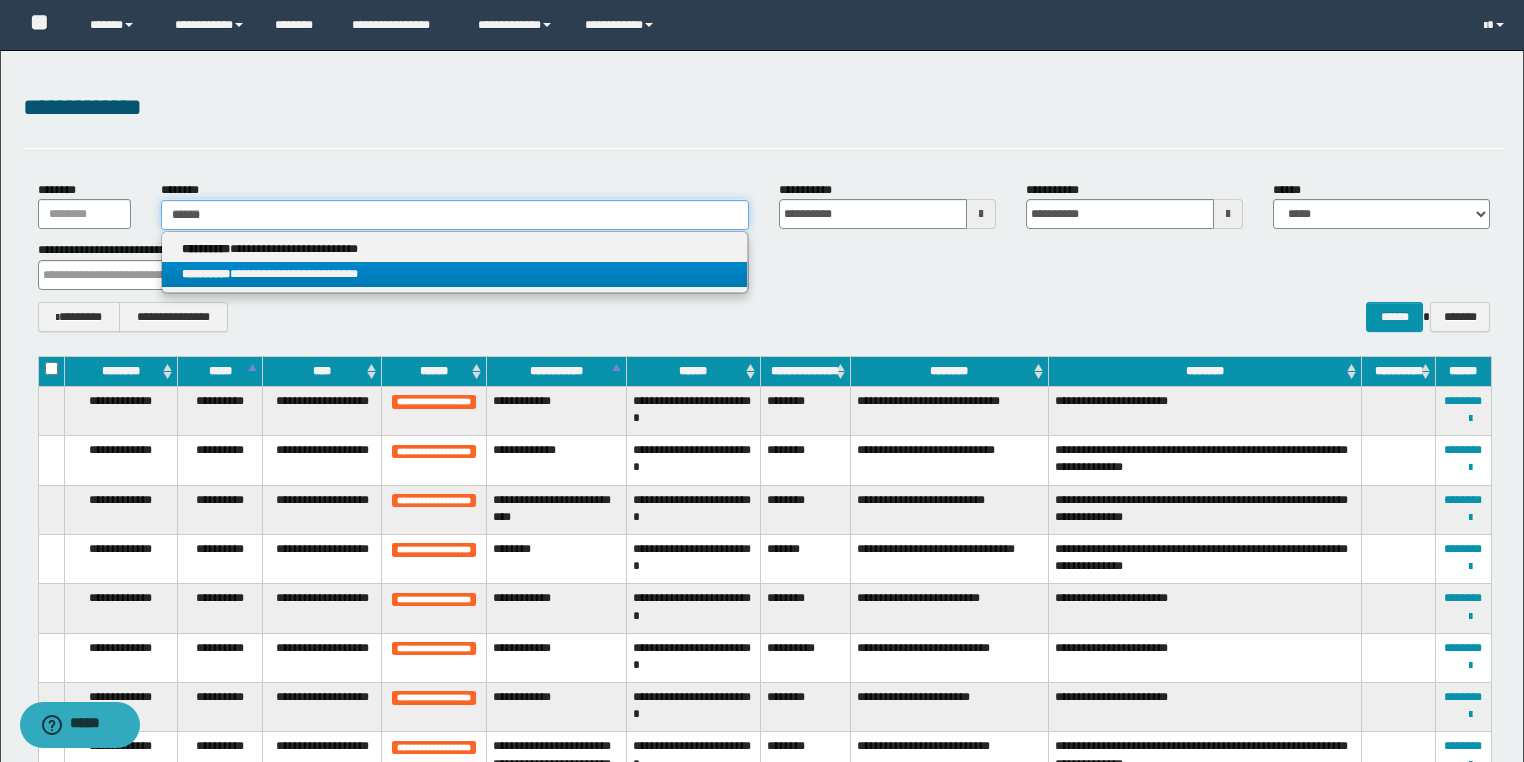 type 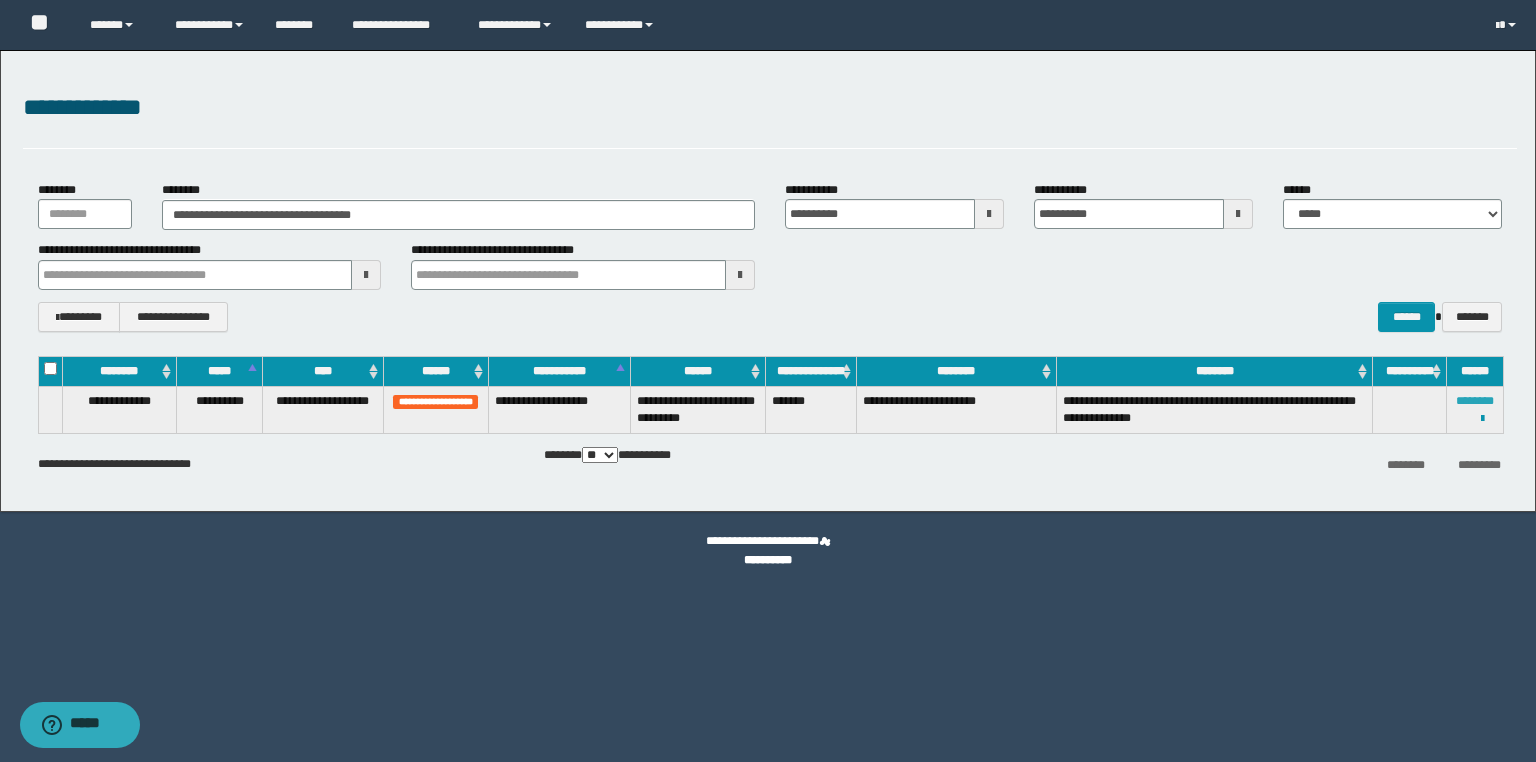 click on "********" at bounding box center [1475, 401] 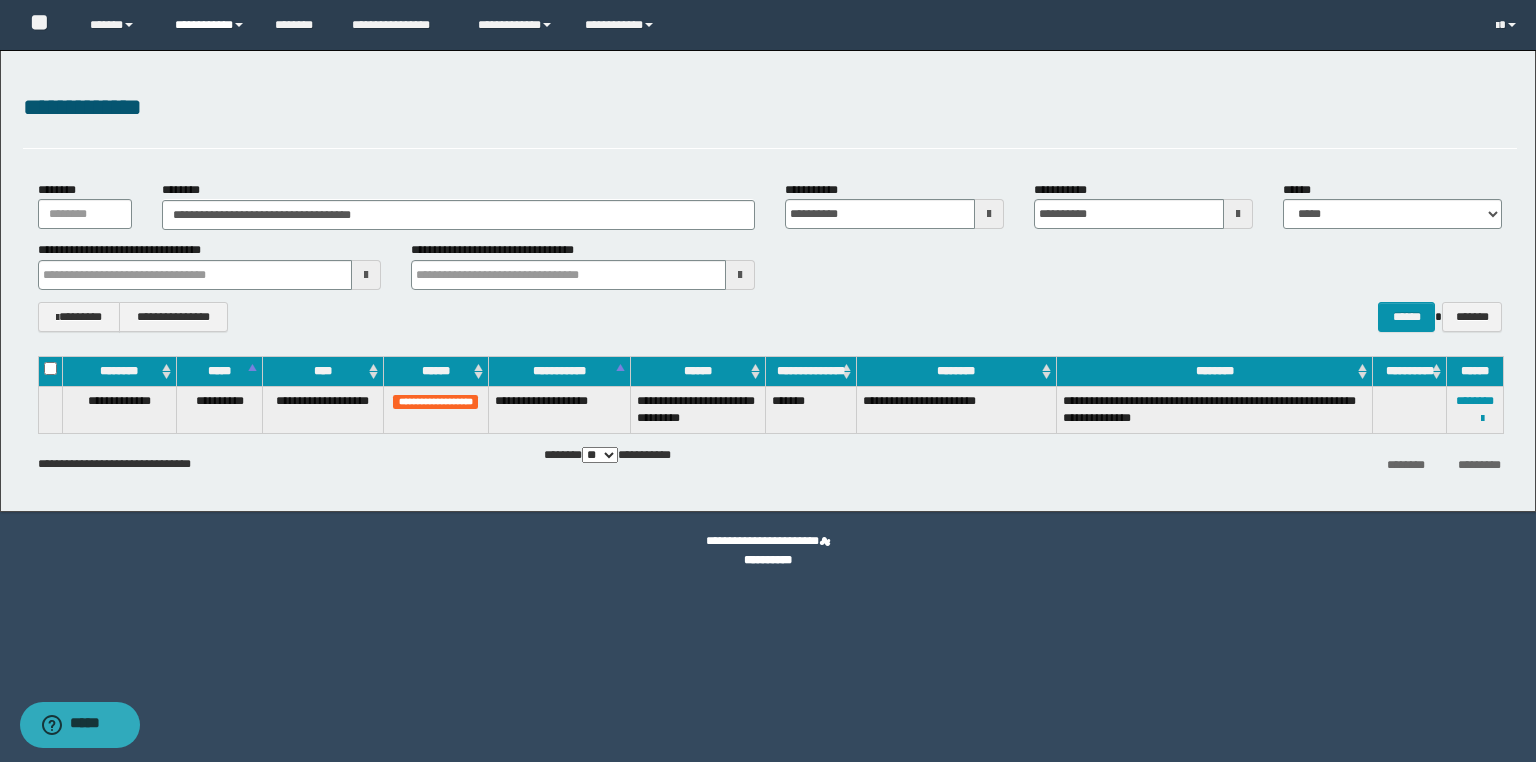click on "**********" at bounding box center (210, 25) 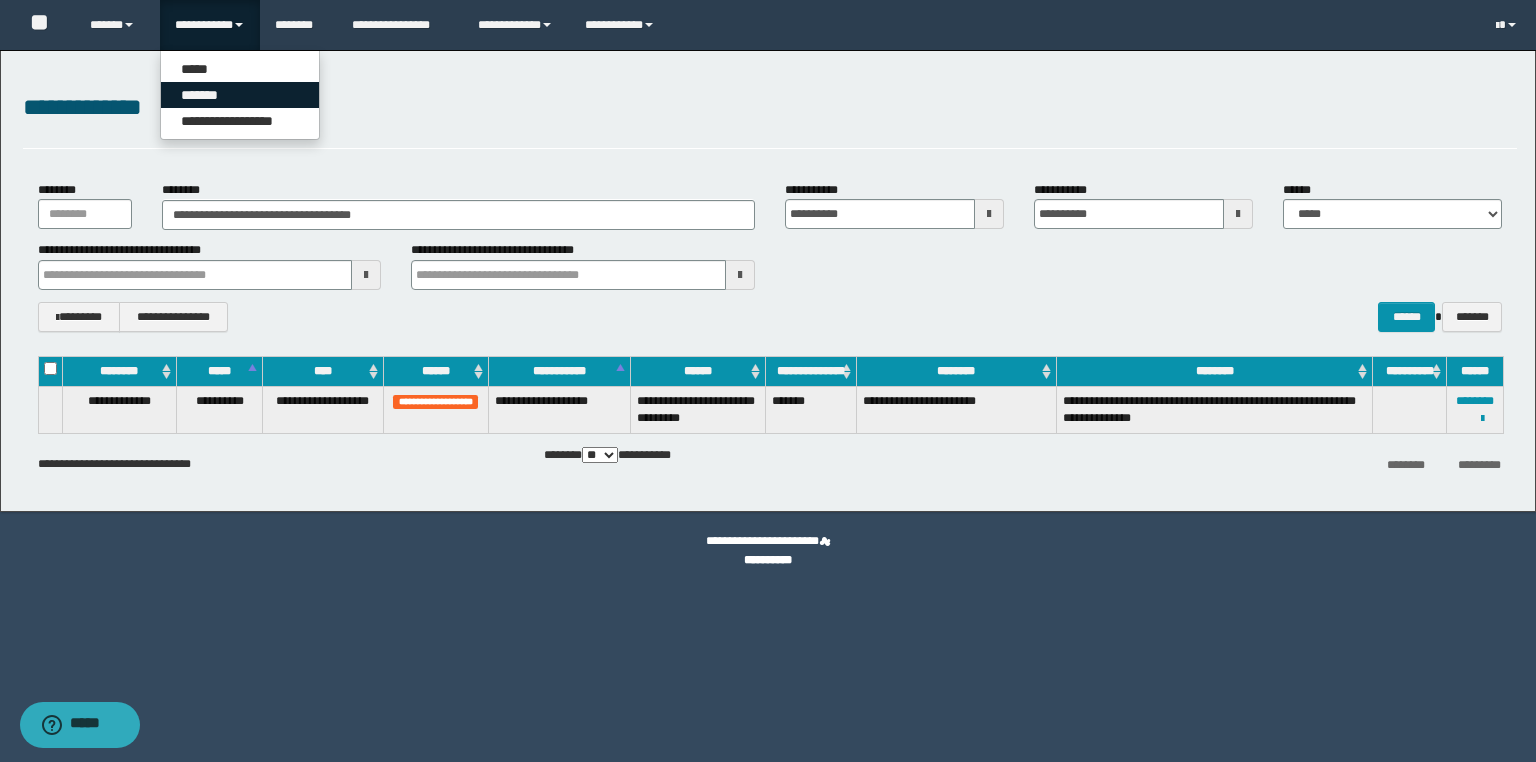 click on "*******" at bounding box center [240, 95] 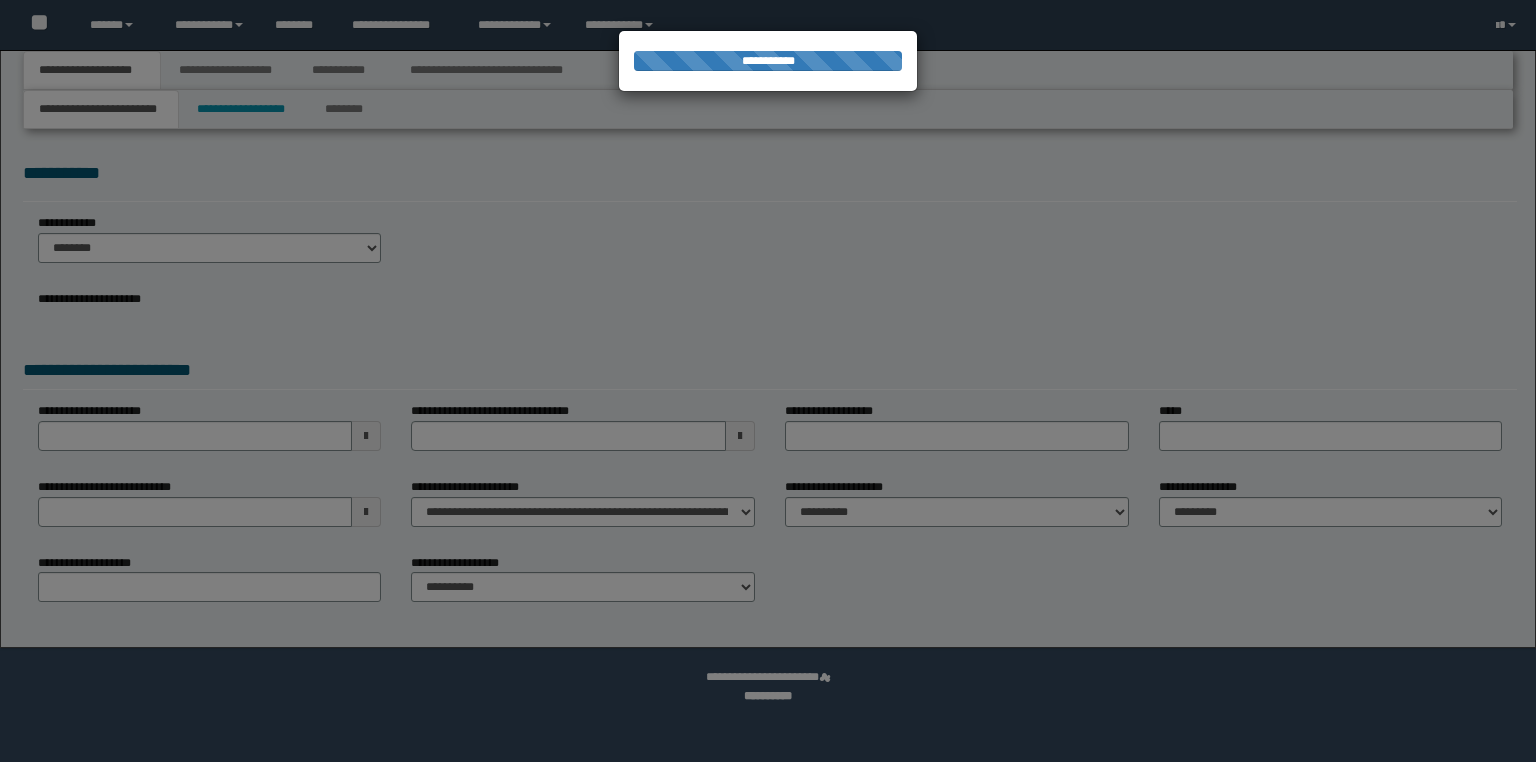 scroll, scrollTop: 0, scrollLeft: 0, axis: both 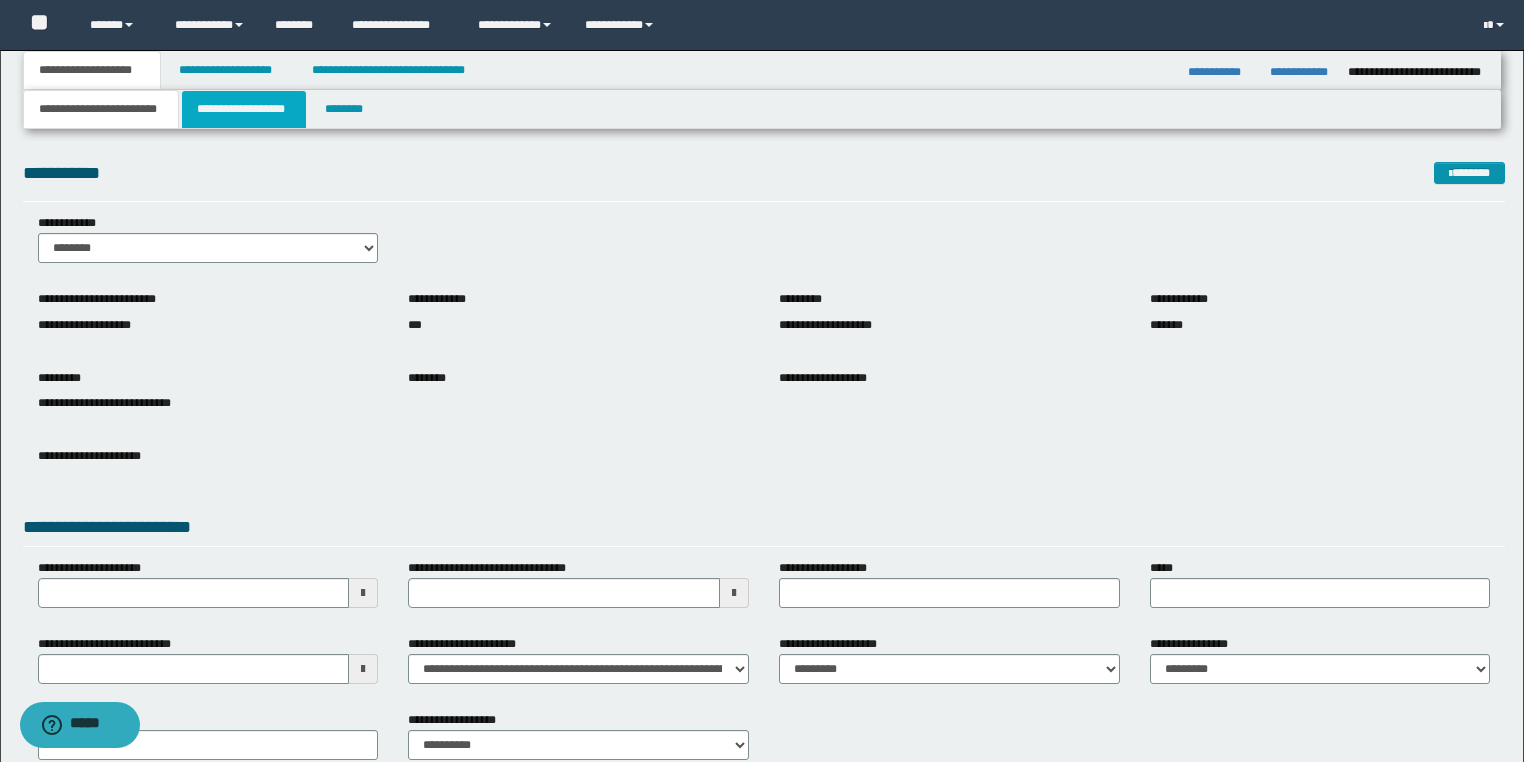 click on "**********" at bounding box center (244, 109) 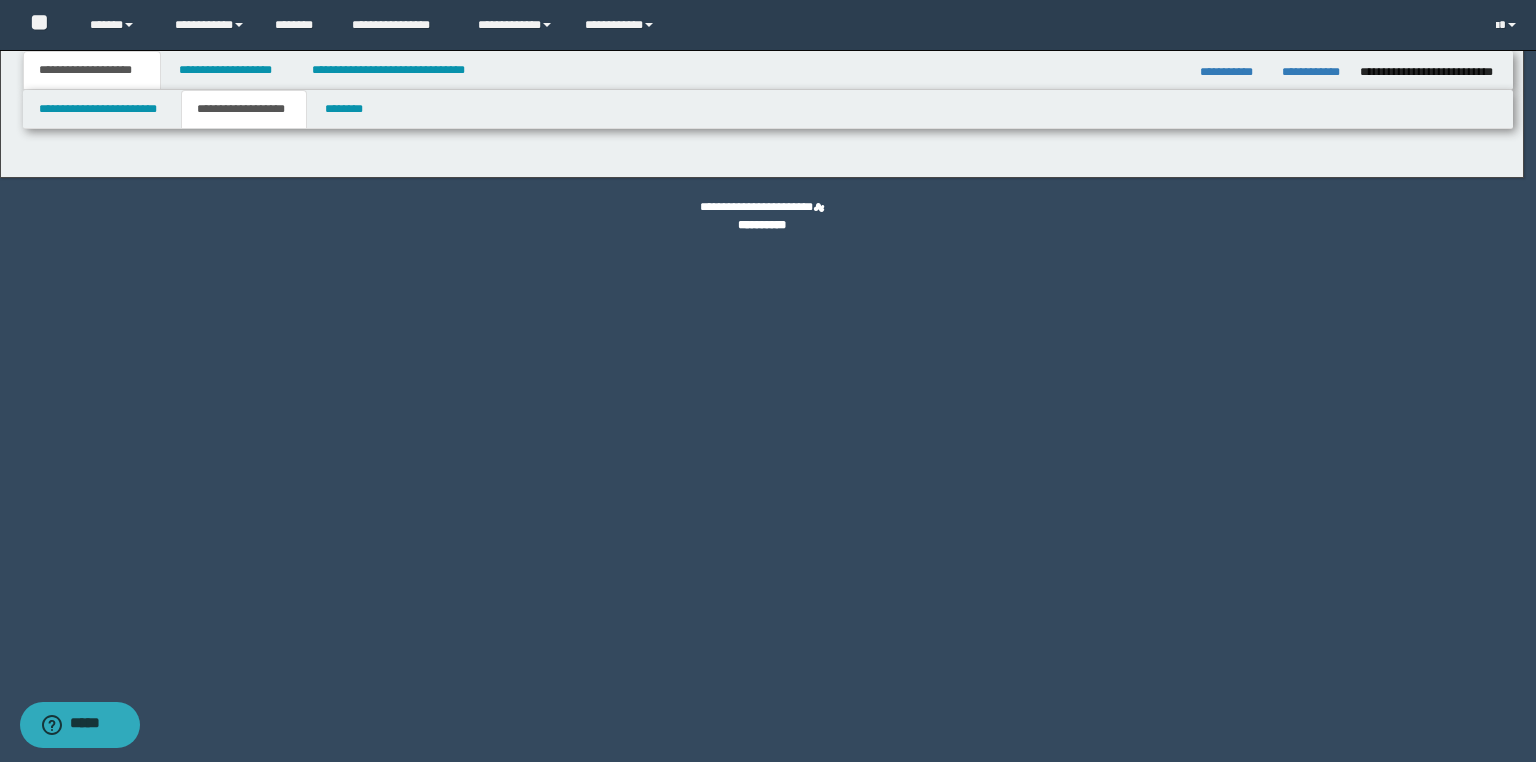type on "*******" 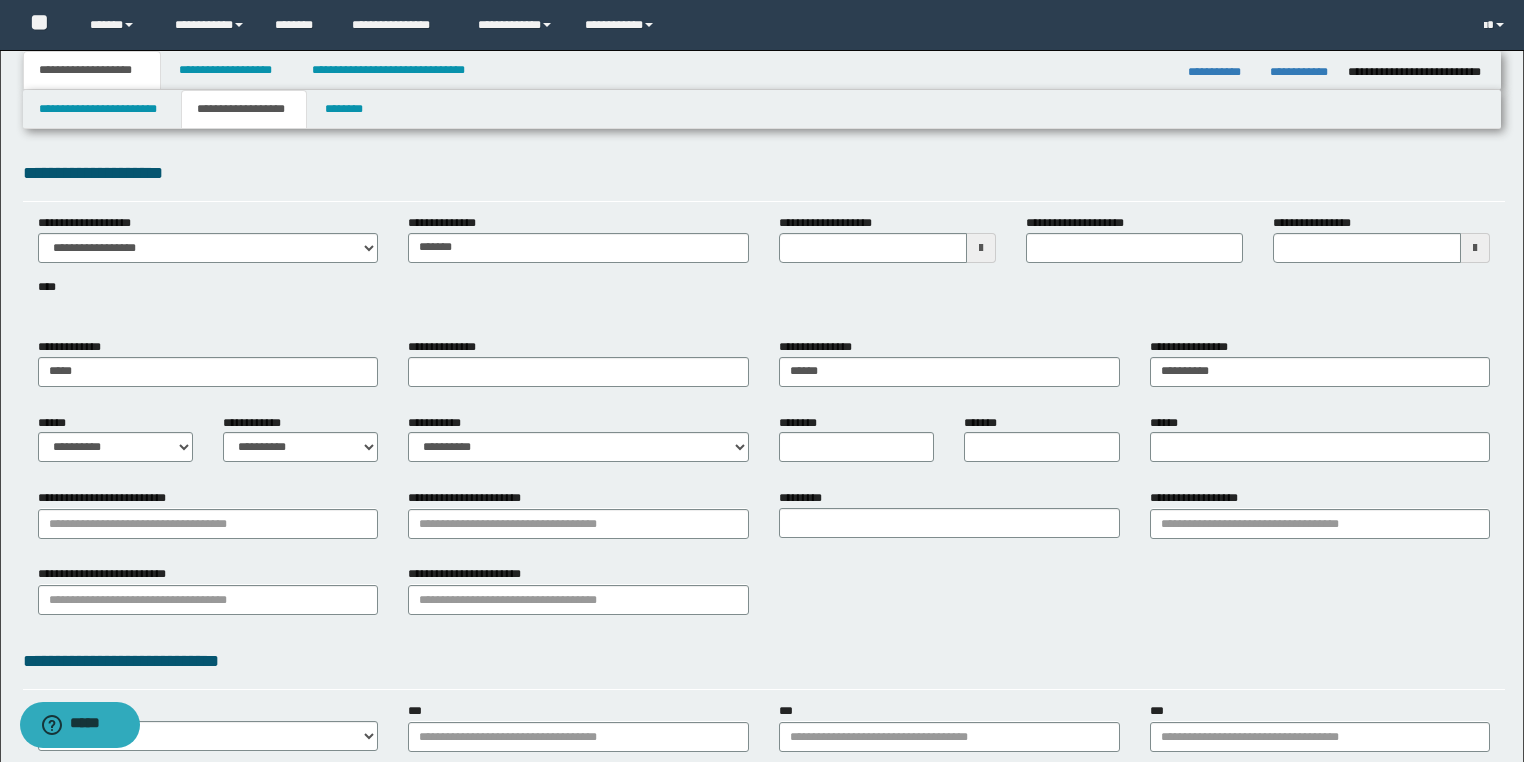 type 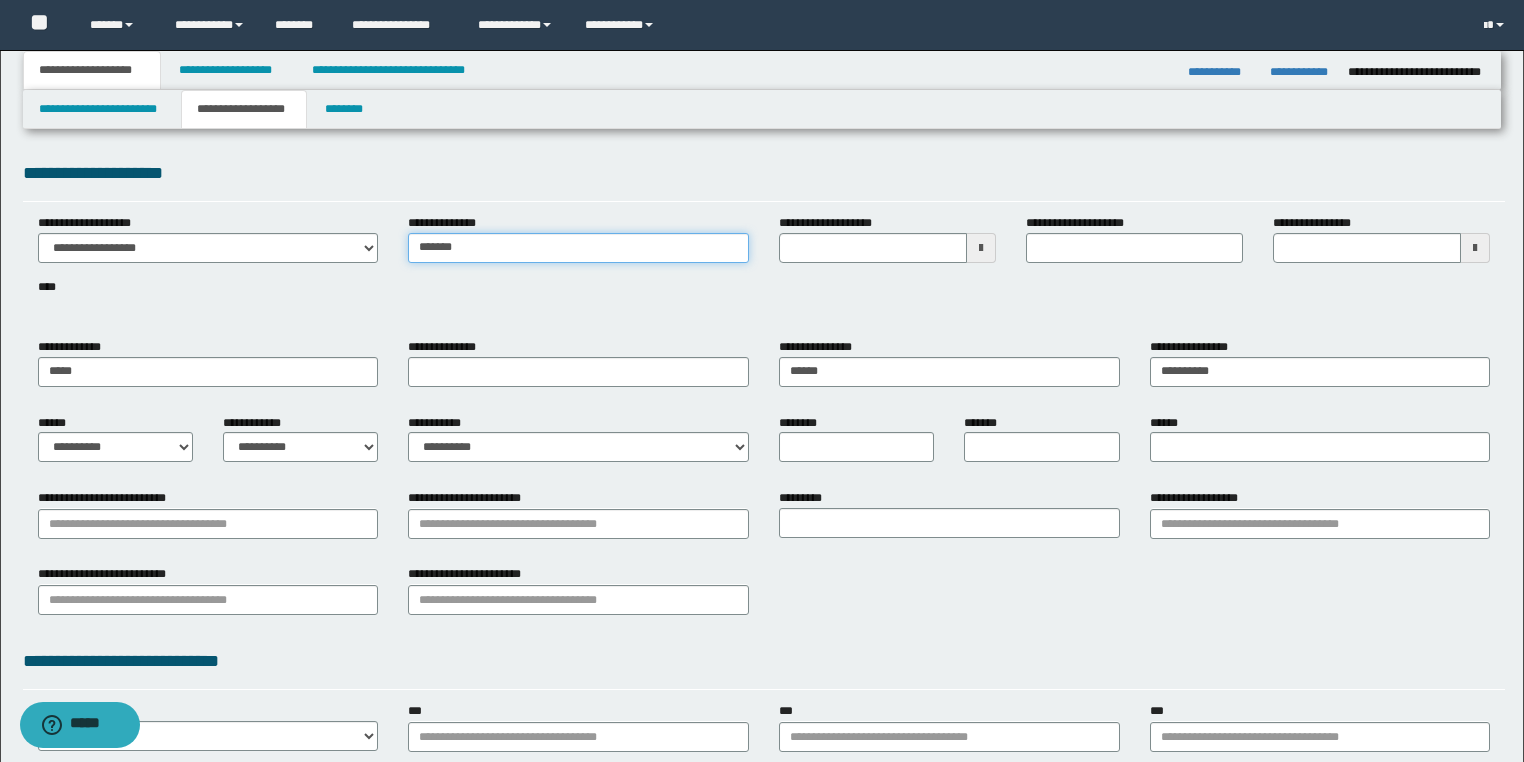 drag, startPoint x: 524, startPoint y: 255, endPoint x: 388, endPoint y: 252, distance: 136.03308 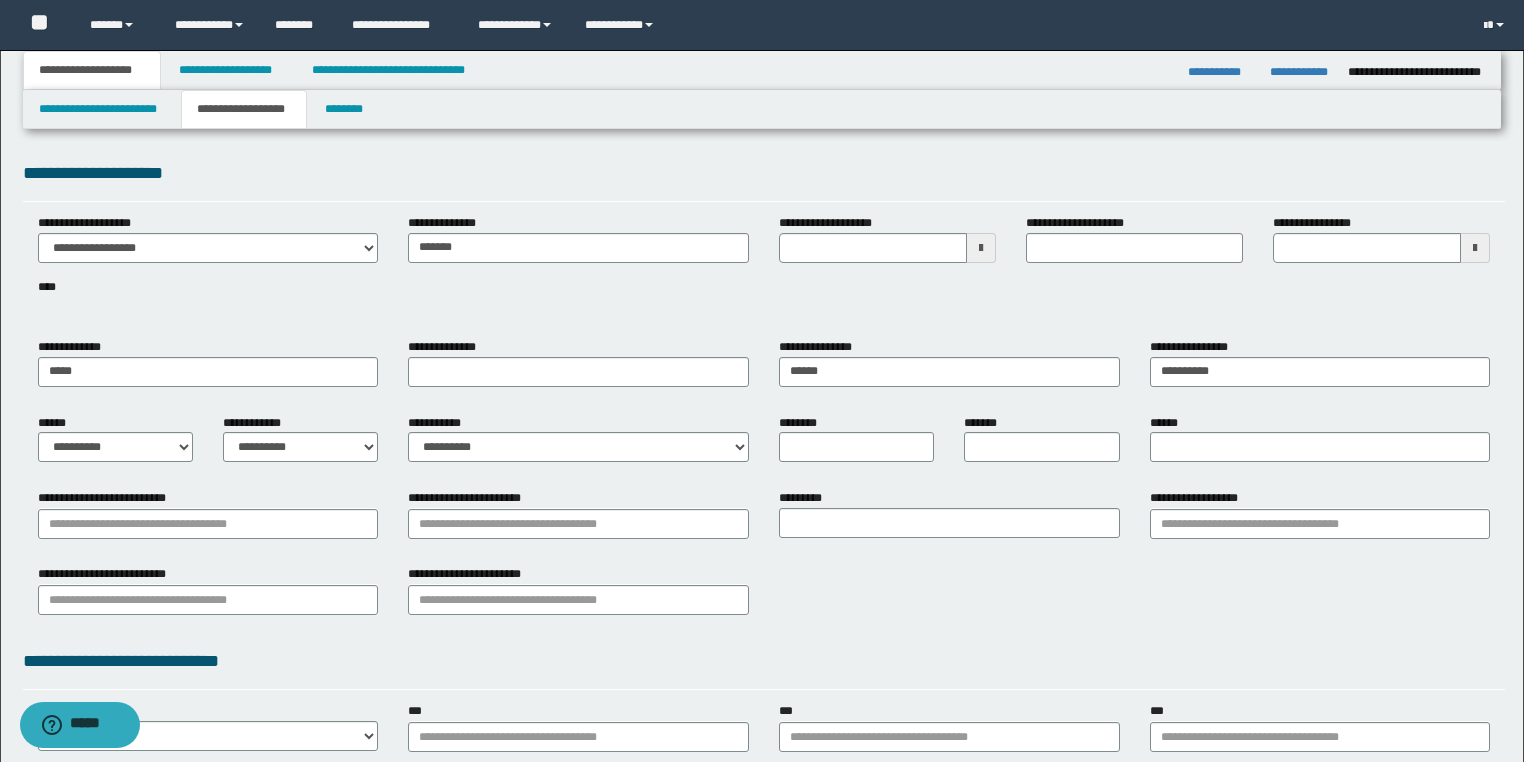 click on "**********" at bounding box center (764, 270) 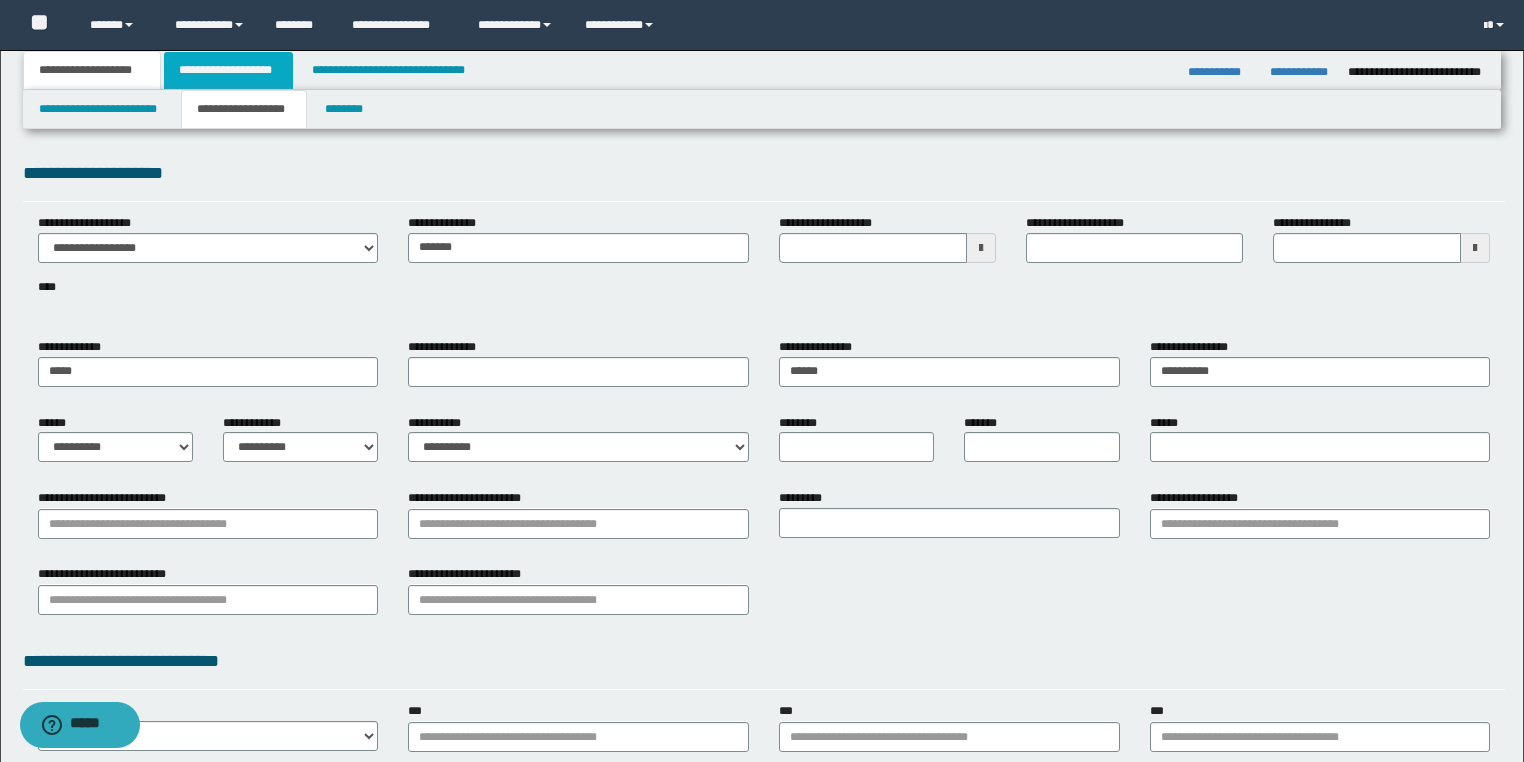 click on "**********" at bounding box center [228, 70] 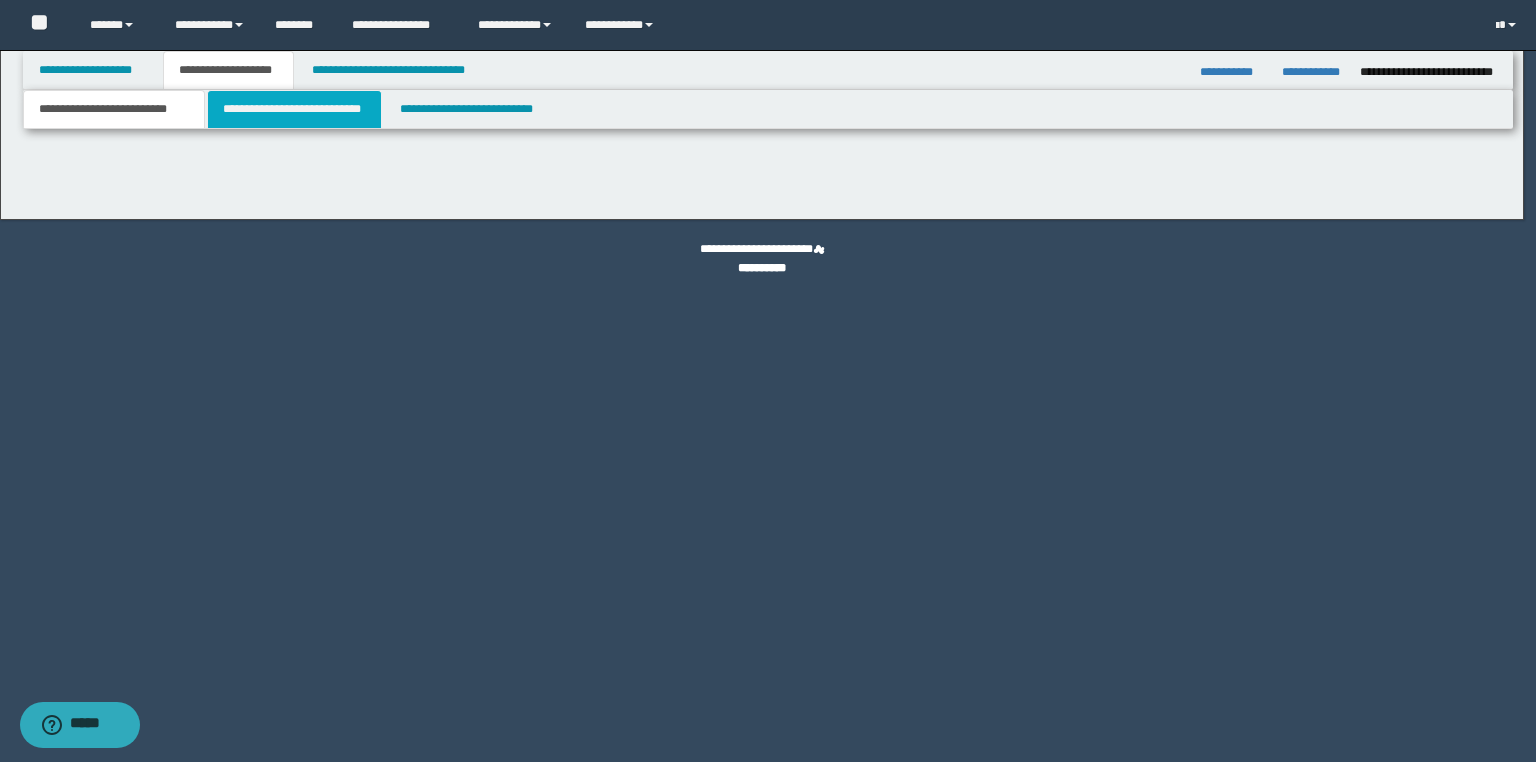 scroll, scrollTop: 0, scrollLeft: 0, axis: both 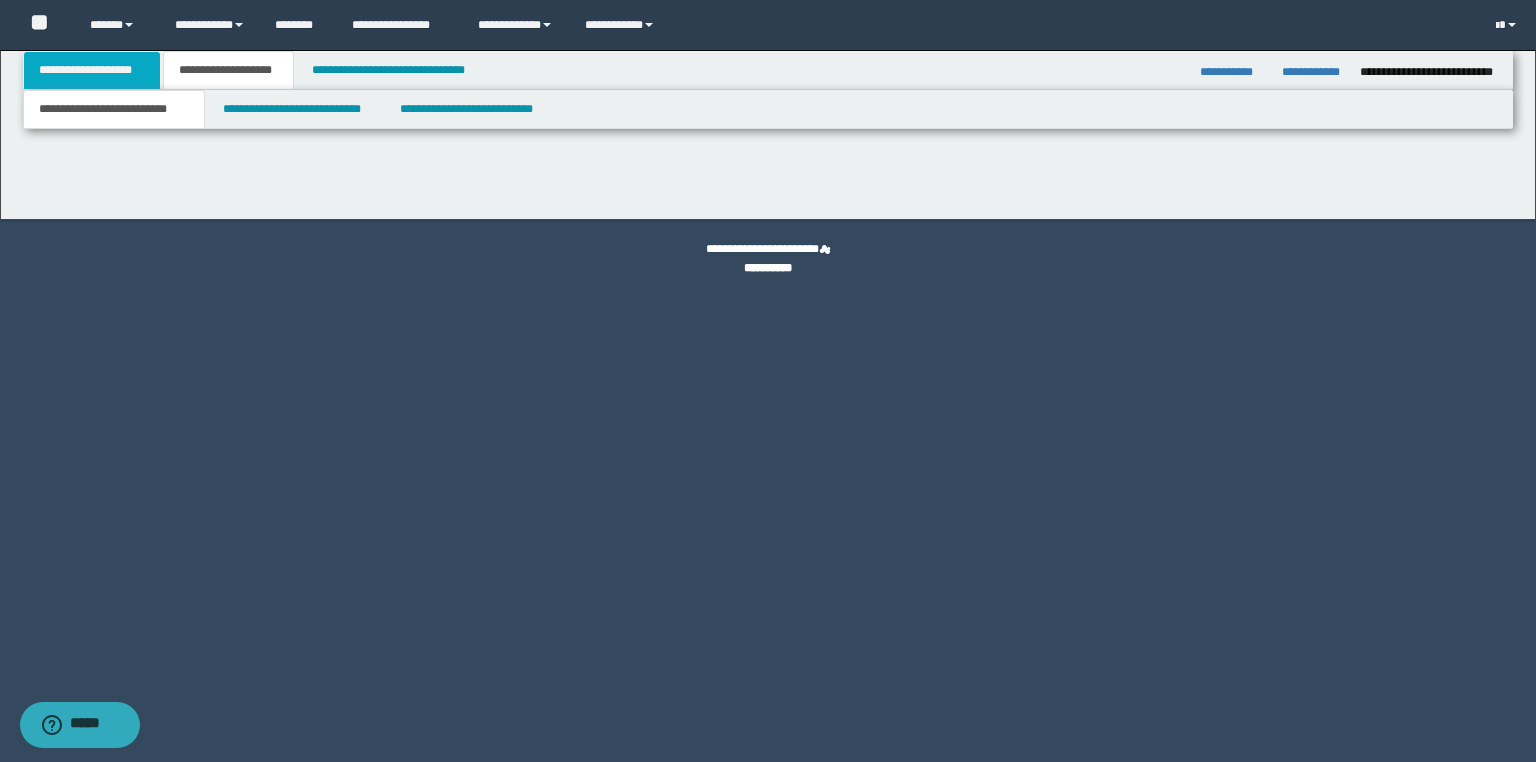 click on "**********" at bounding box center [92, 70] 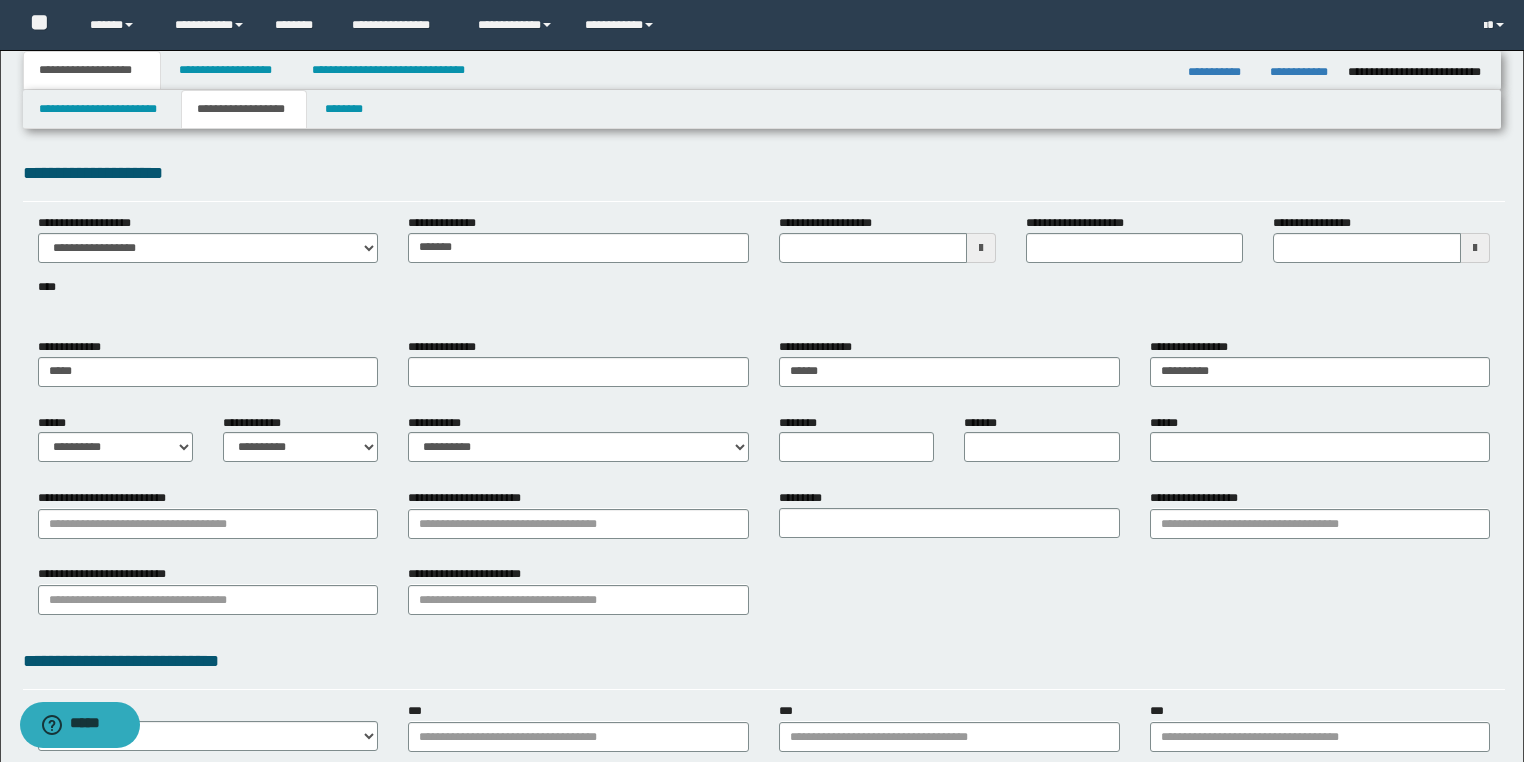 click on "**********" at bounding box center [764, 569] 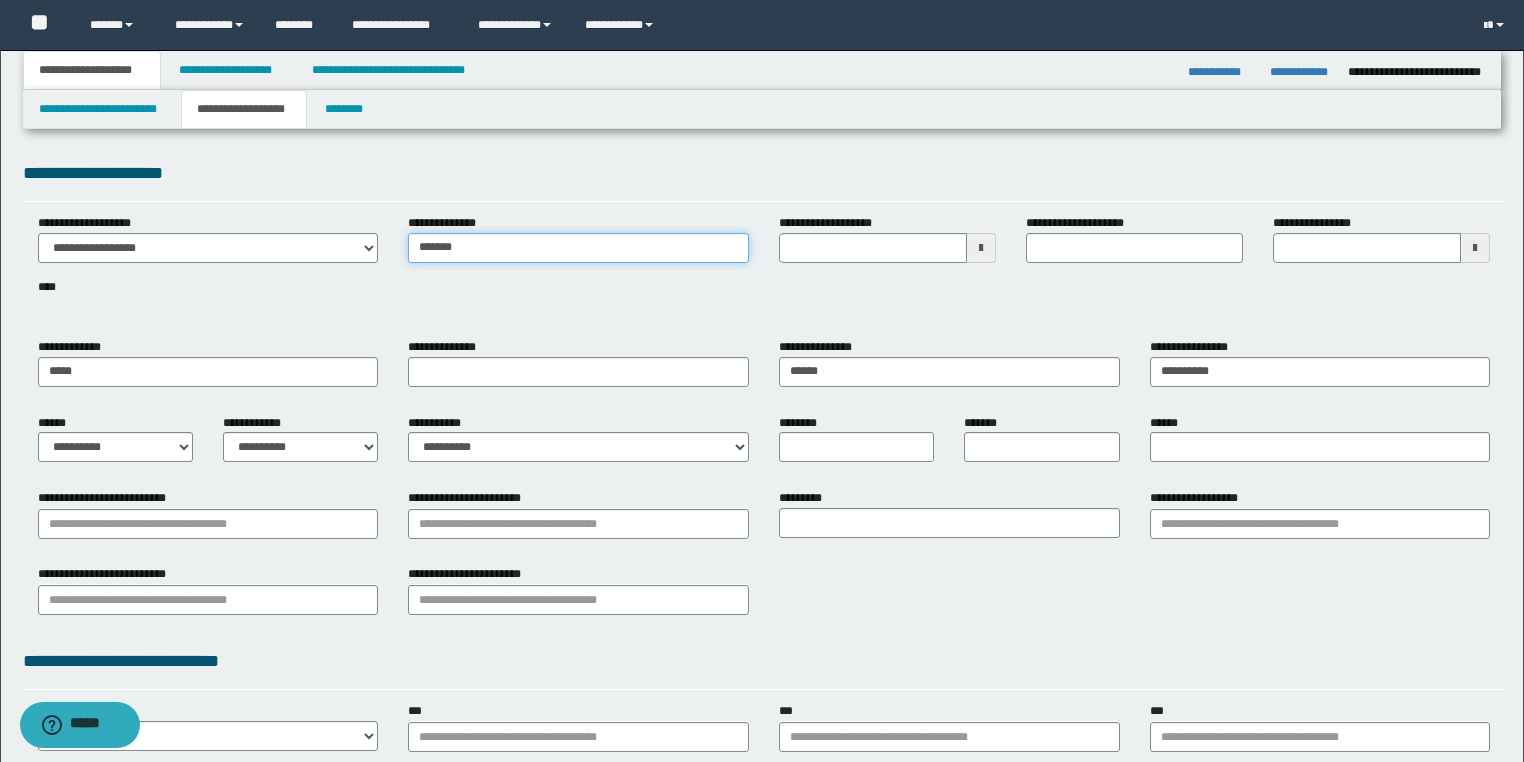 click on "*******" at bounding box center (578, 248) 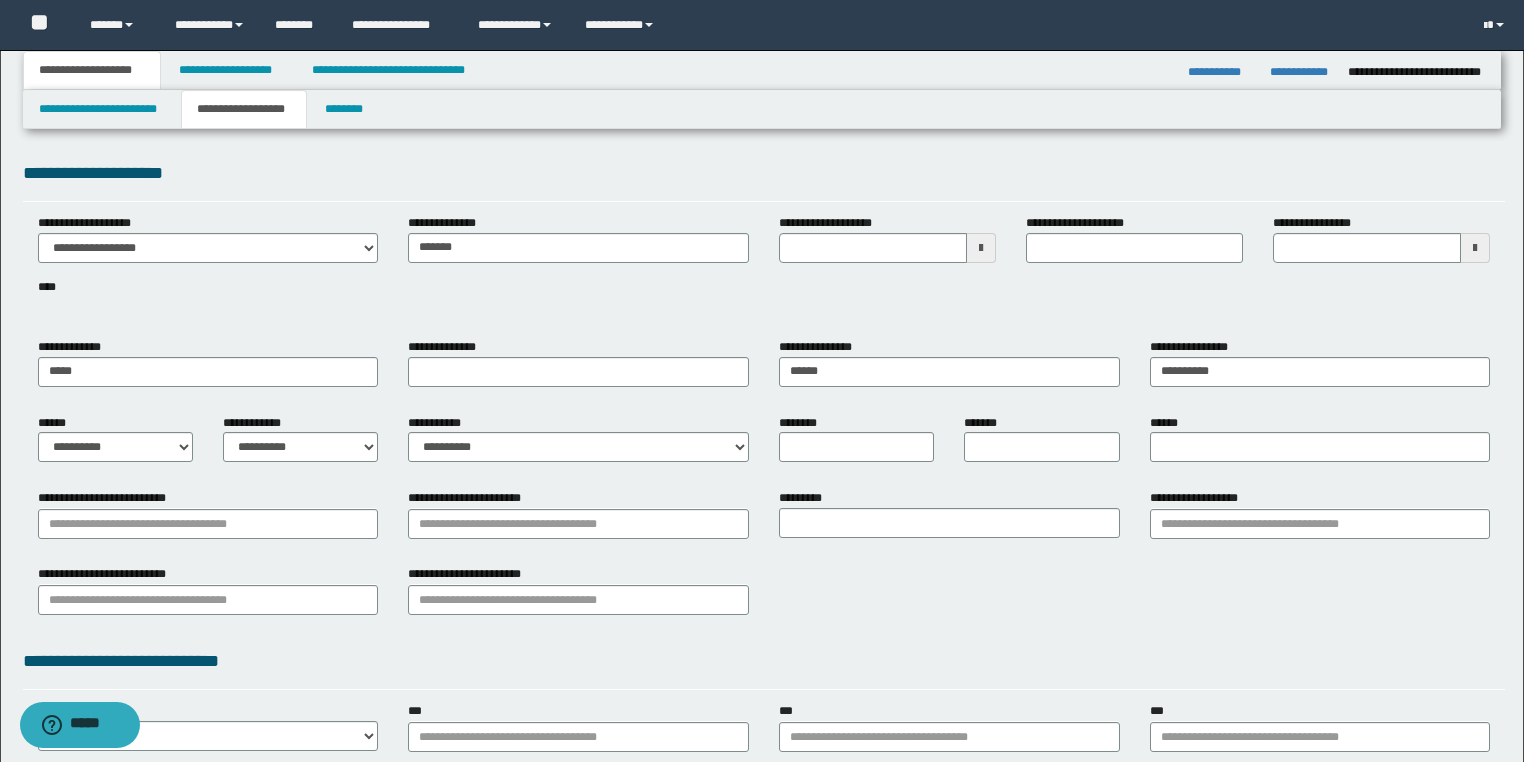 drag, startPoint x: 443, startPoint y: 202, endPoint x: 344, endPoint y: 152, distance: 110.909874 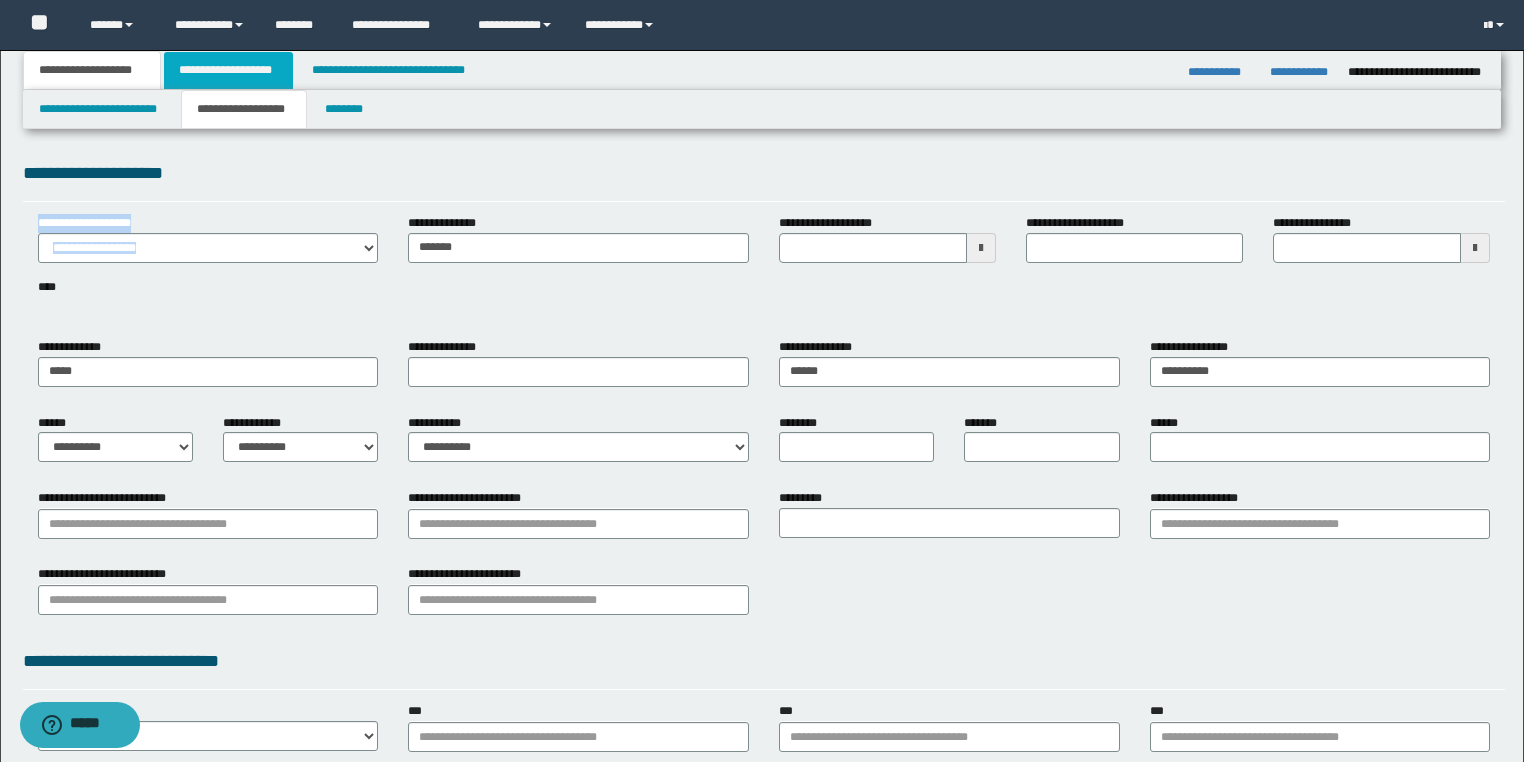 click on "**********" at bounding box center (228, 70) 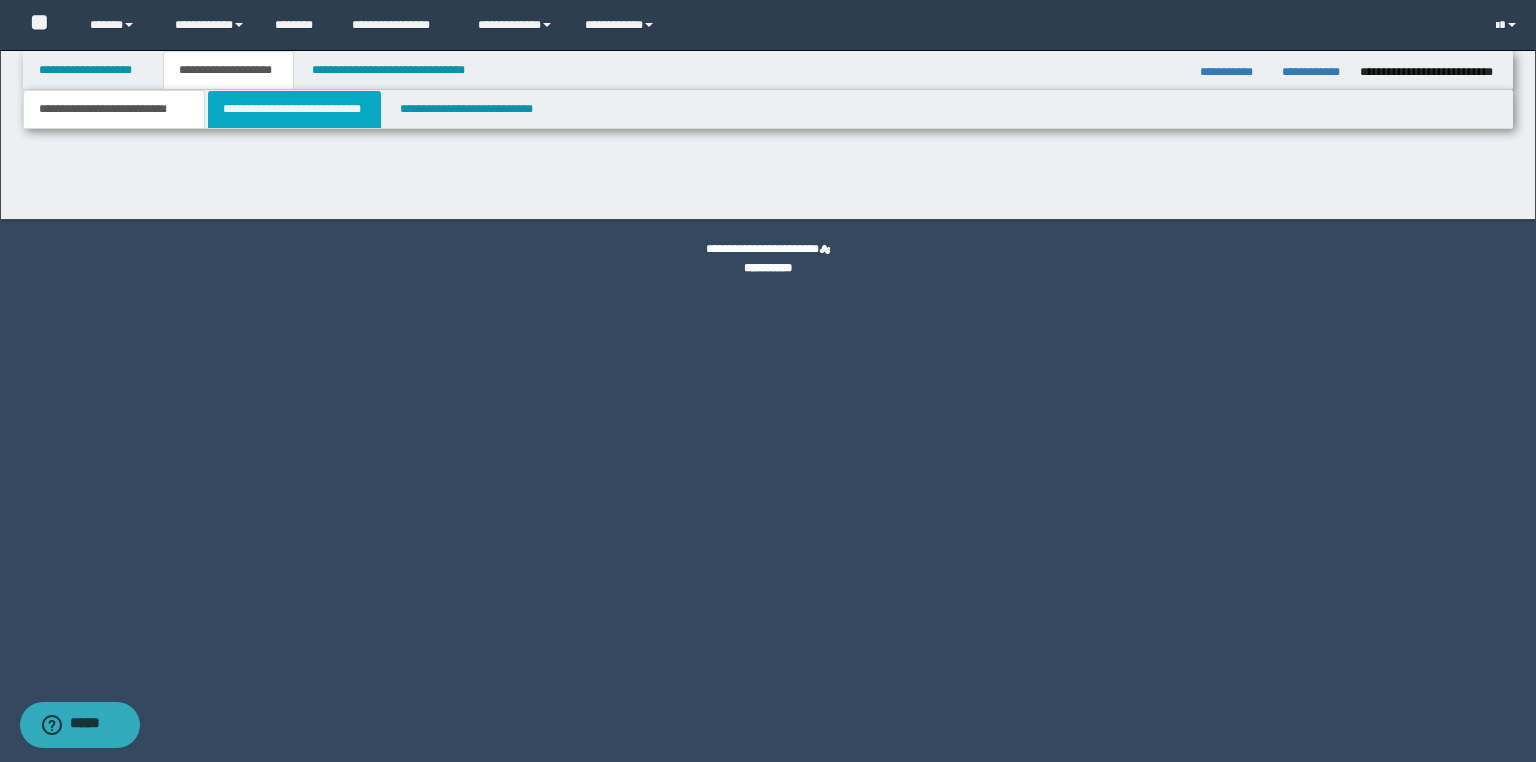 click on "**********" at bounding box center (294, 109) 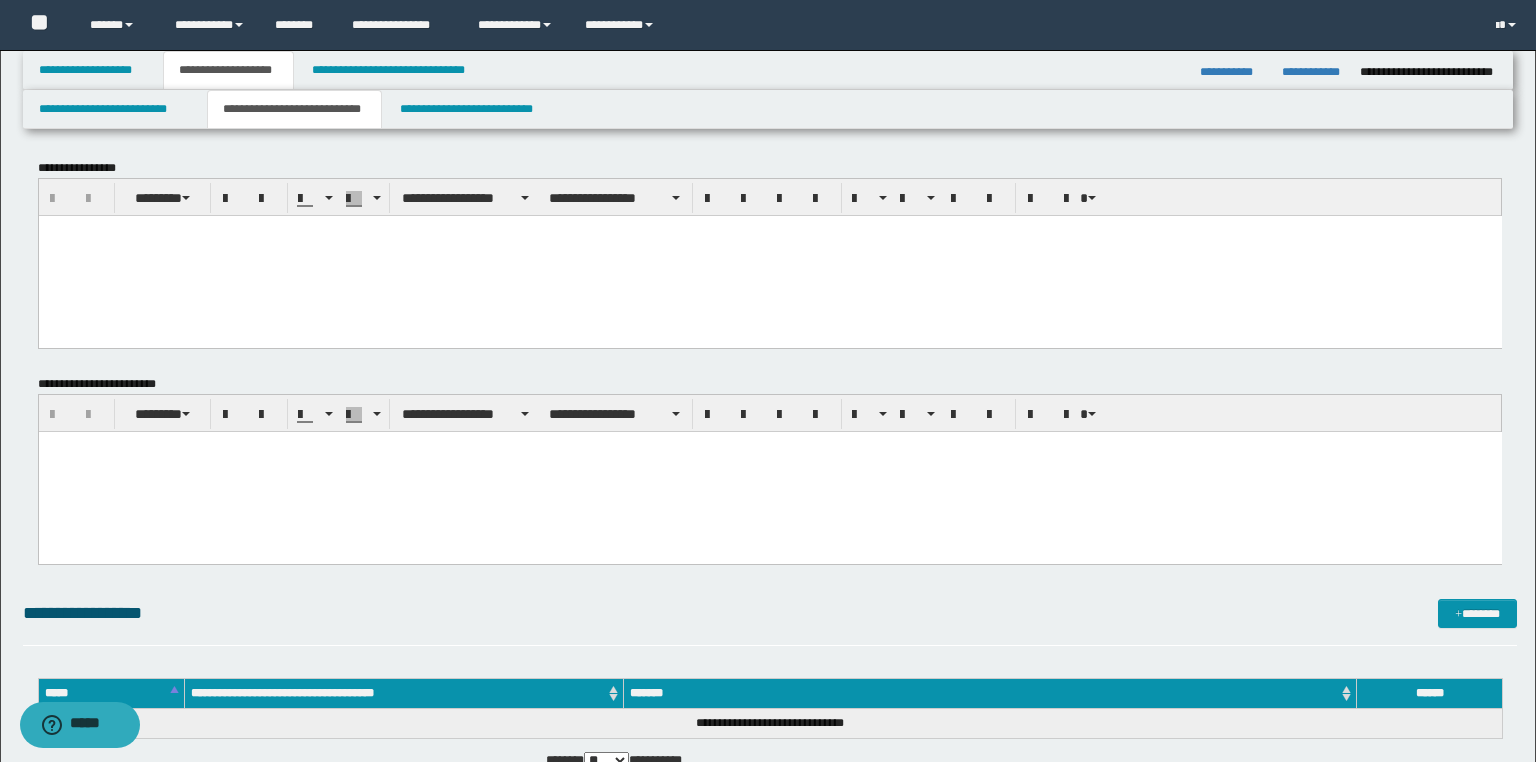 scroll, scrollTop: 0, scrollLeft: 0, axis: both 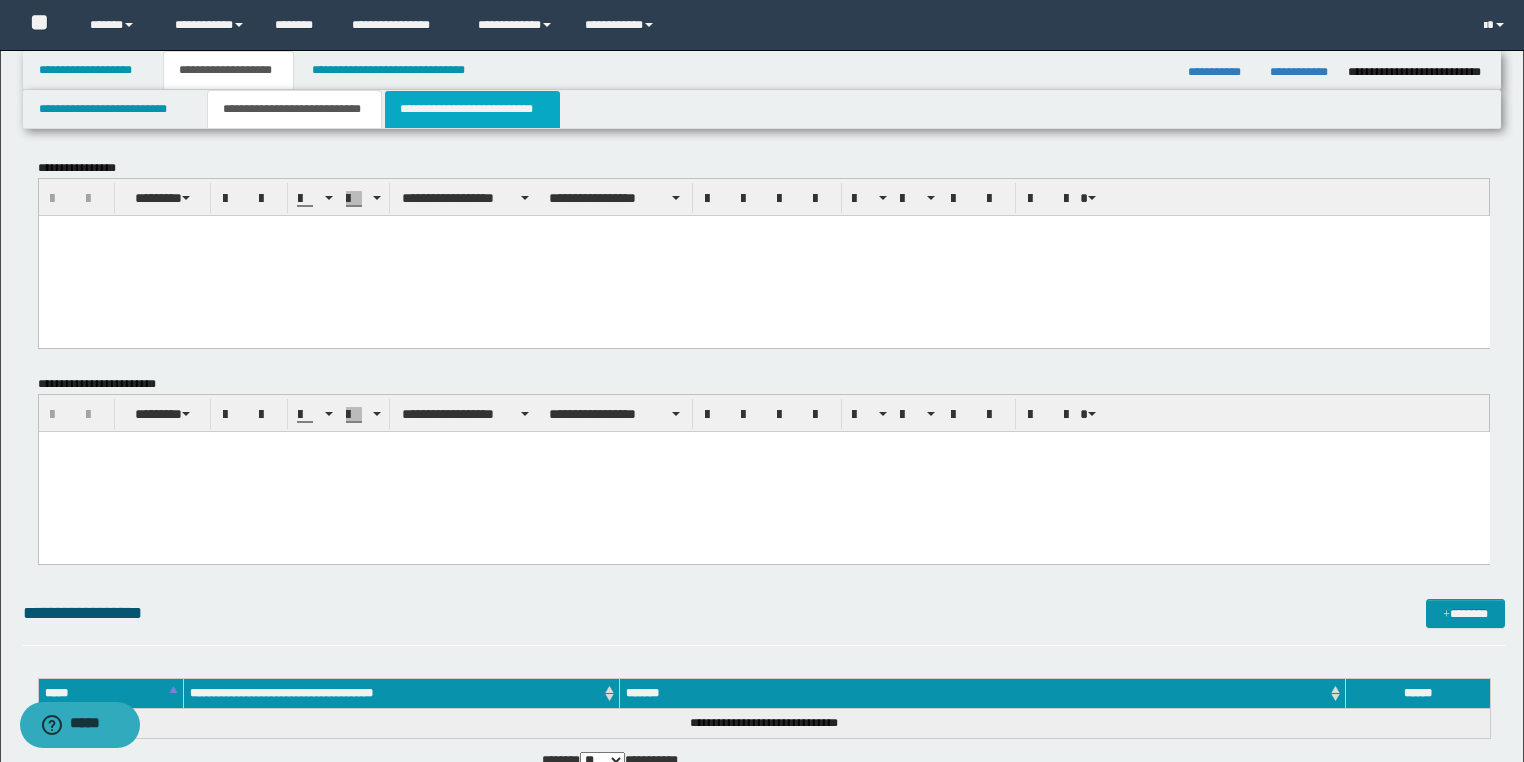 click on "**********" at bounding box center [472, 109] 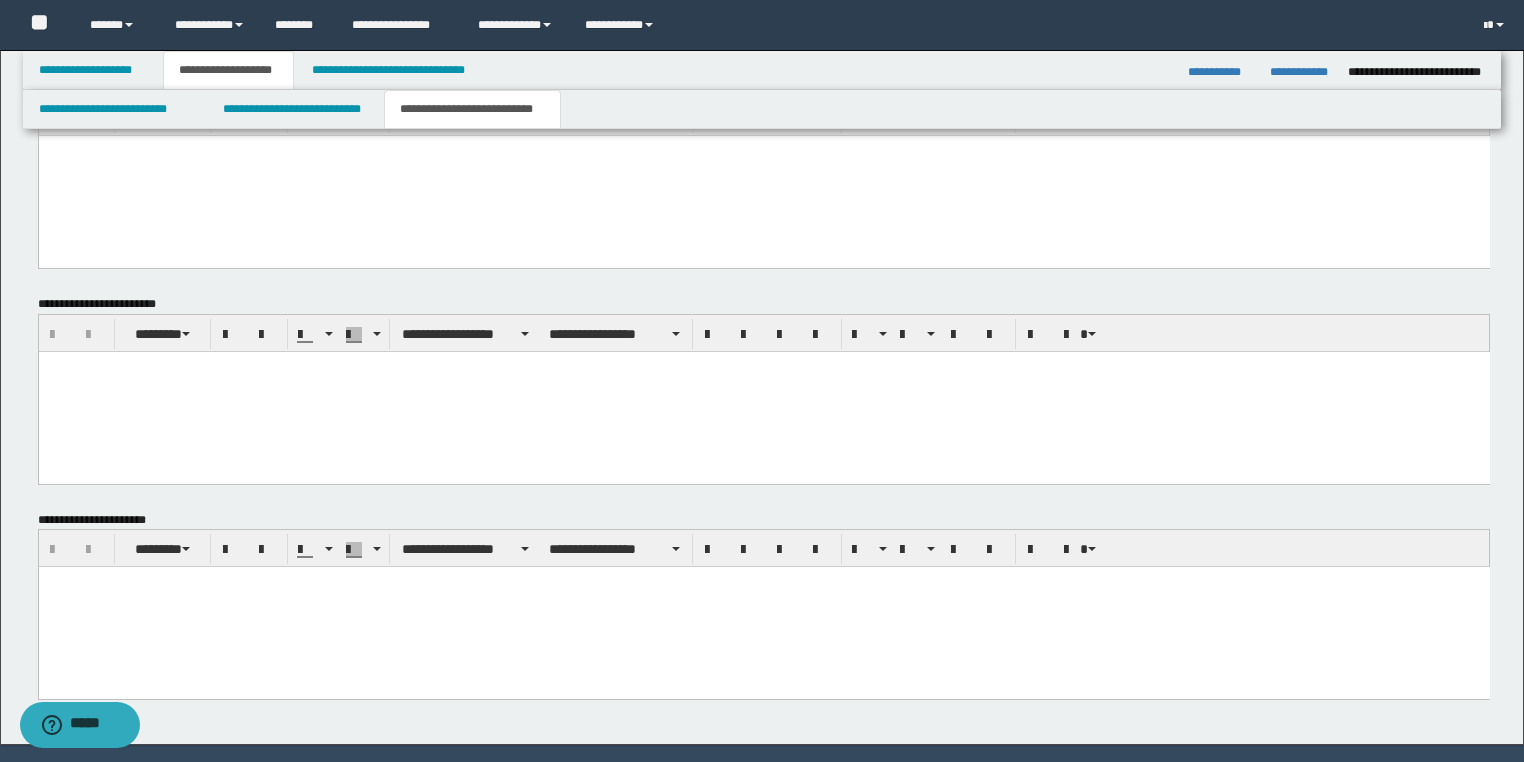 scroll, scrollTop: 877, scrollLeft: 0, axis: vertical 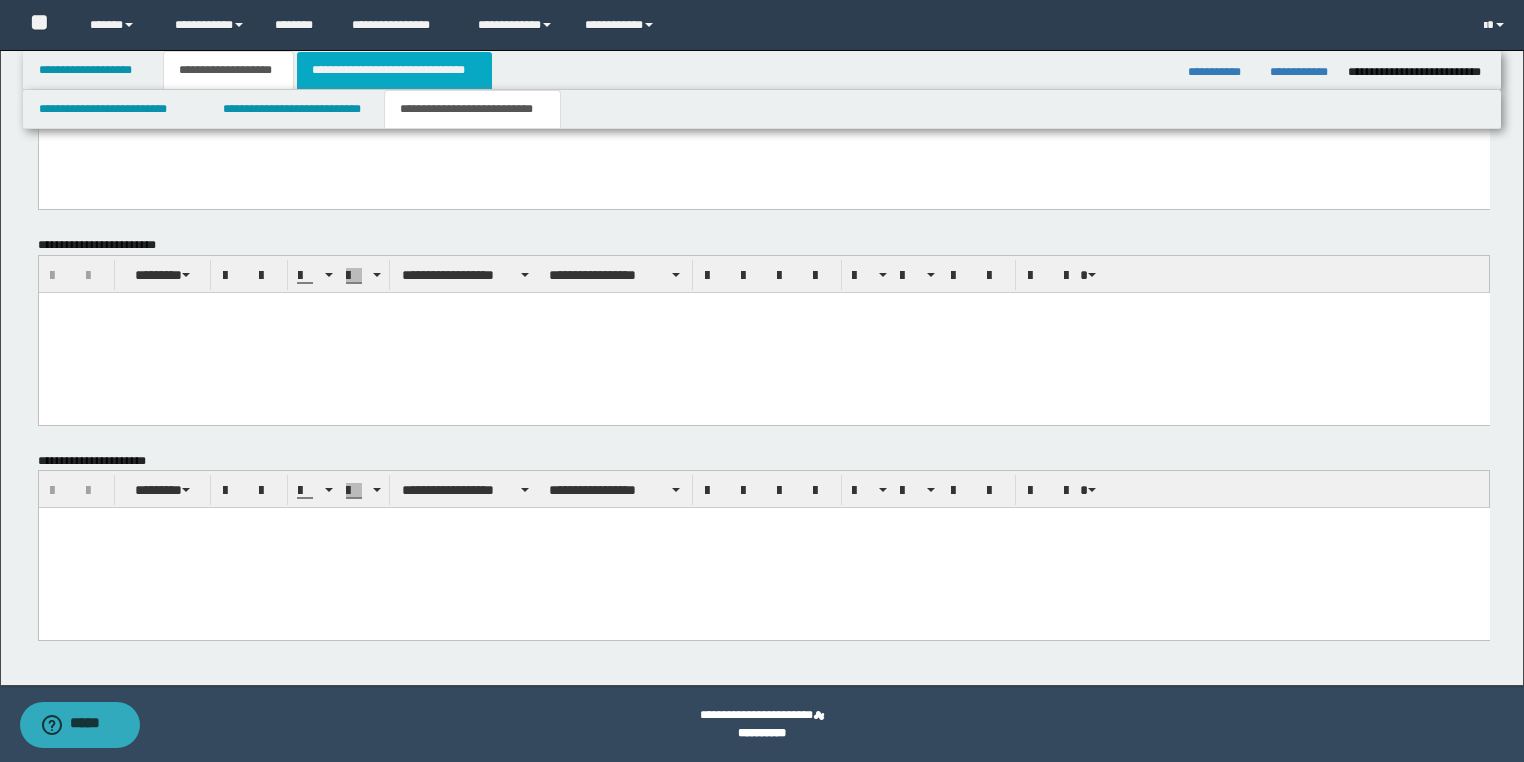 click on "**********" at bounding box center (394, 70) 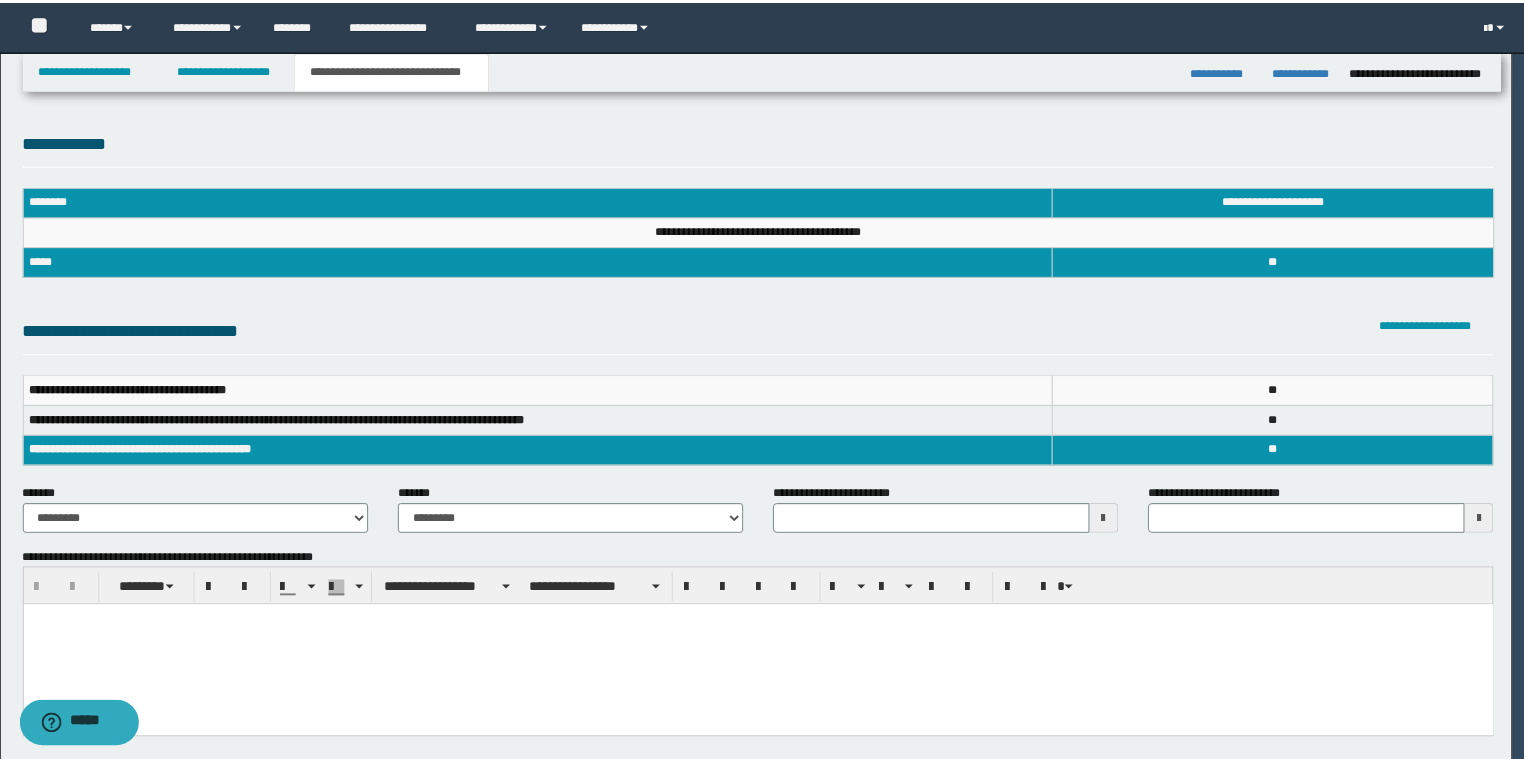 scroll, scrollTop: 0, scrollLeft: 0, axis: both 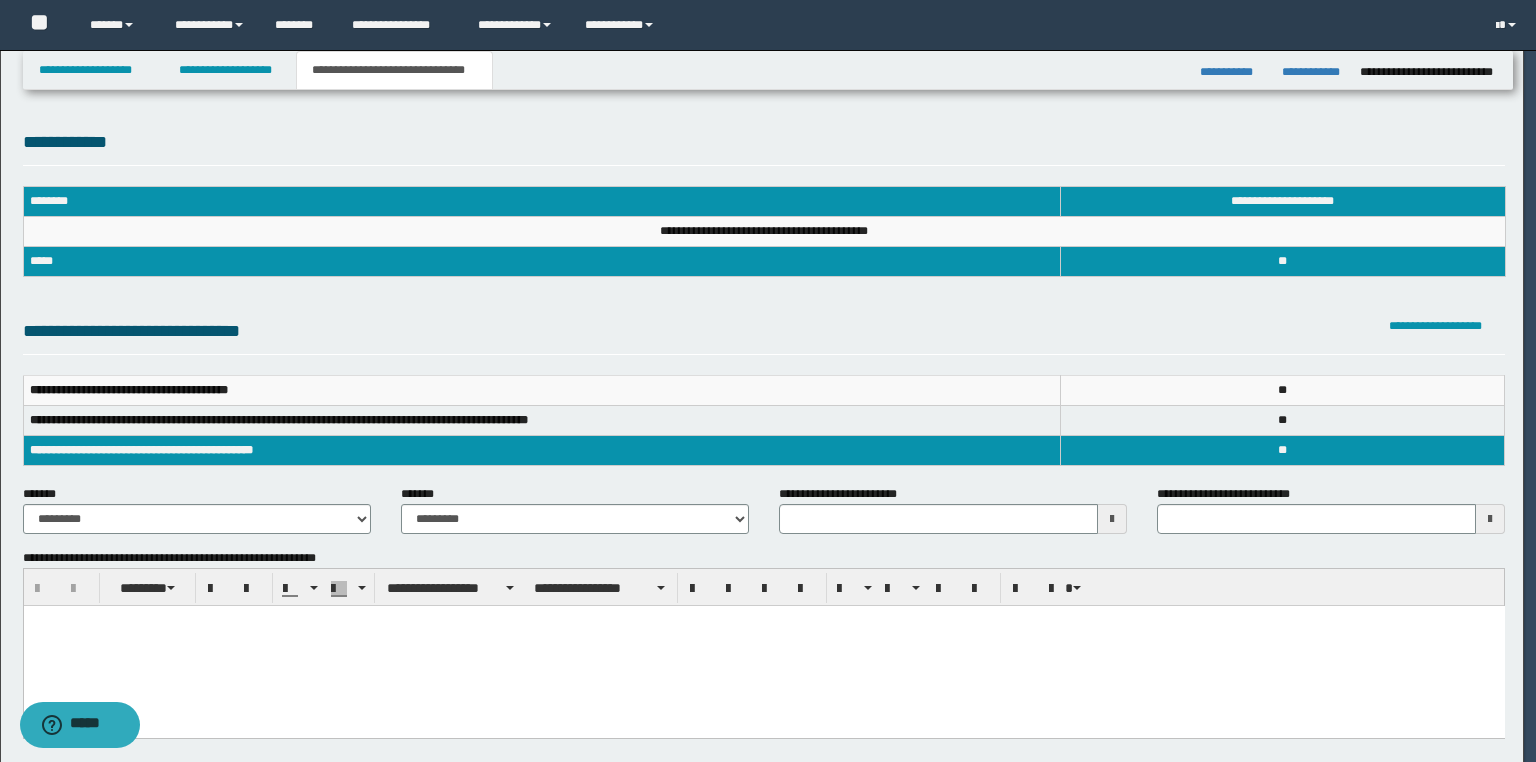type 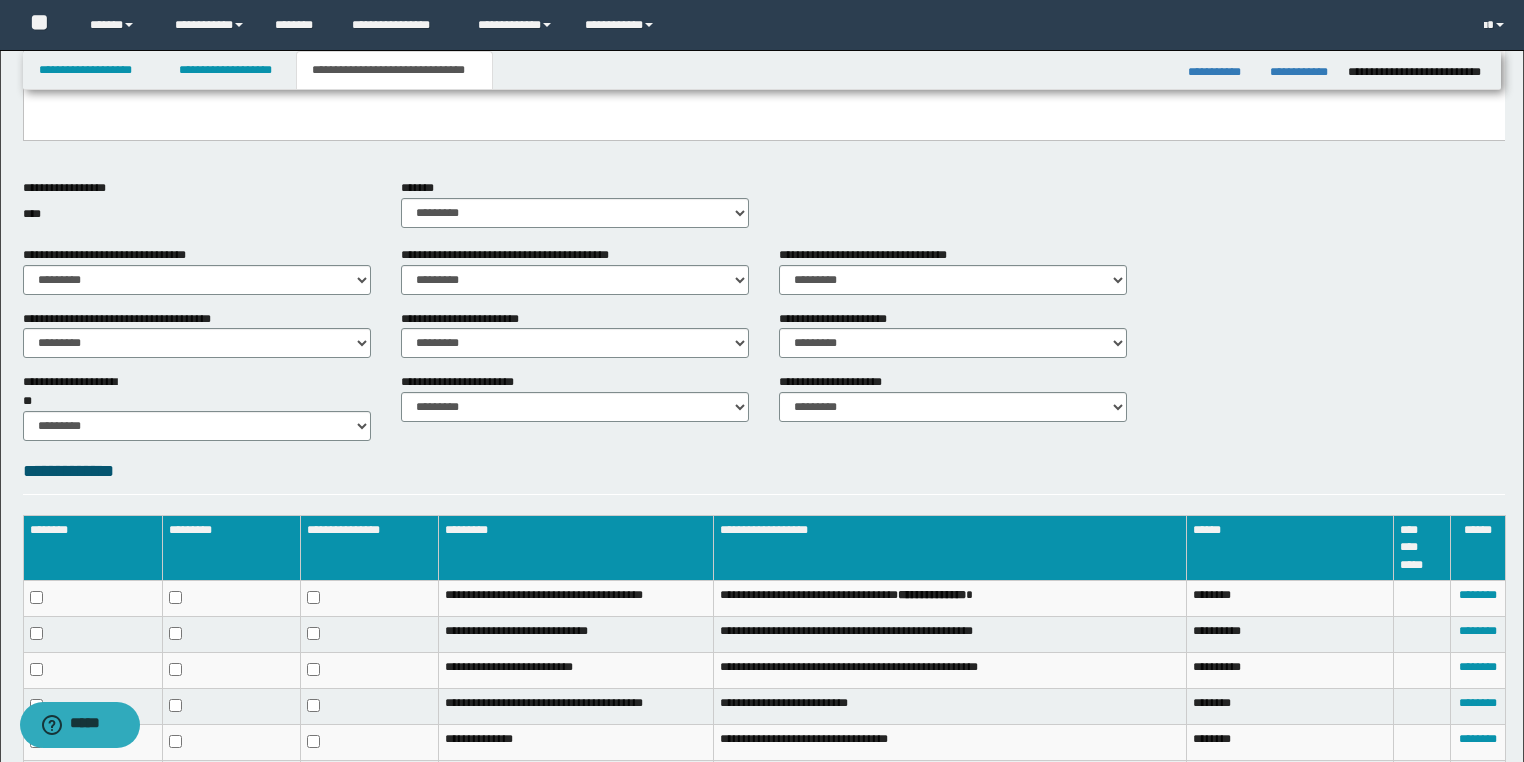 scroll, scrollTop: 784, scrollLeft: 0, axis: vertical 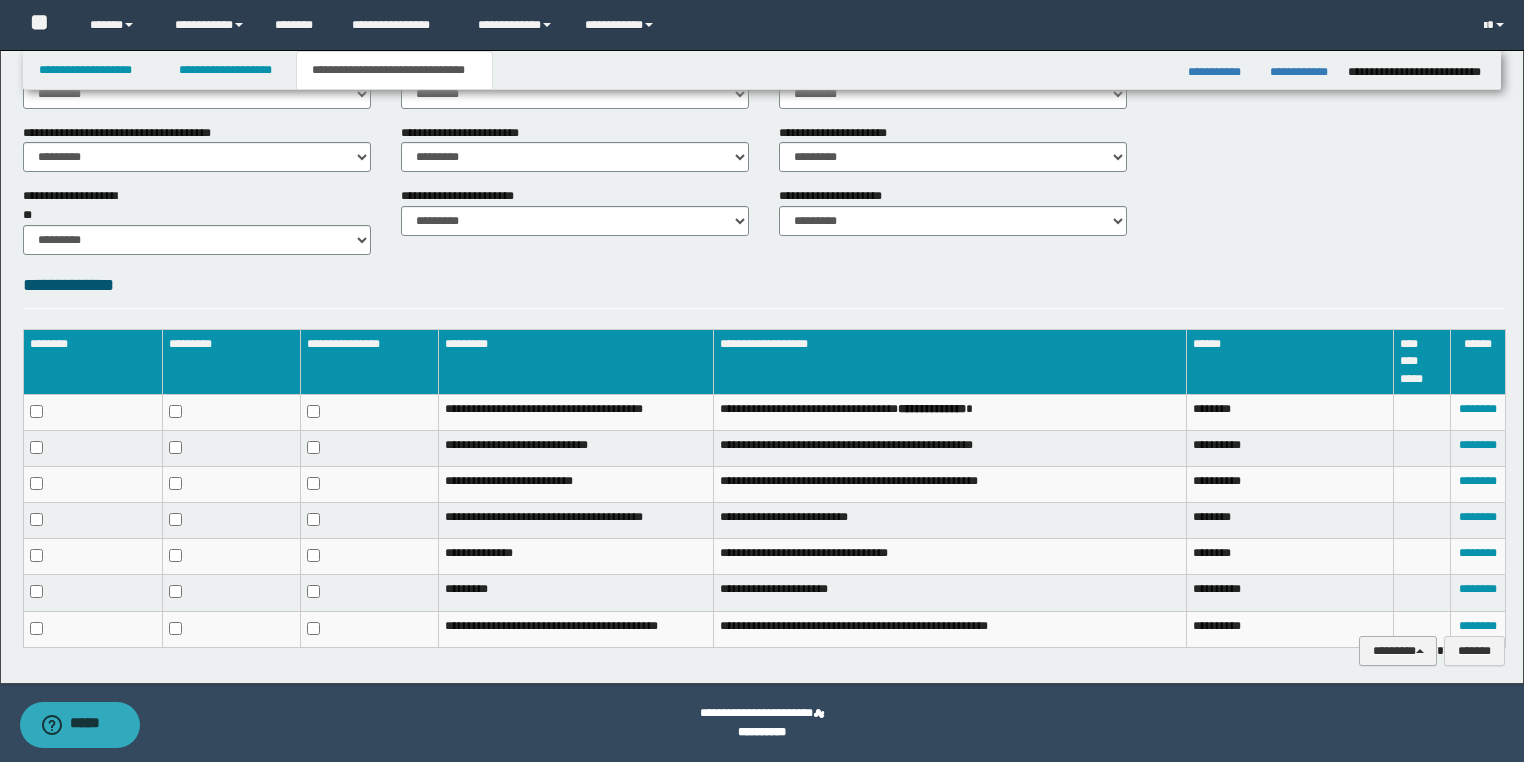 click on "********" at bounding box center (1398, 651) 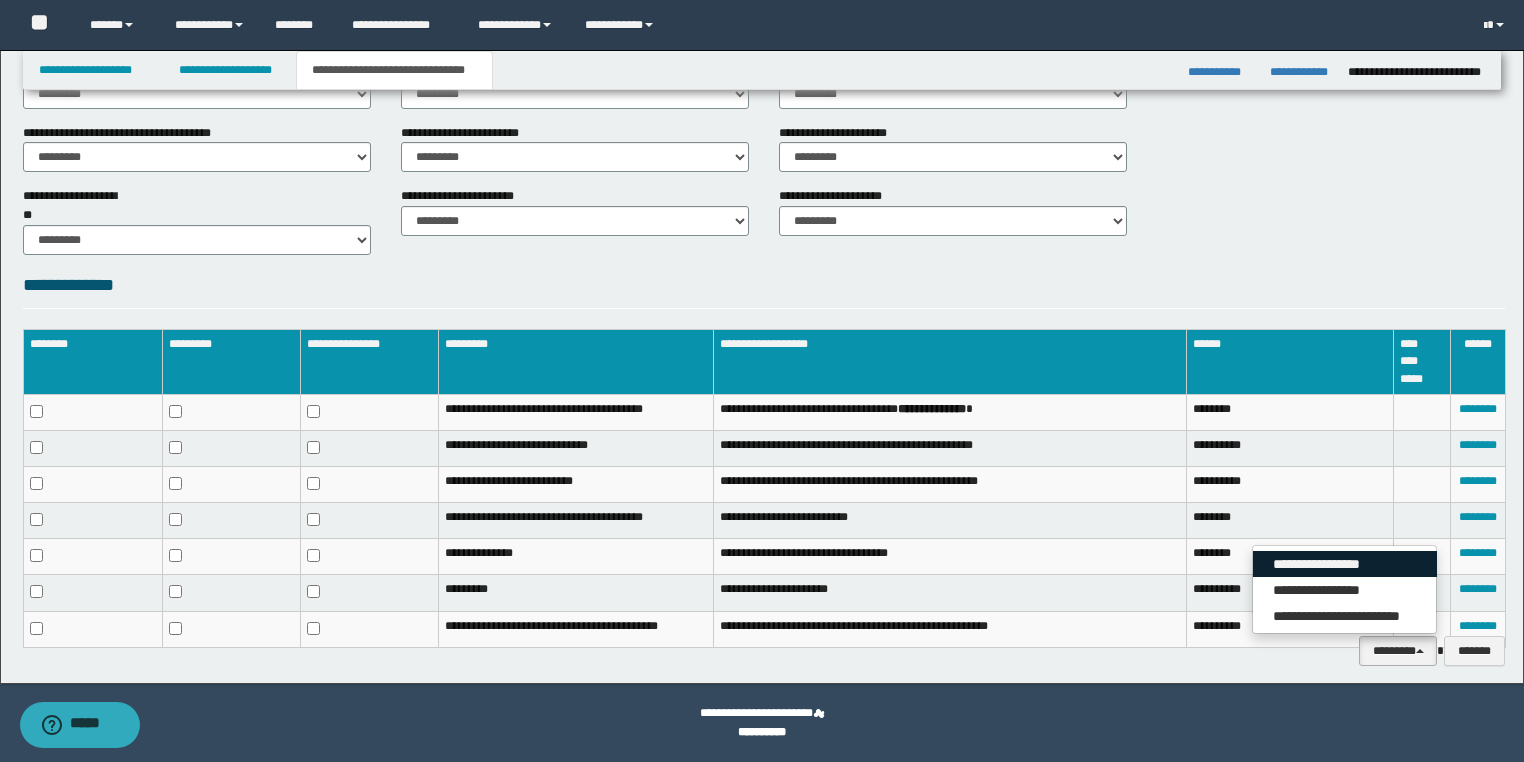 click on "**********" at bounding box center (1345, 564) 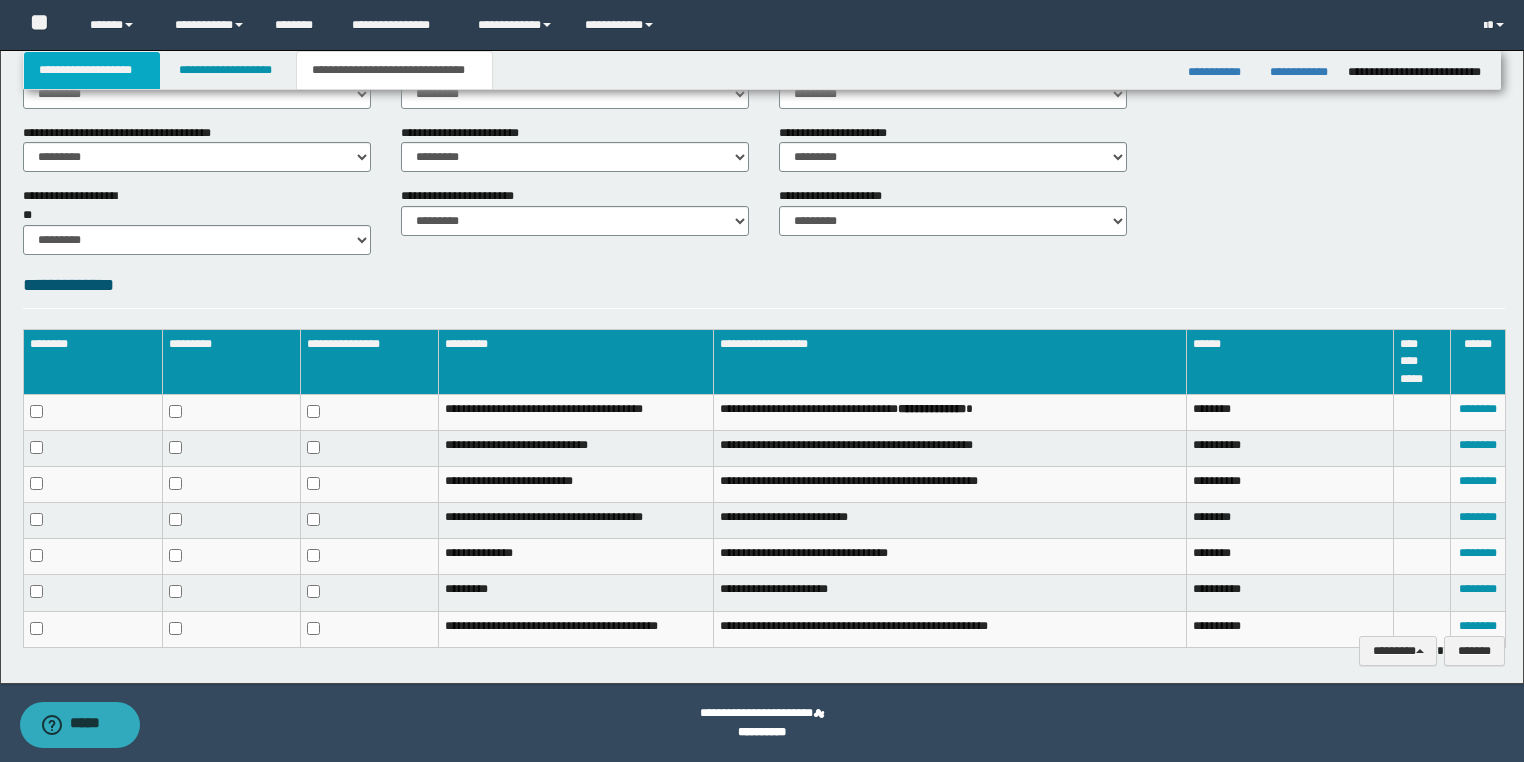 click on "**********" at bounding box center [92, 70] 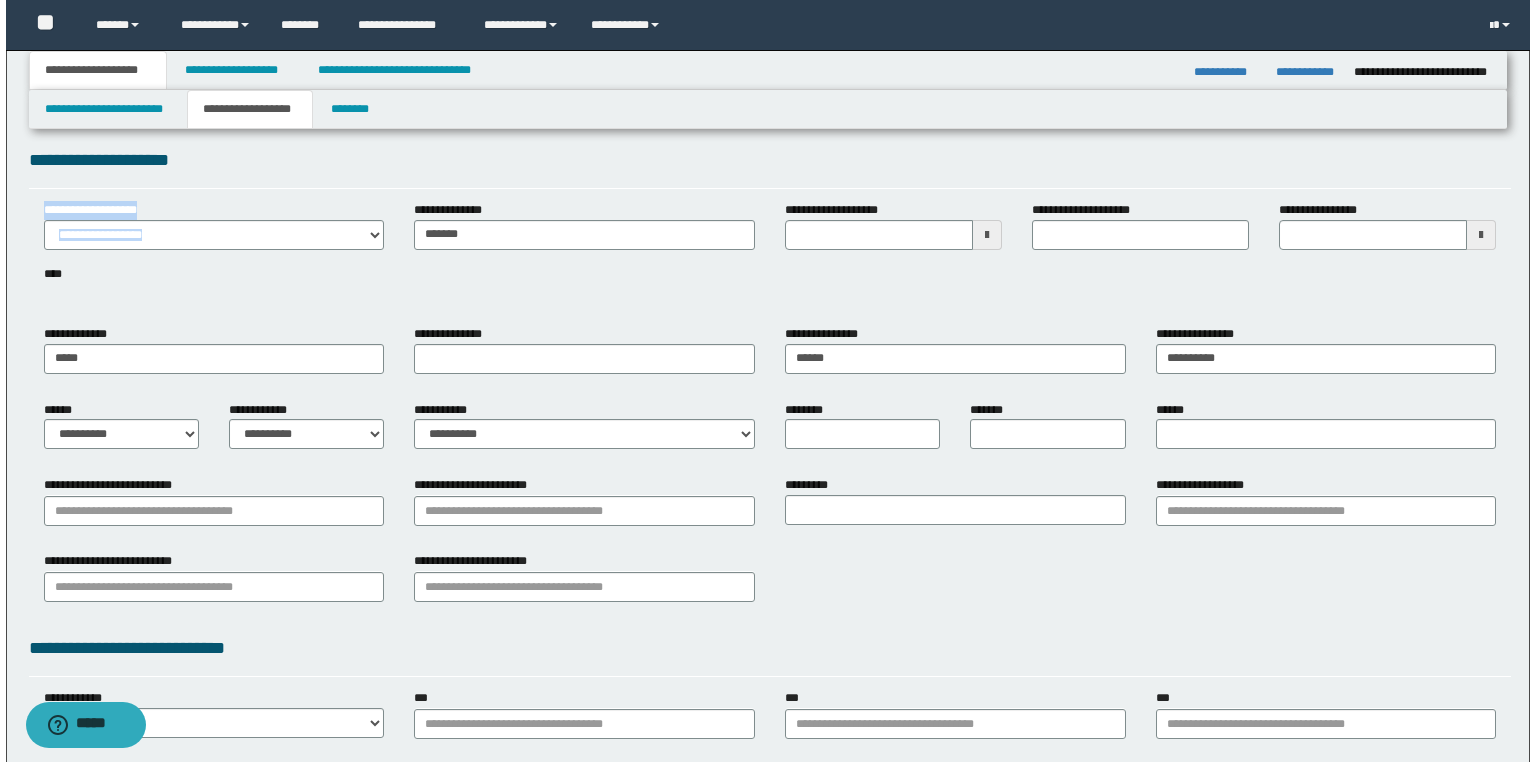 scroll, scrollTop: 0, scrollLeft: 0, axis: both 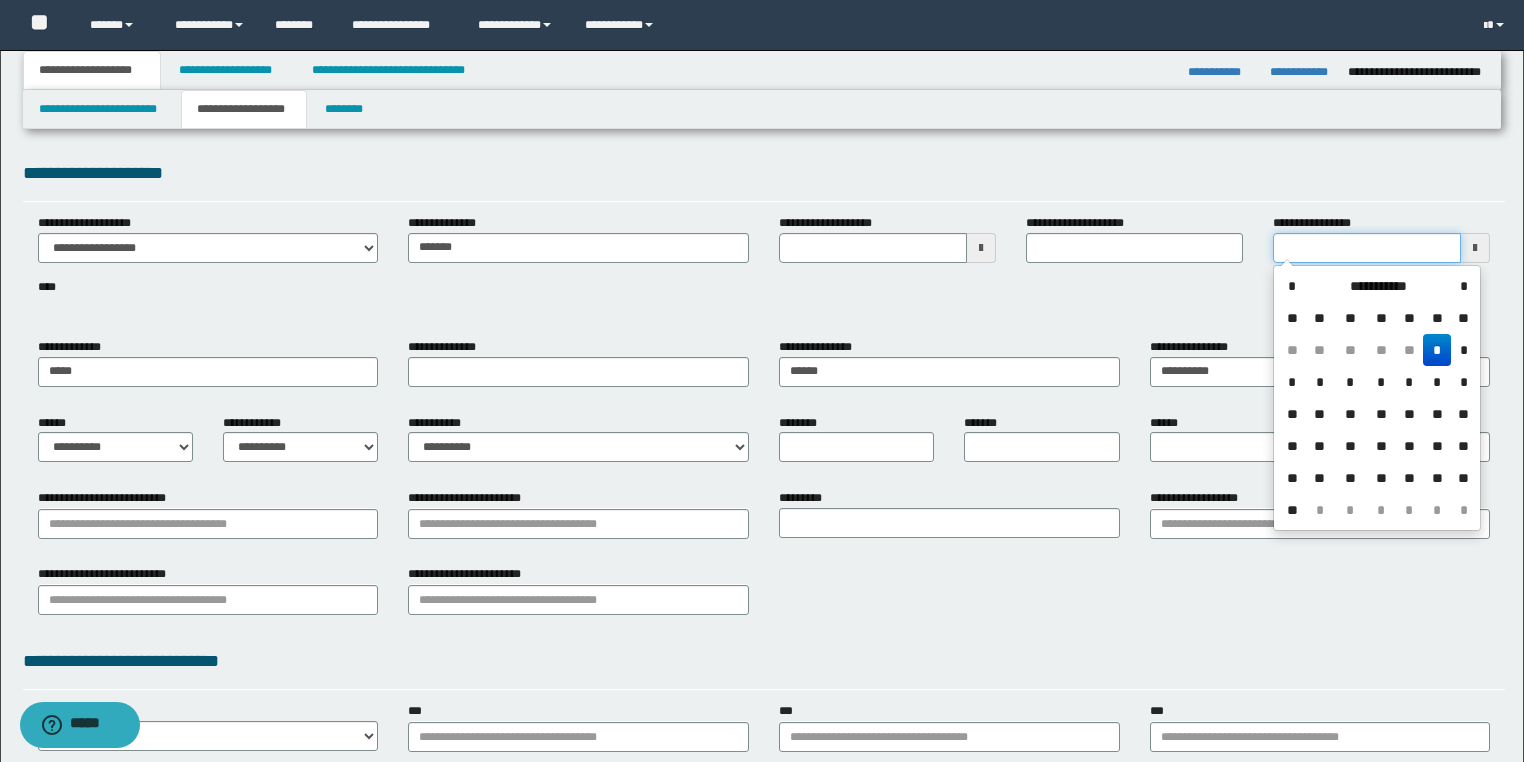 click on "**********" at bounding box center [1367, 248] 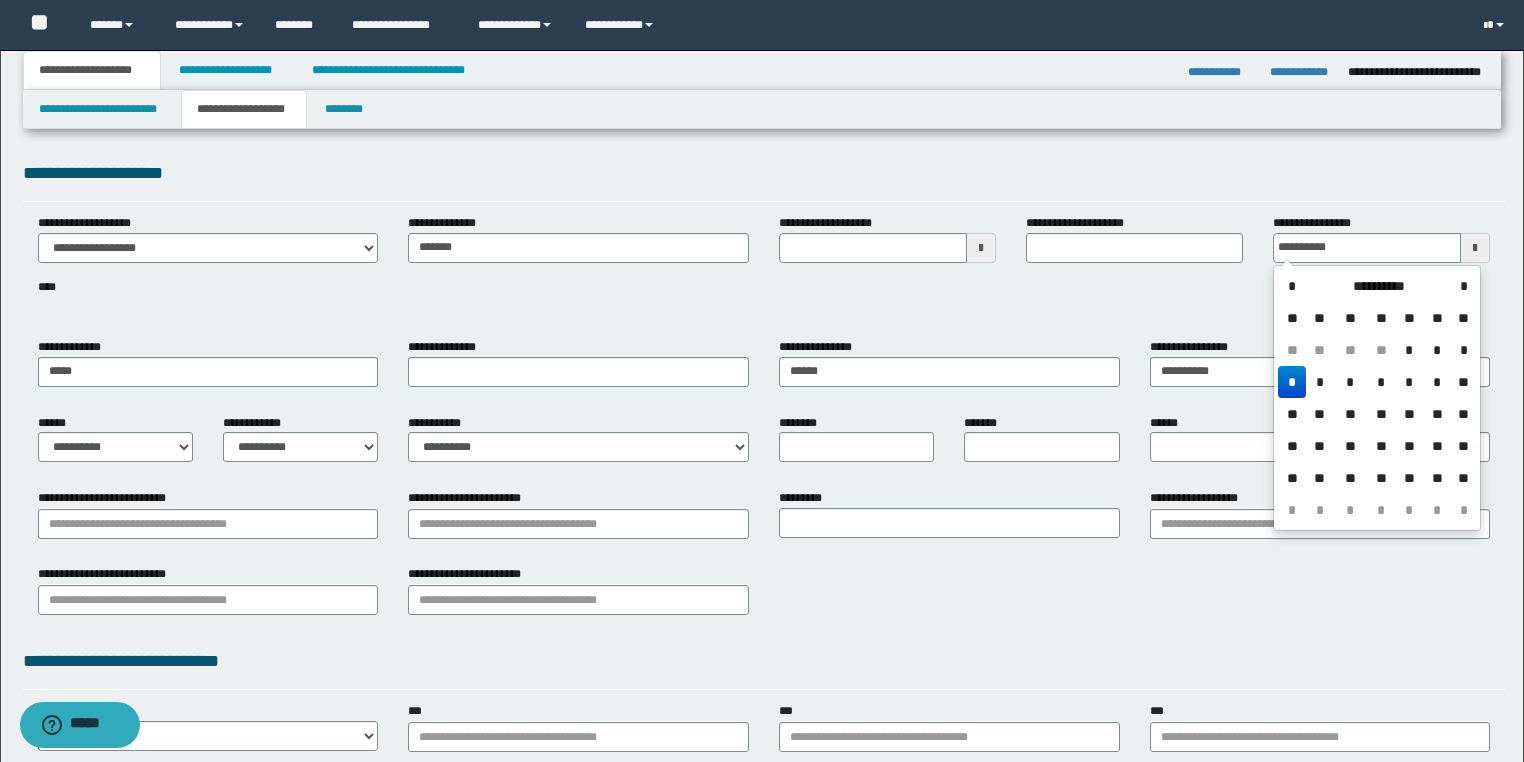 type on "**********" 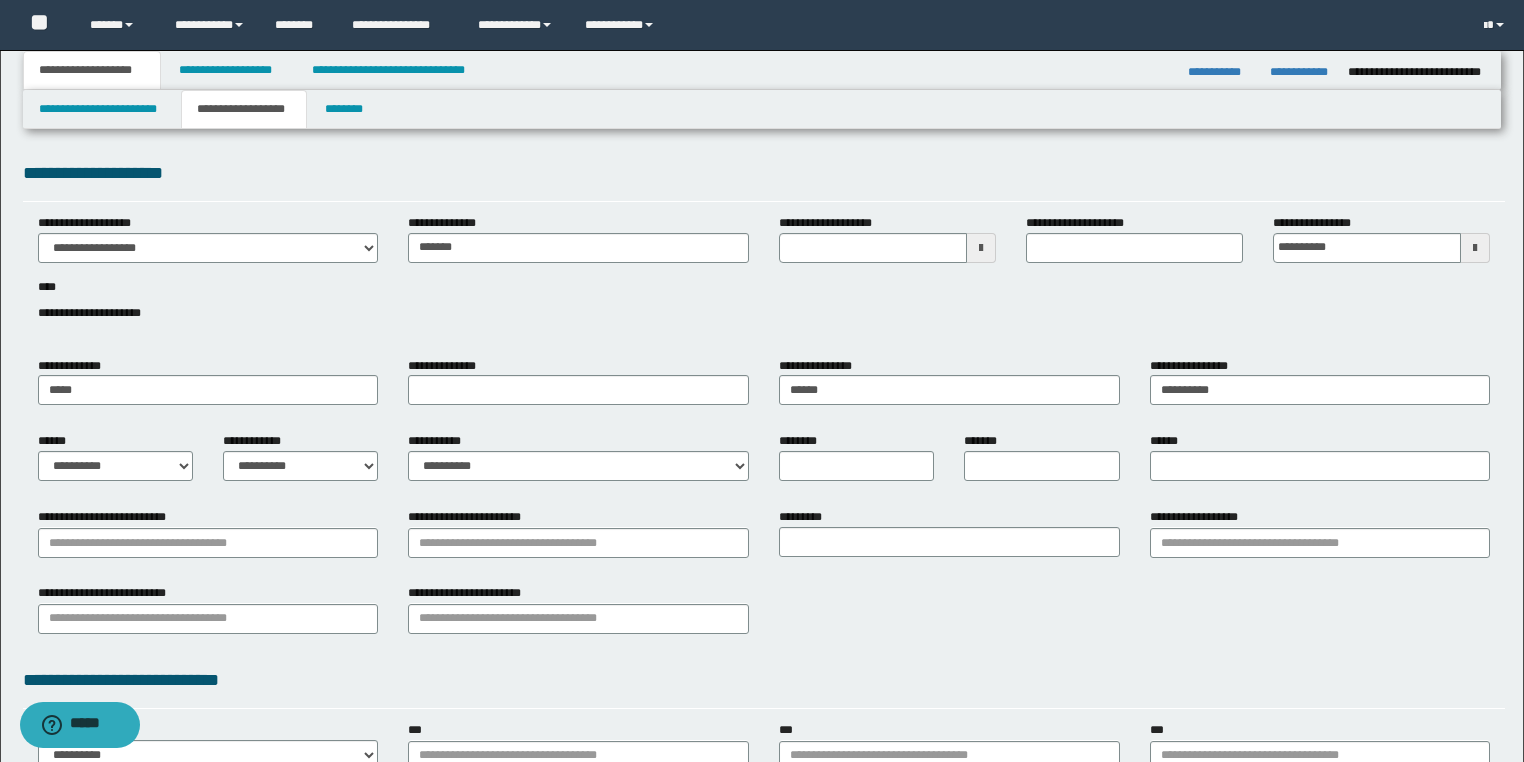 click on "**********" at bounding box center (764, 279) 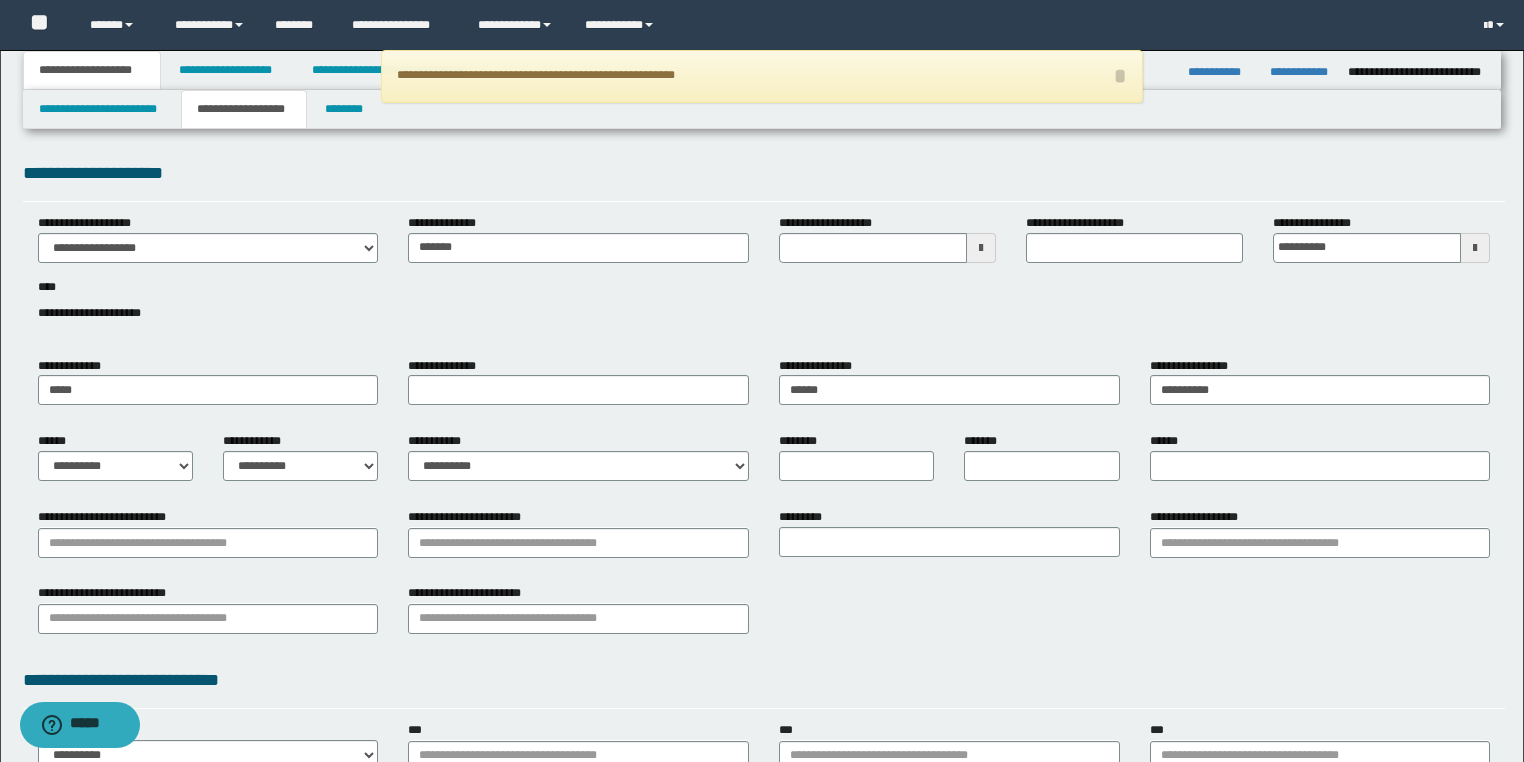type 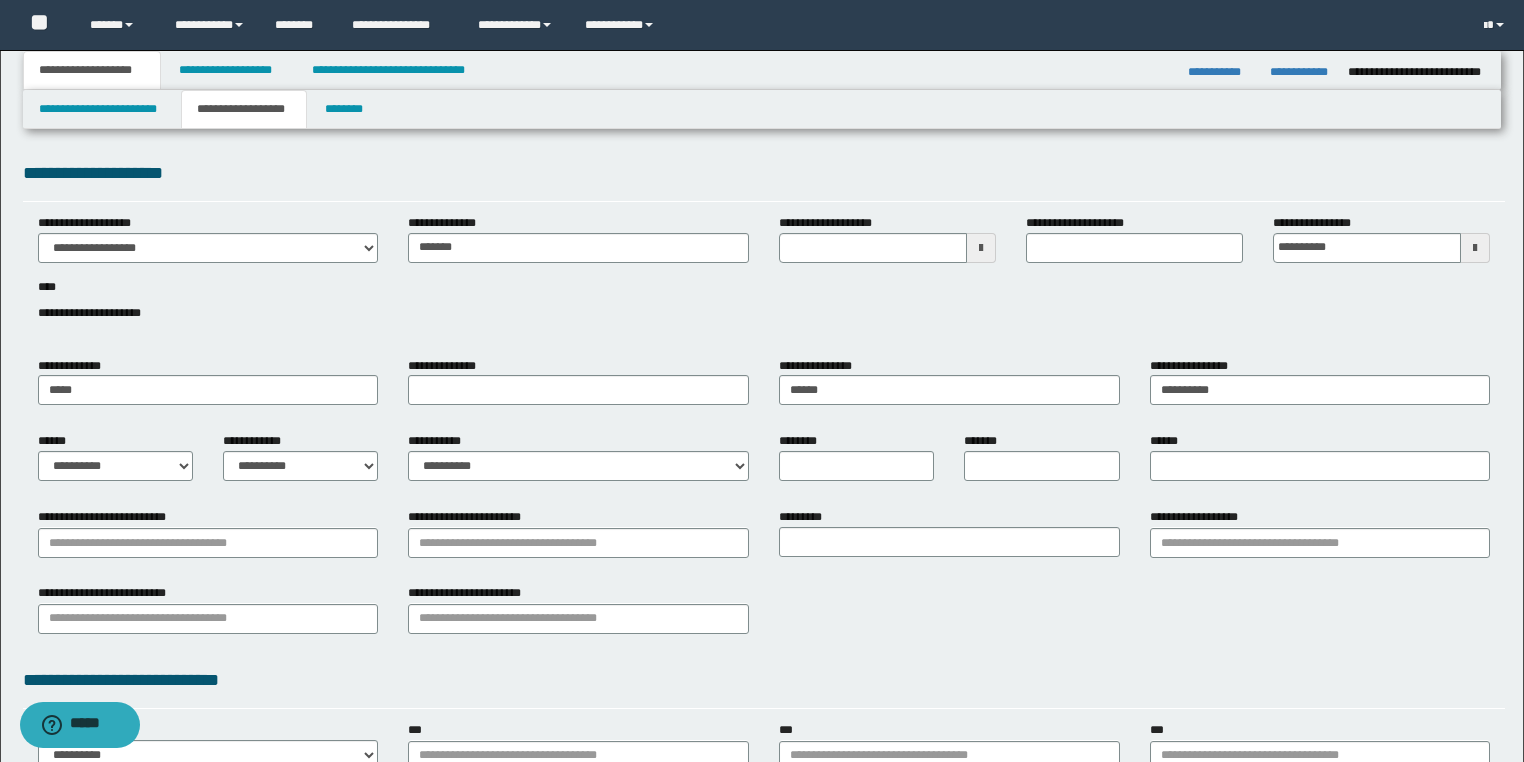 click on "**********" at bounding box center (762, 70) 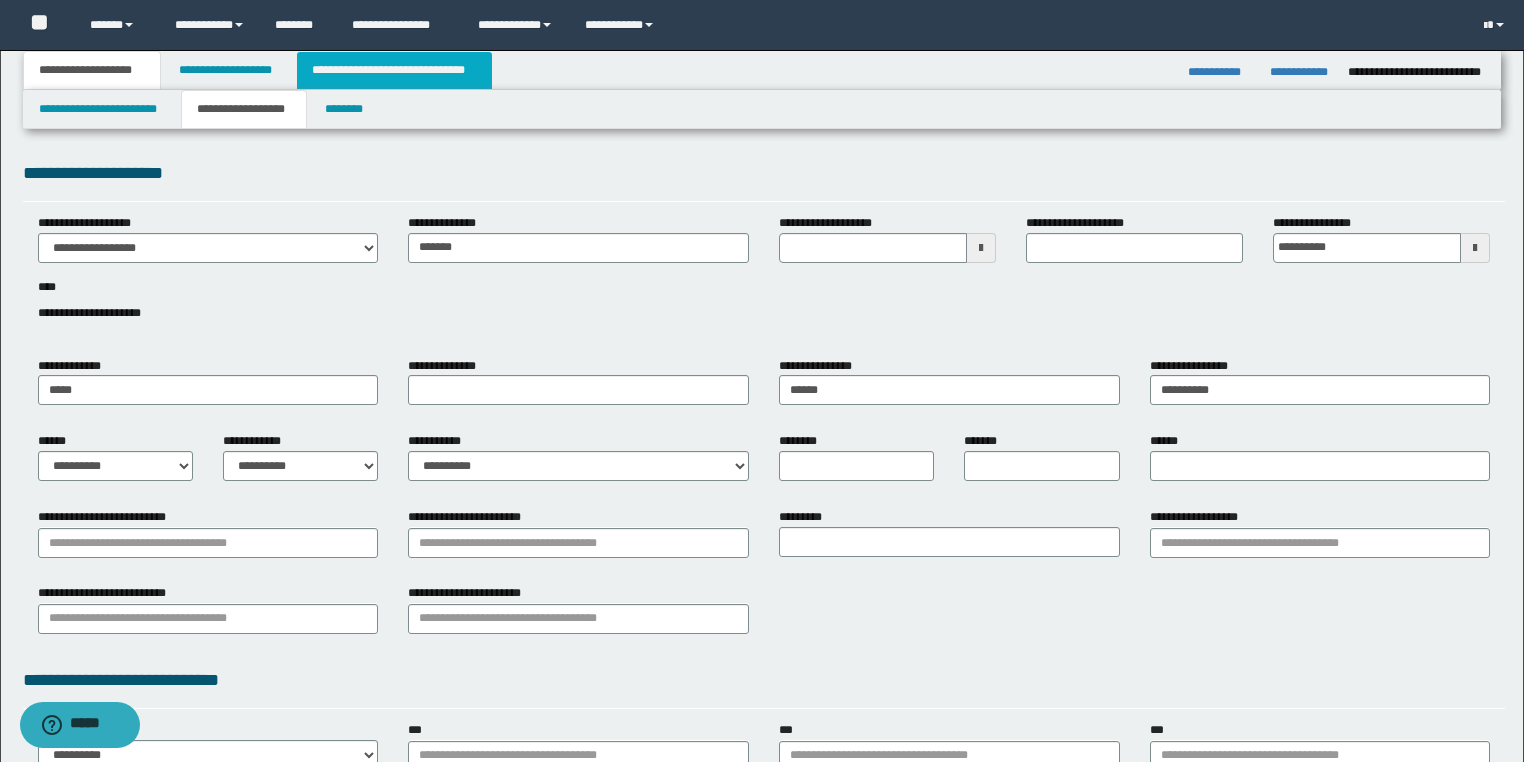 click on "**********" at bounding box center [394, 70] 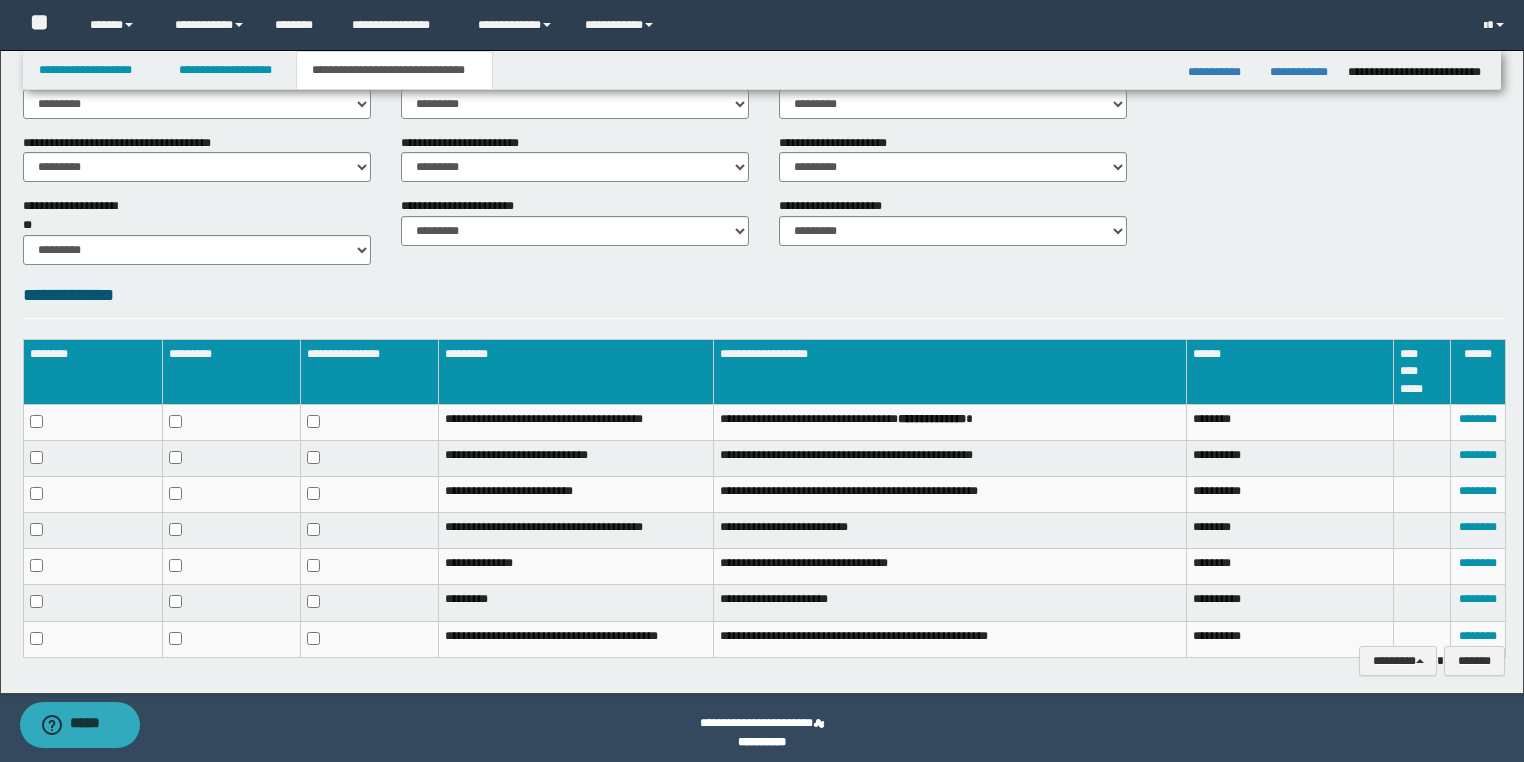 scroll, scrollTop: 717, scrollLeft: 0, axis: vertical 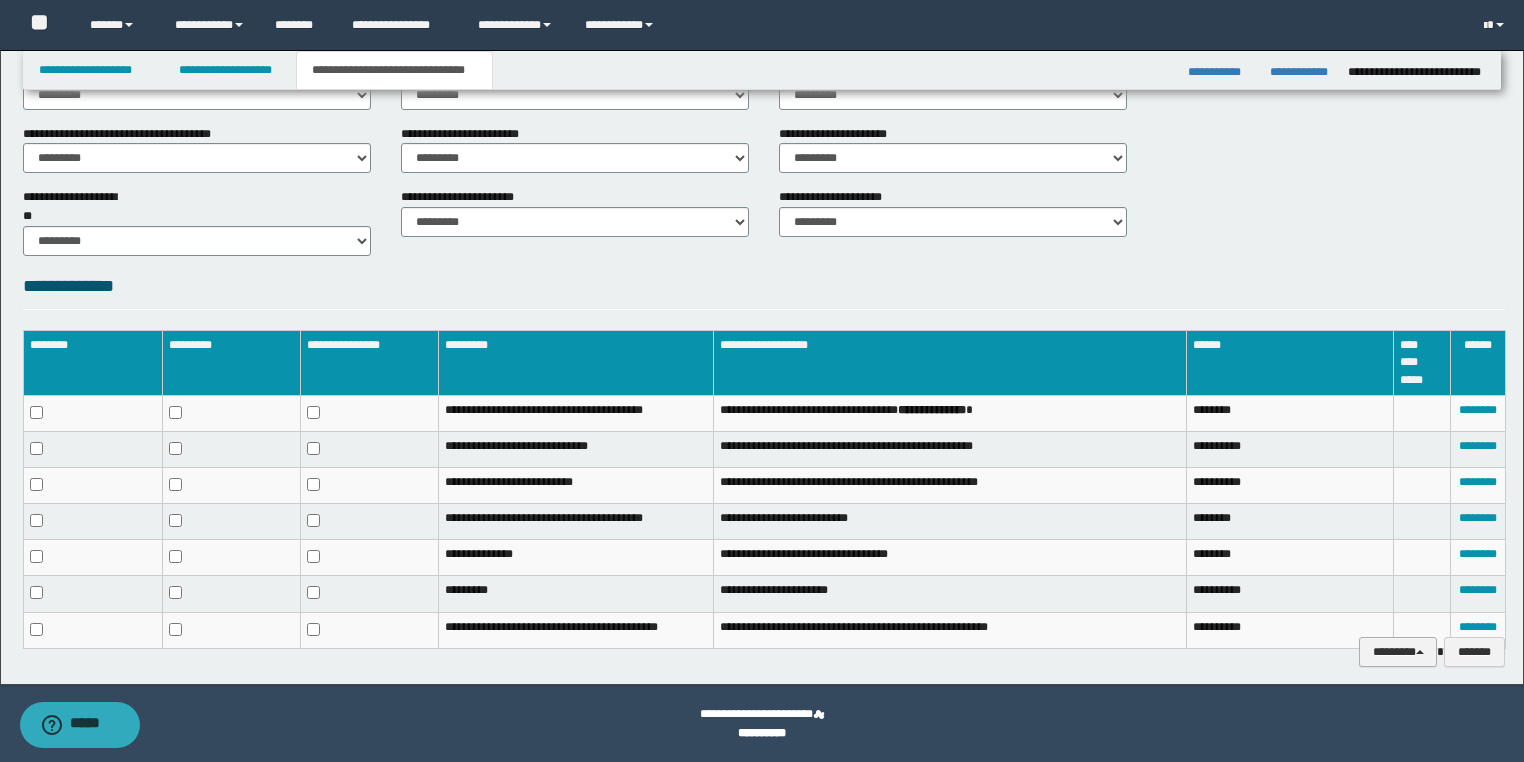 click on "********" at bounding box center [1398, 652] 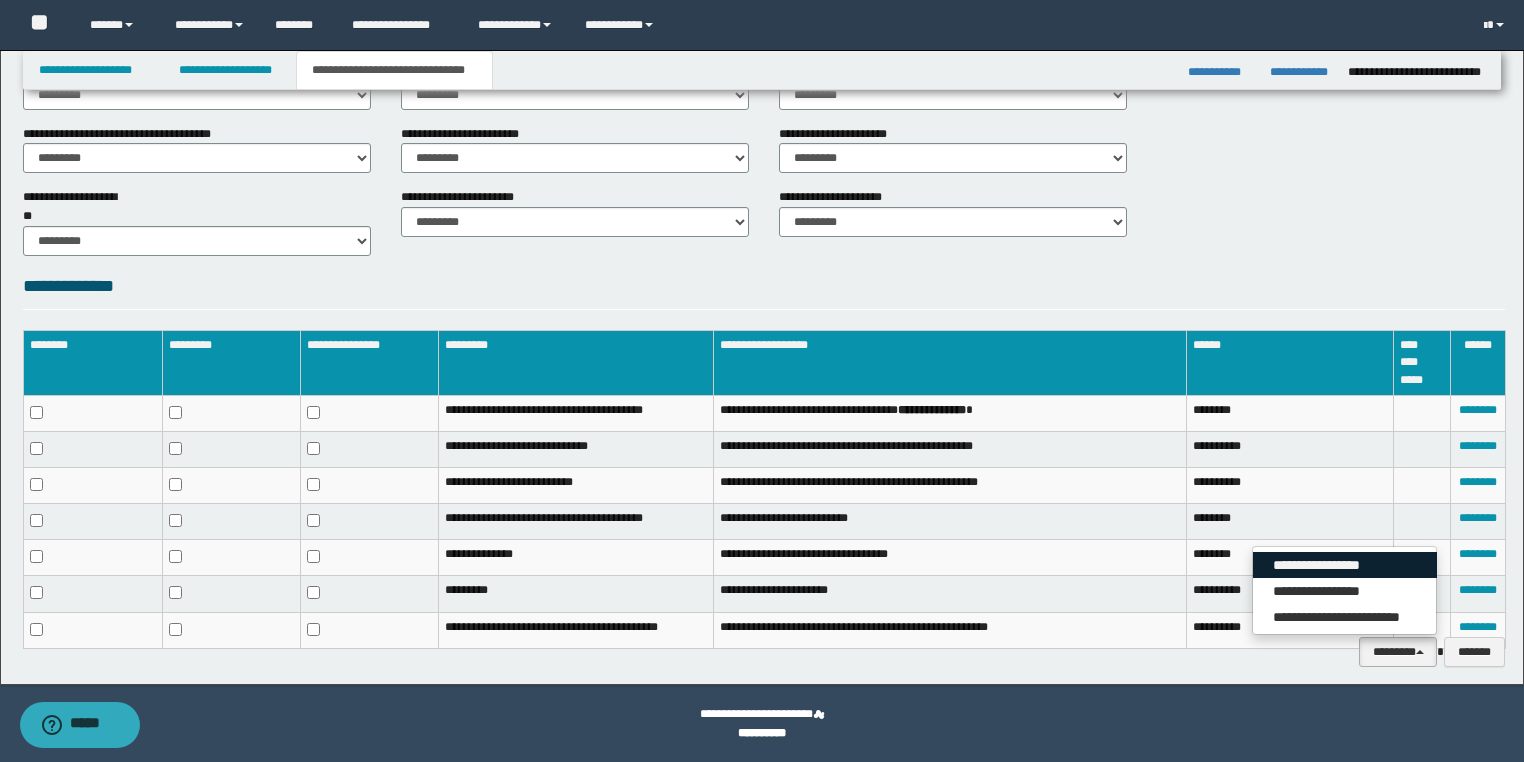 click on "**********" at bounding box center (1345, 565) 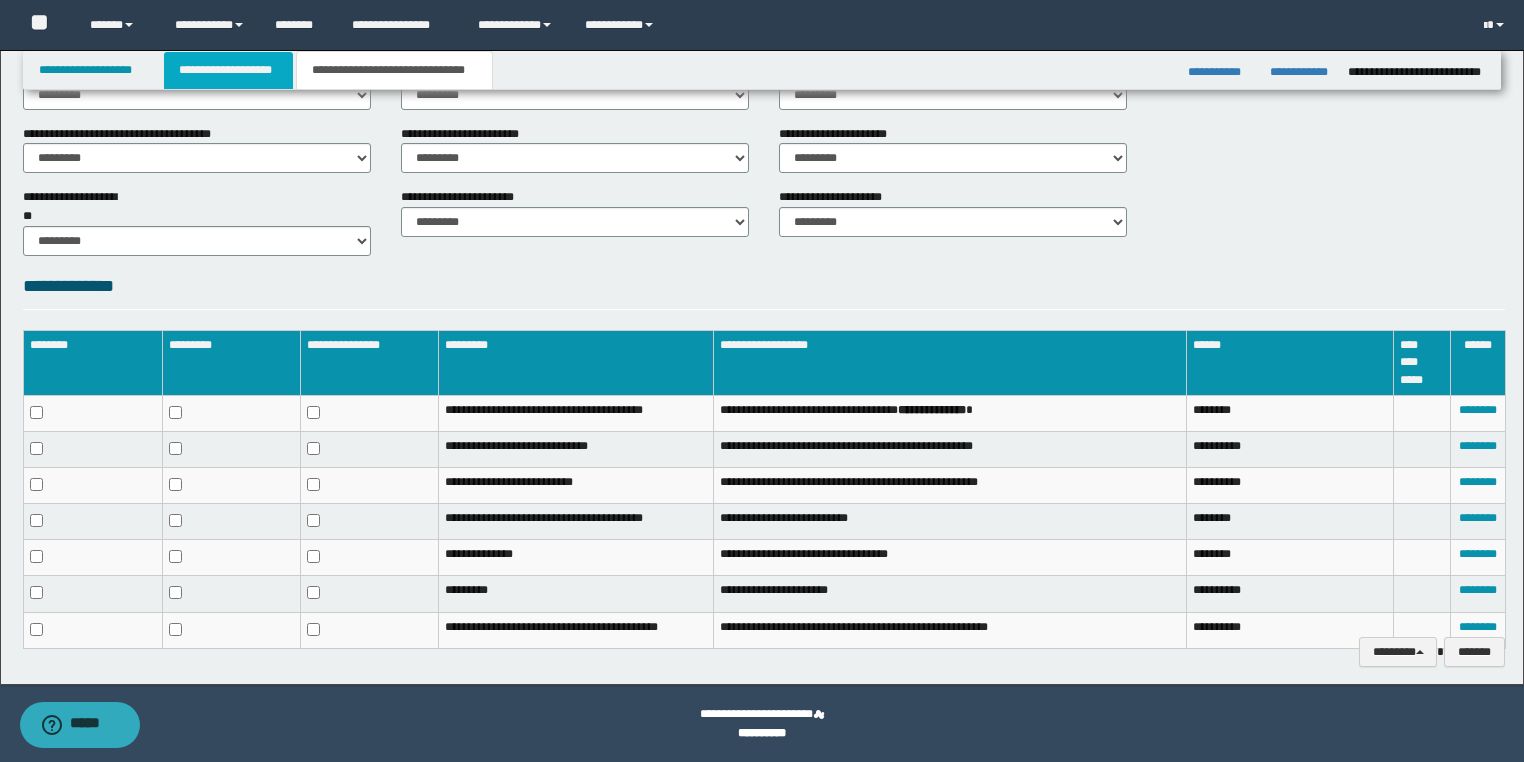 click on "**********" at bounding box center (228, 70) 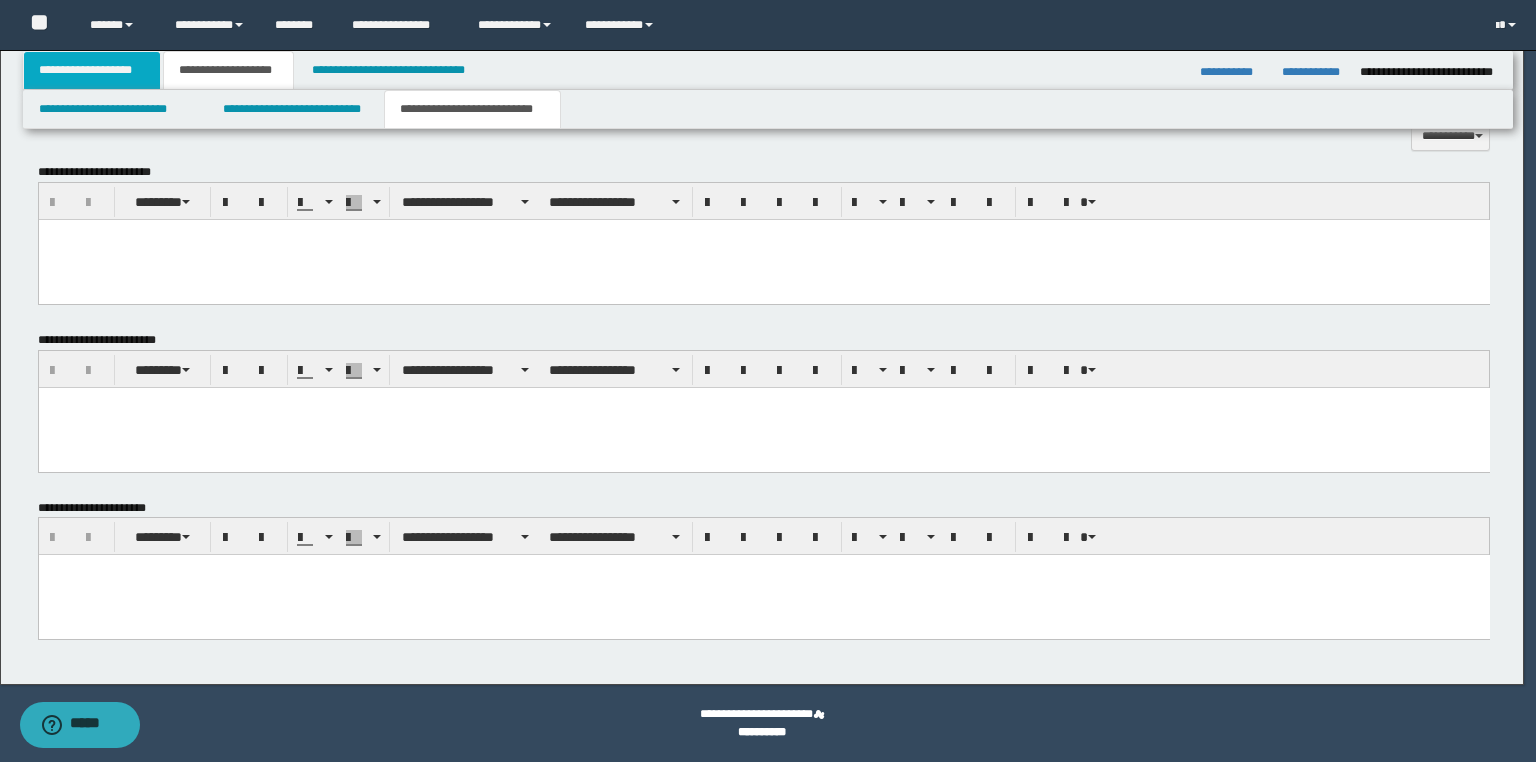 click on "**********" at bounding box center [92, 70] 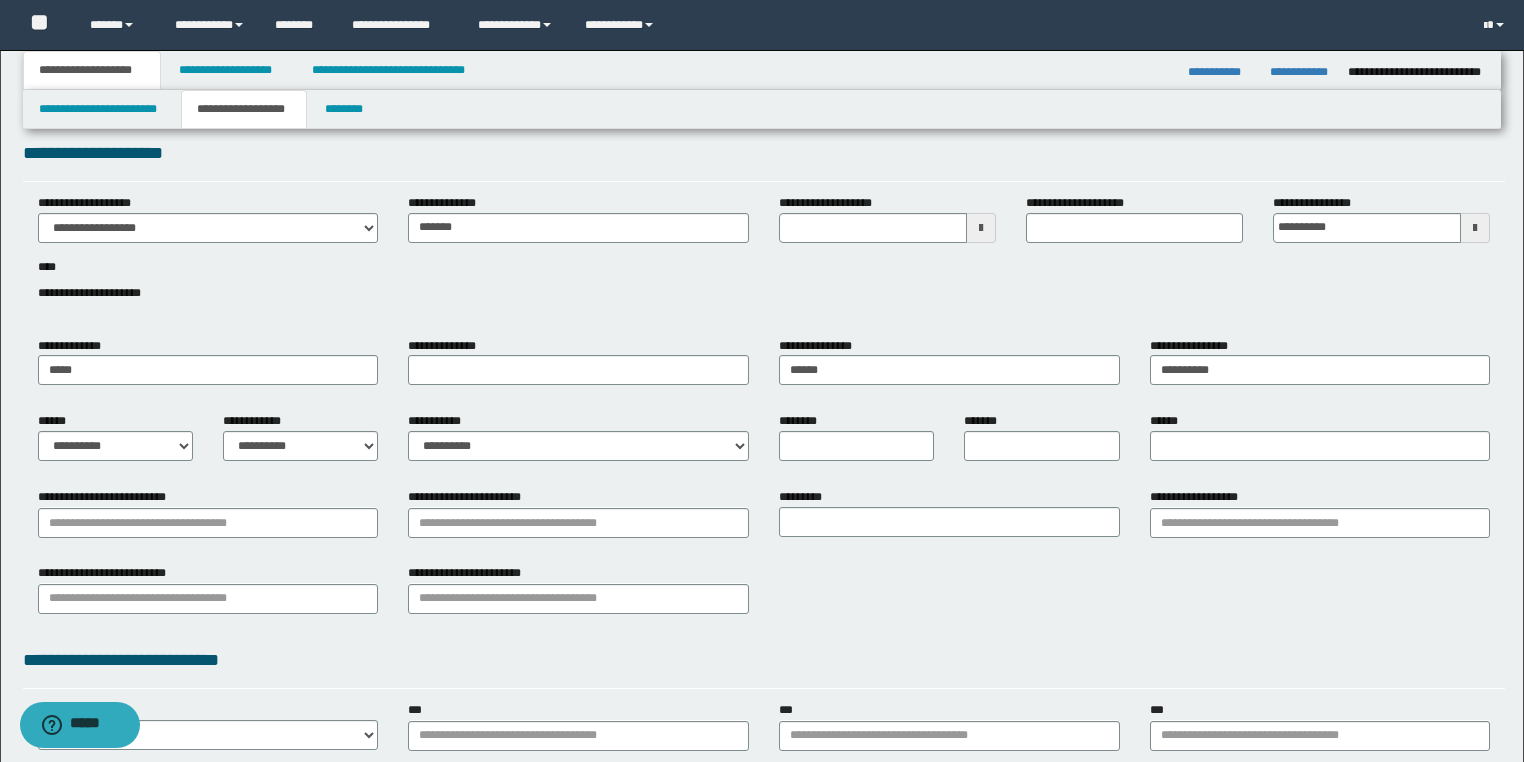 scroll, scrollTop: 0, scrollLeft: 0, axis: both 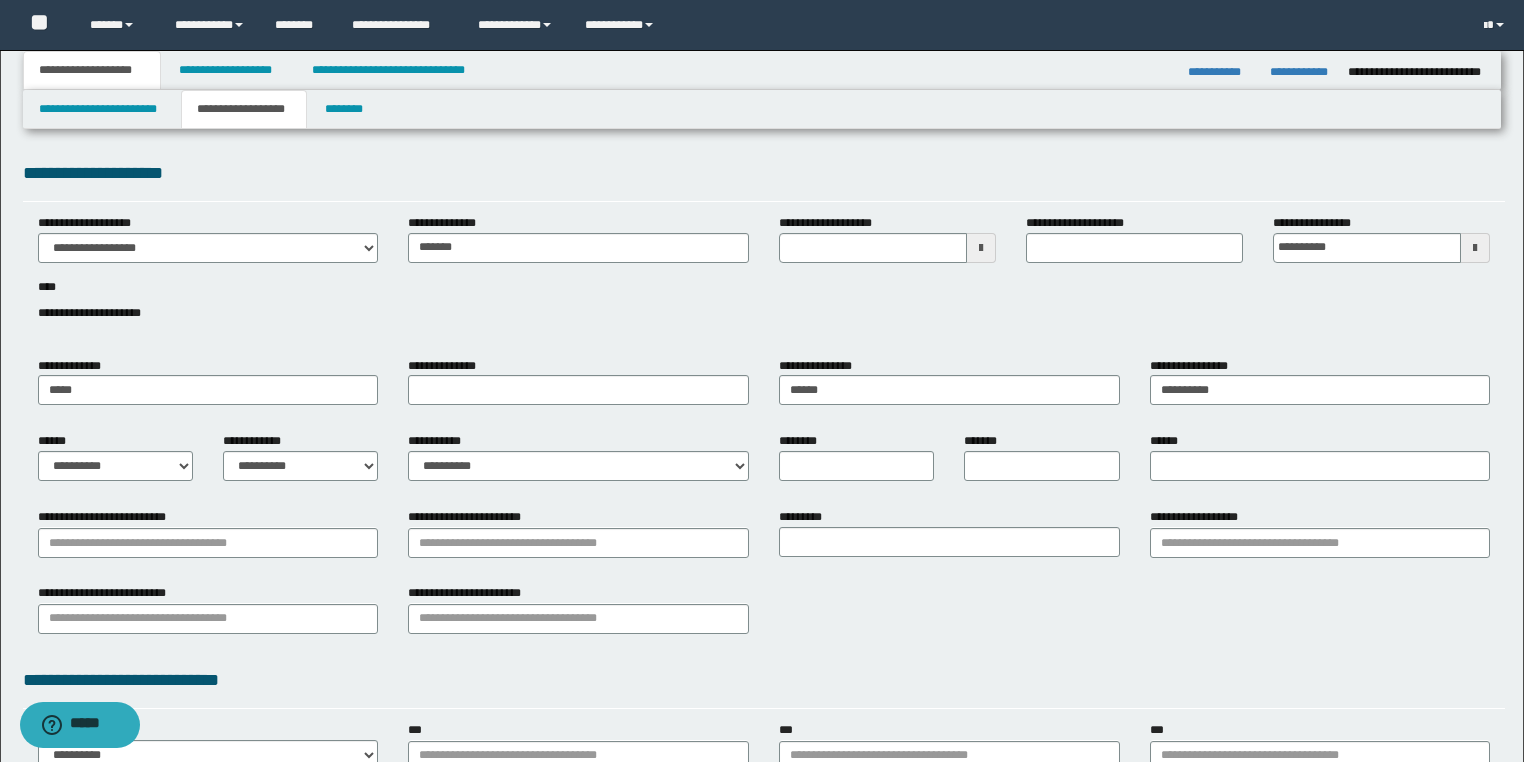 click on "**********" at bounding box center [764, 279] 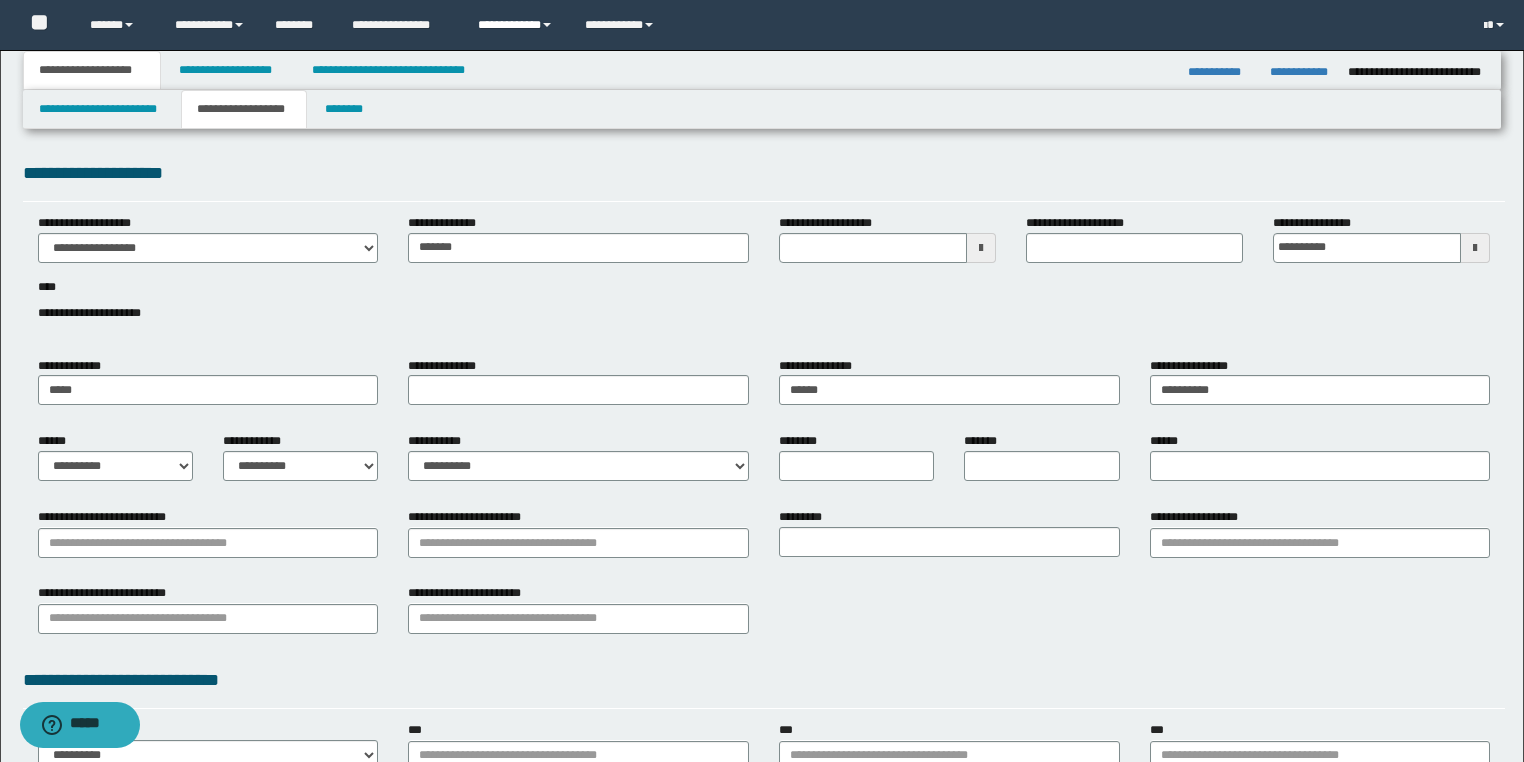 type 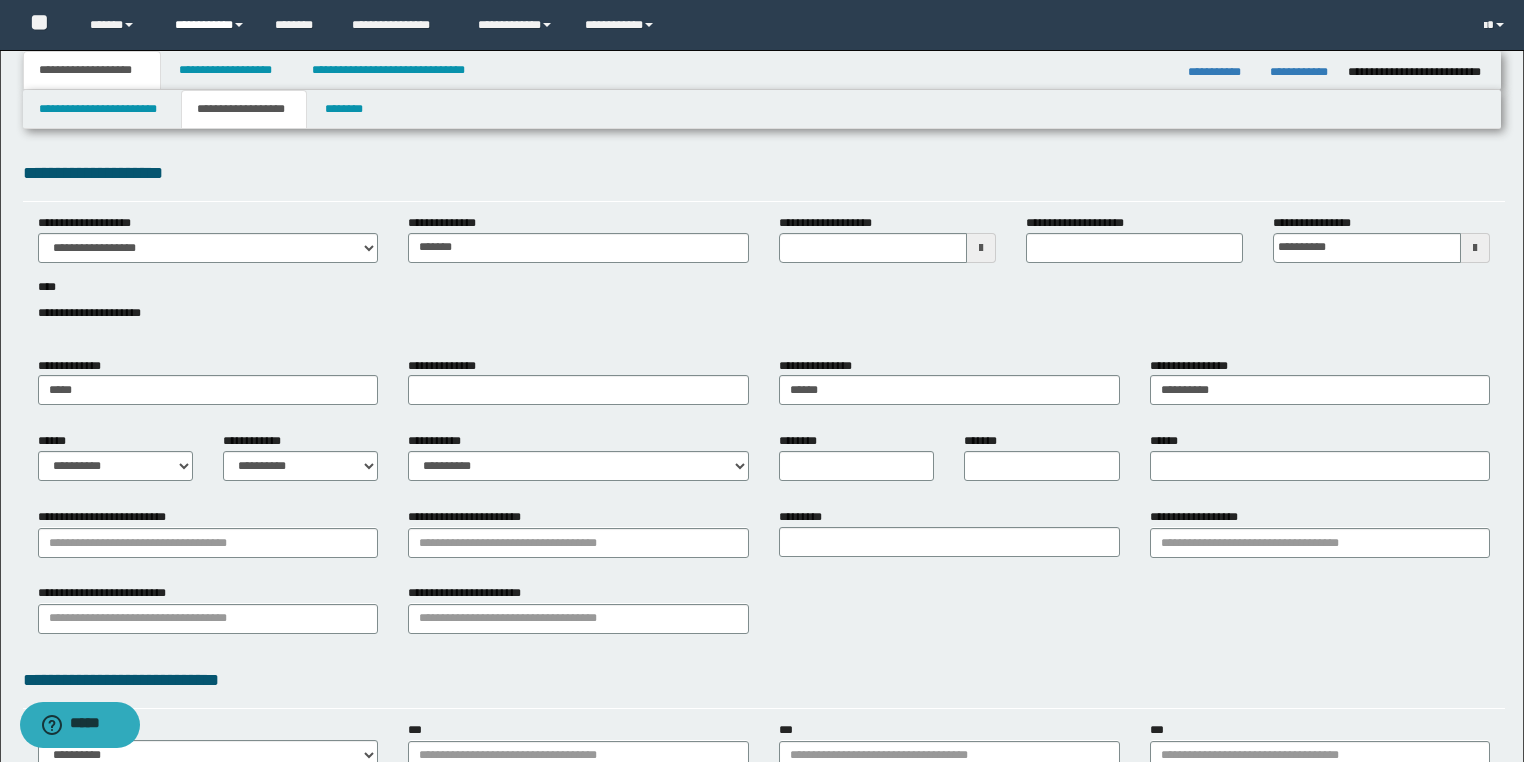 click on "**********" at bounding box center [210, 25] 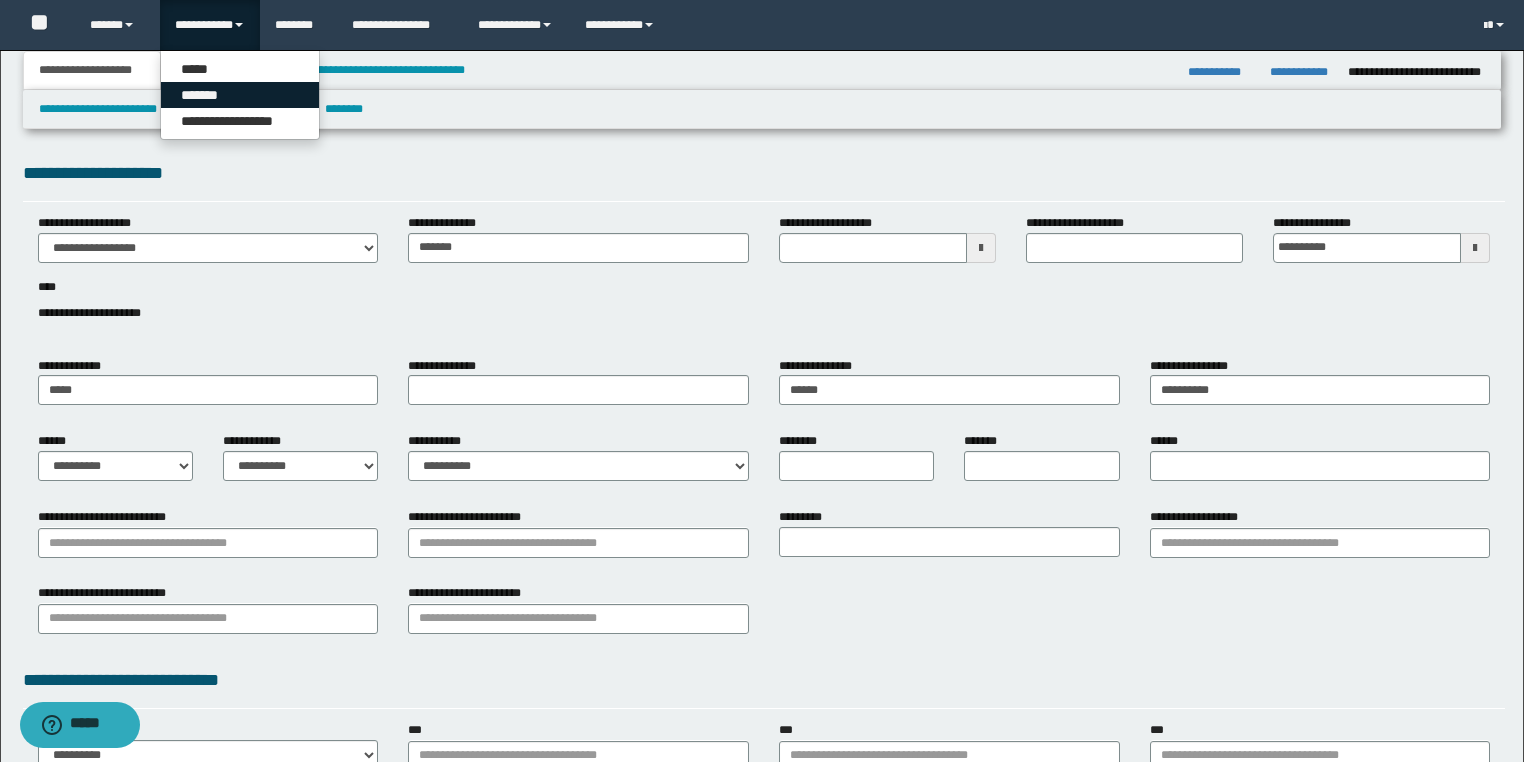 click on "*******" at bounding box center (240, 95) 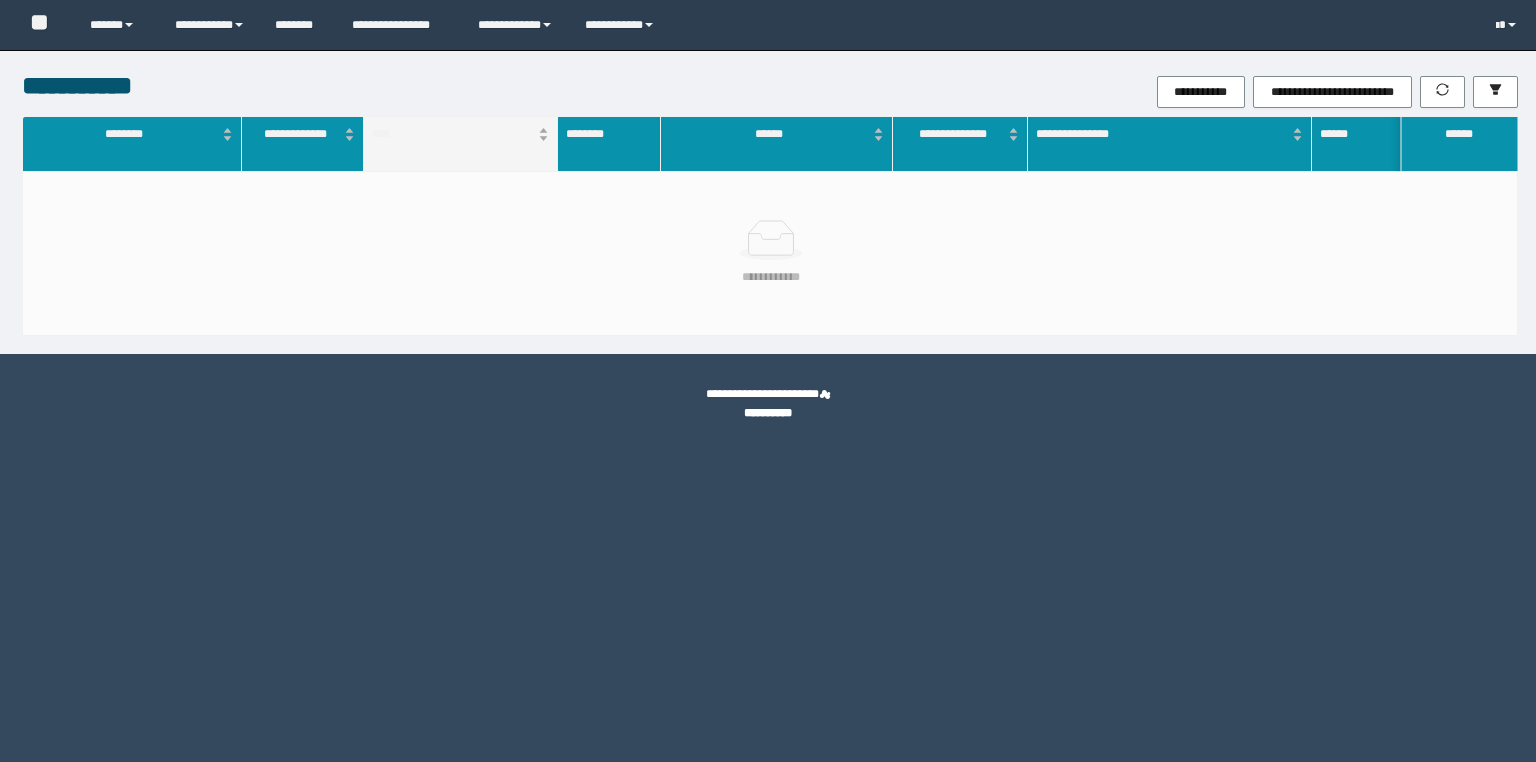 scroll, scrollTop: 0, scrollLeft: 0, axis: both 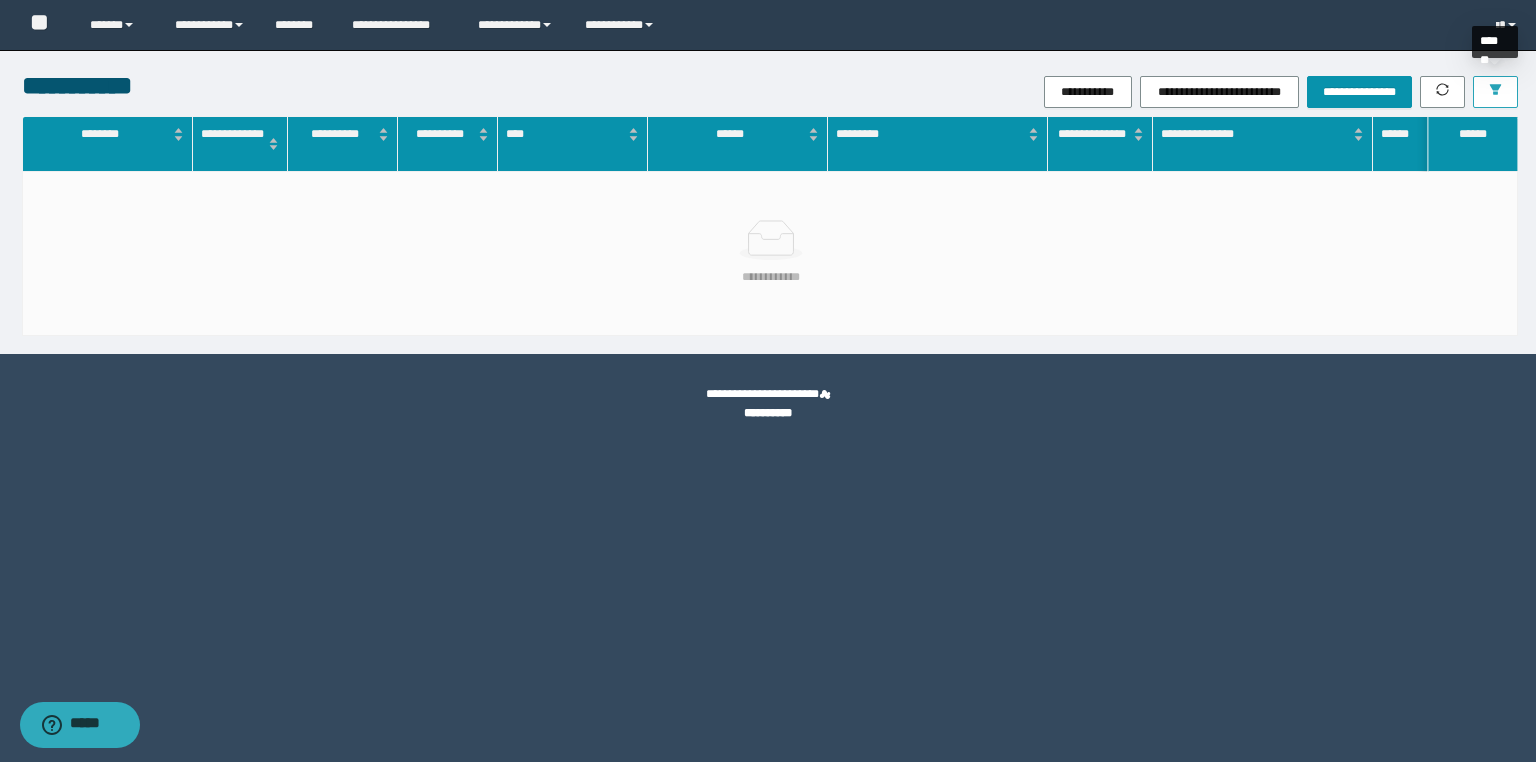 click 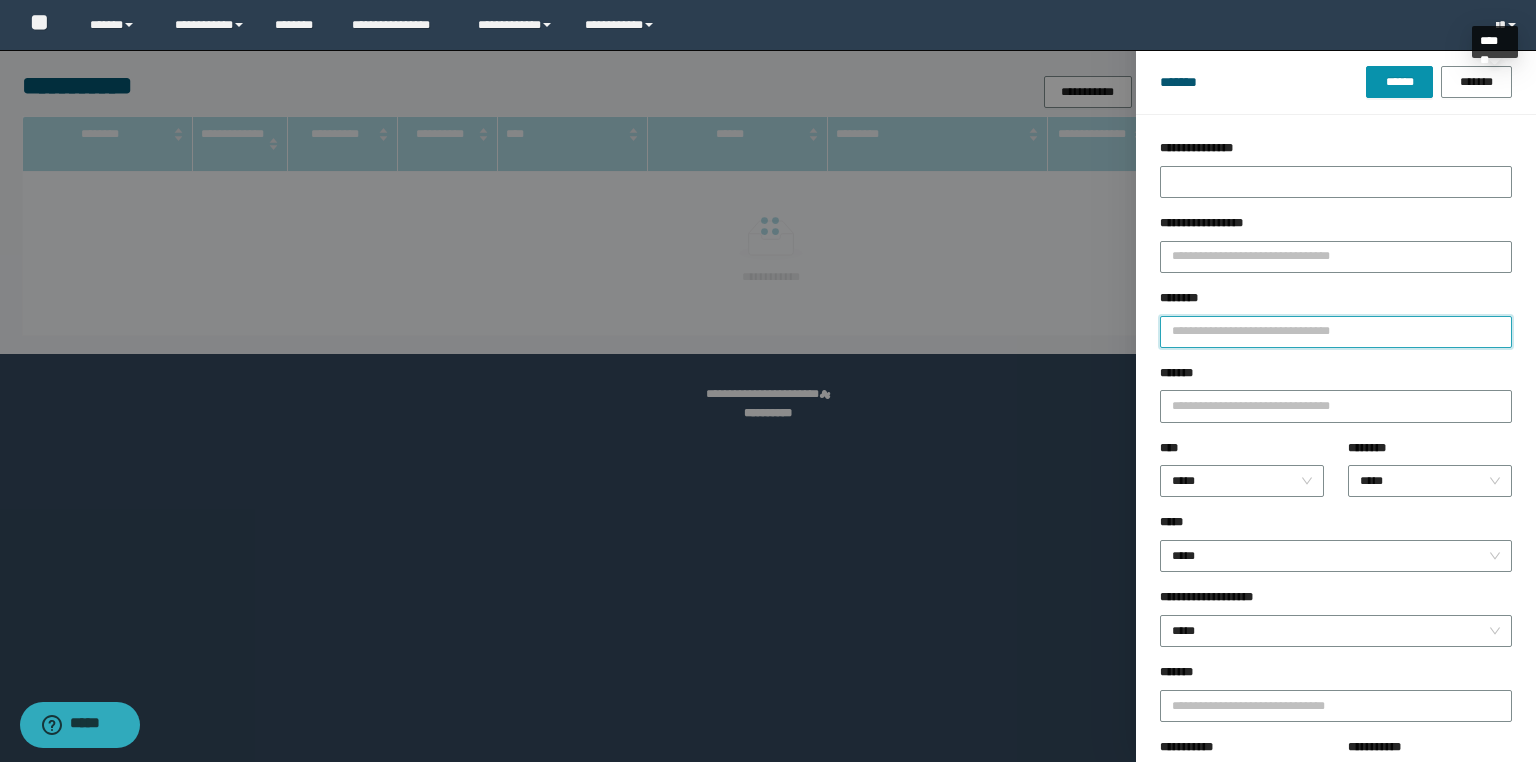 click on "********" at bounding box center (1336, 332) 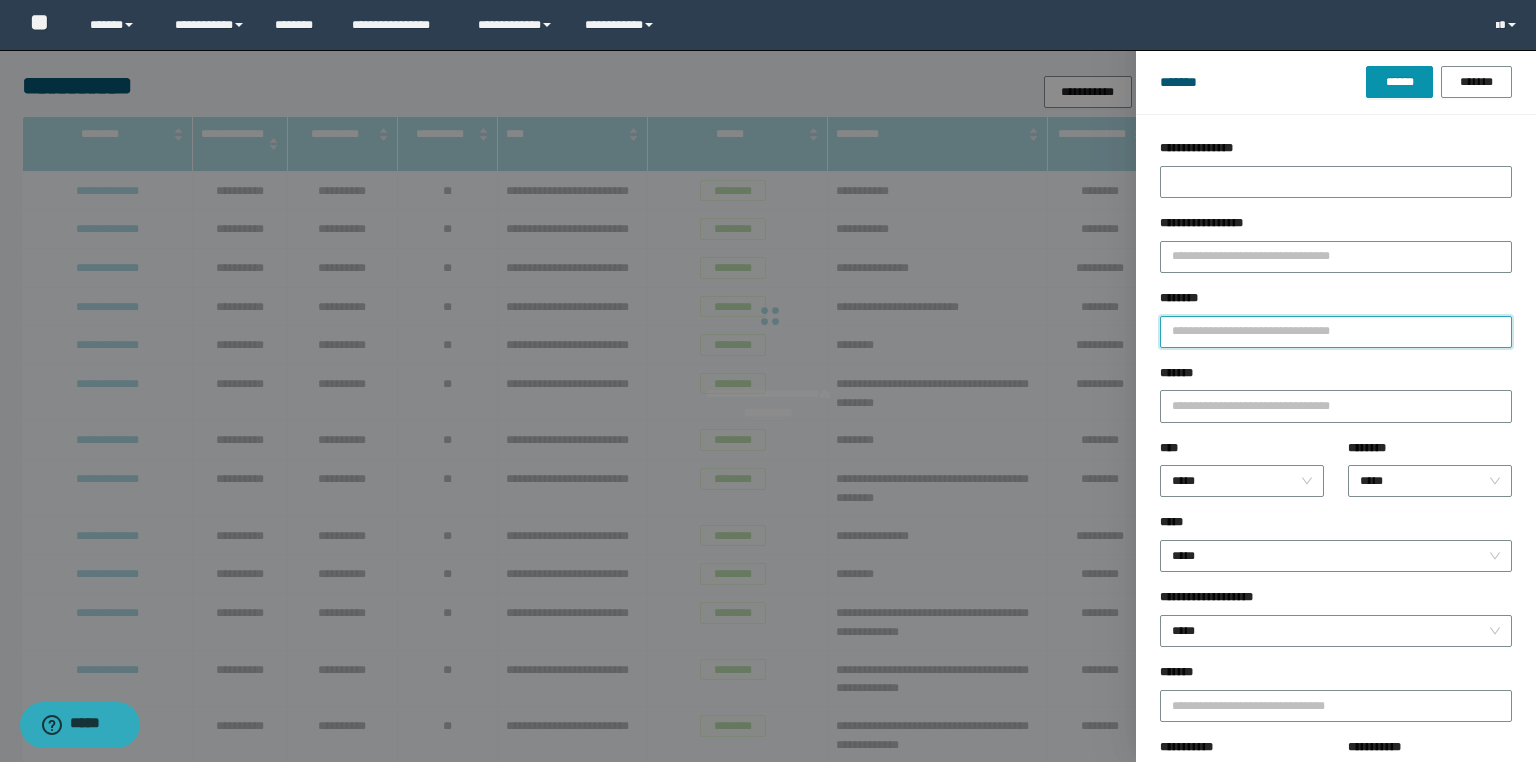 click on "********" at bounding box center [1336, 332] 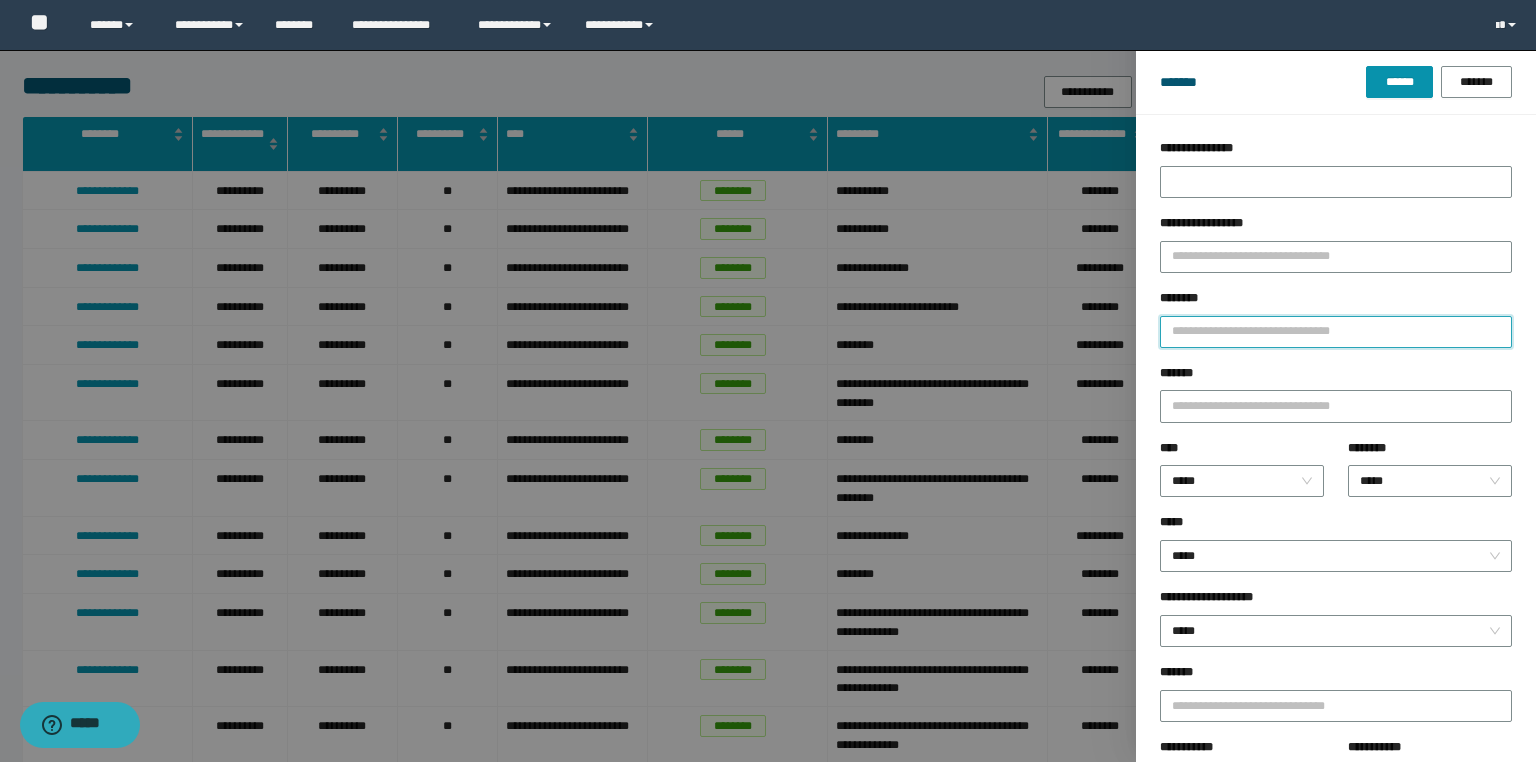 paste on "*******" 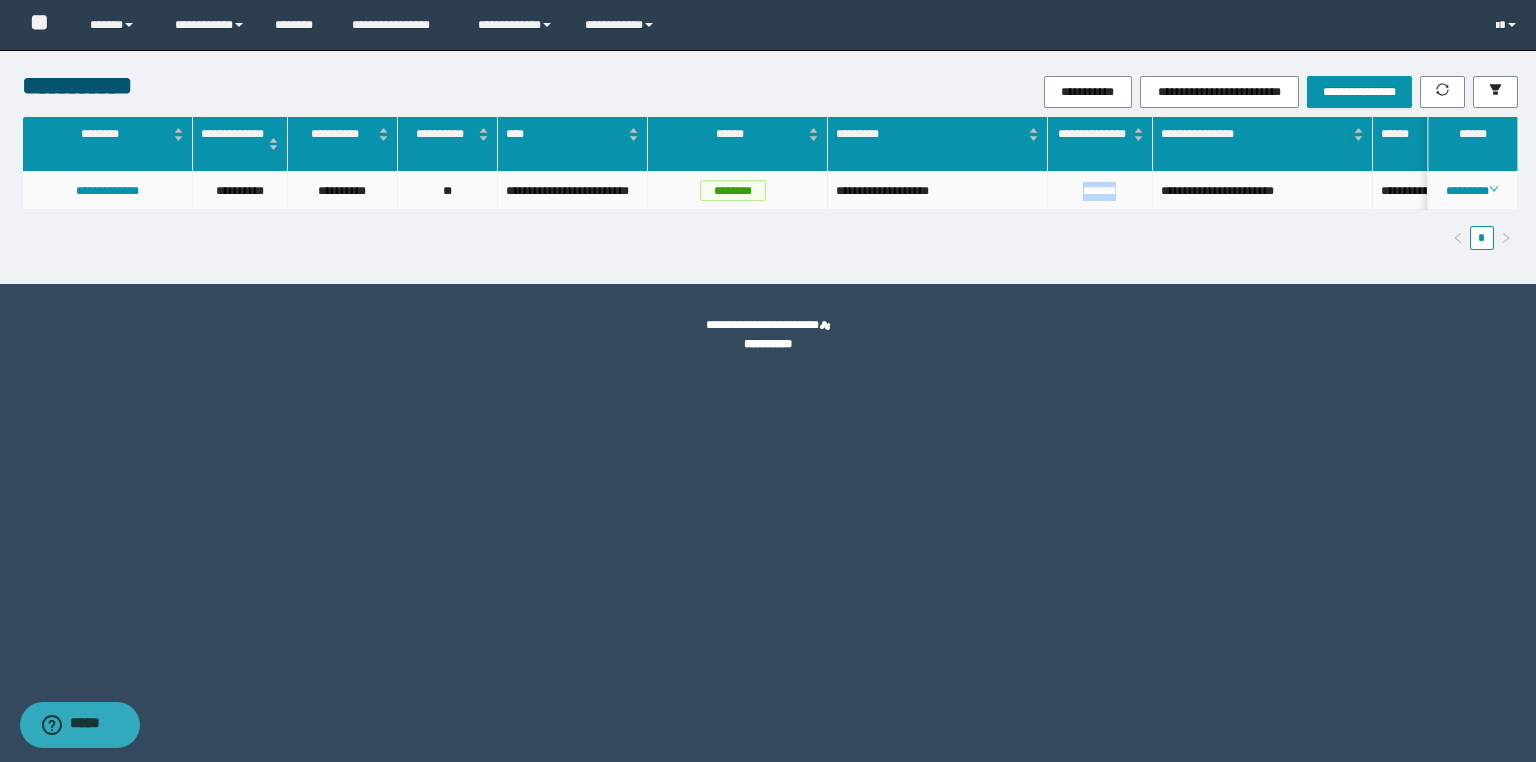 drag, startPoint x: 1080, startPoint y: 185, endPoint x: 1021, endPoint y: 181, distance: 59.135437 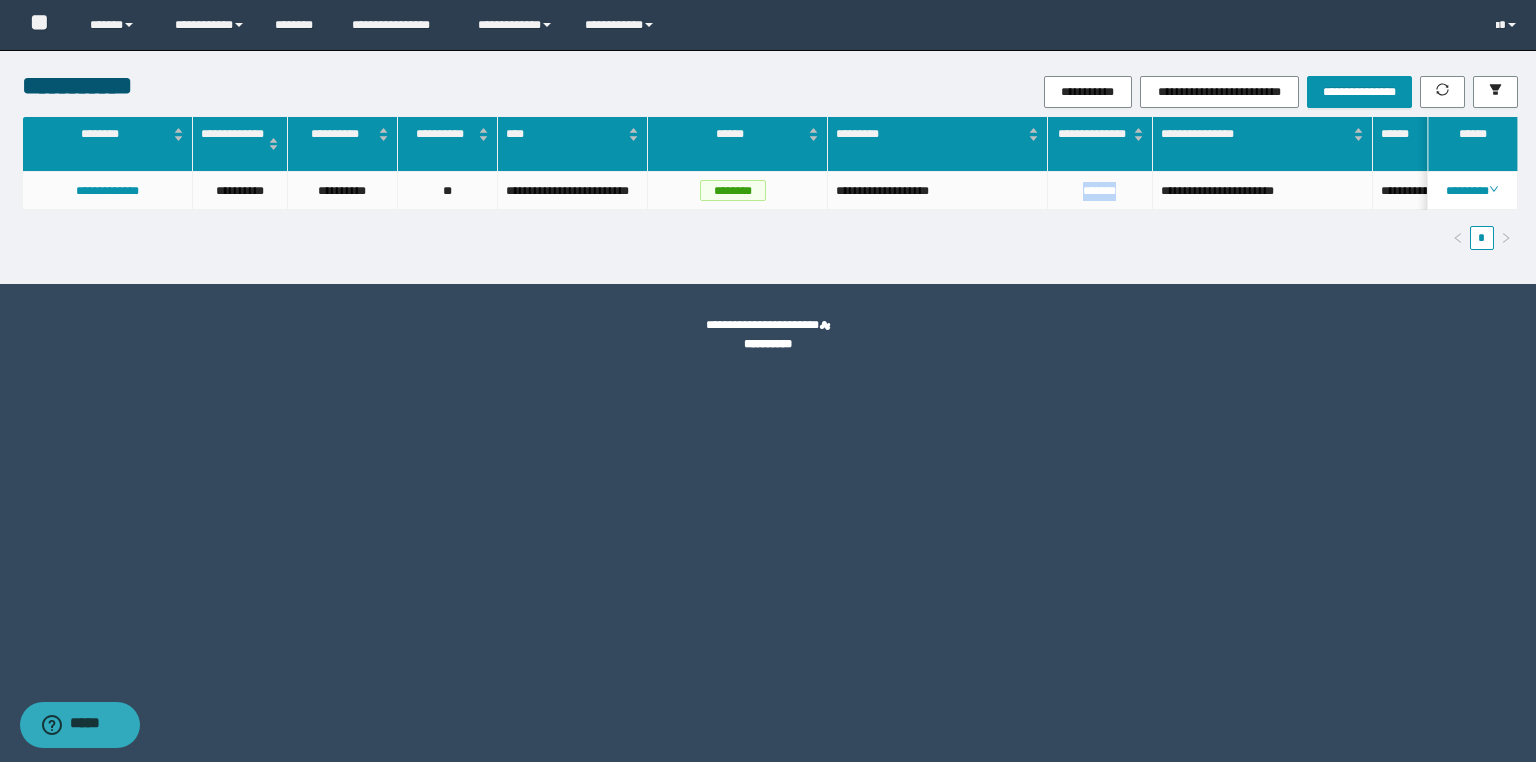 copy on "*******" 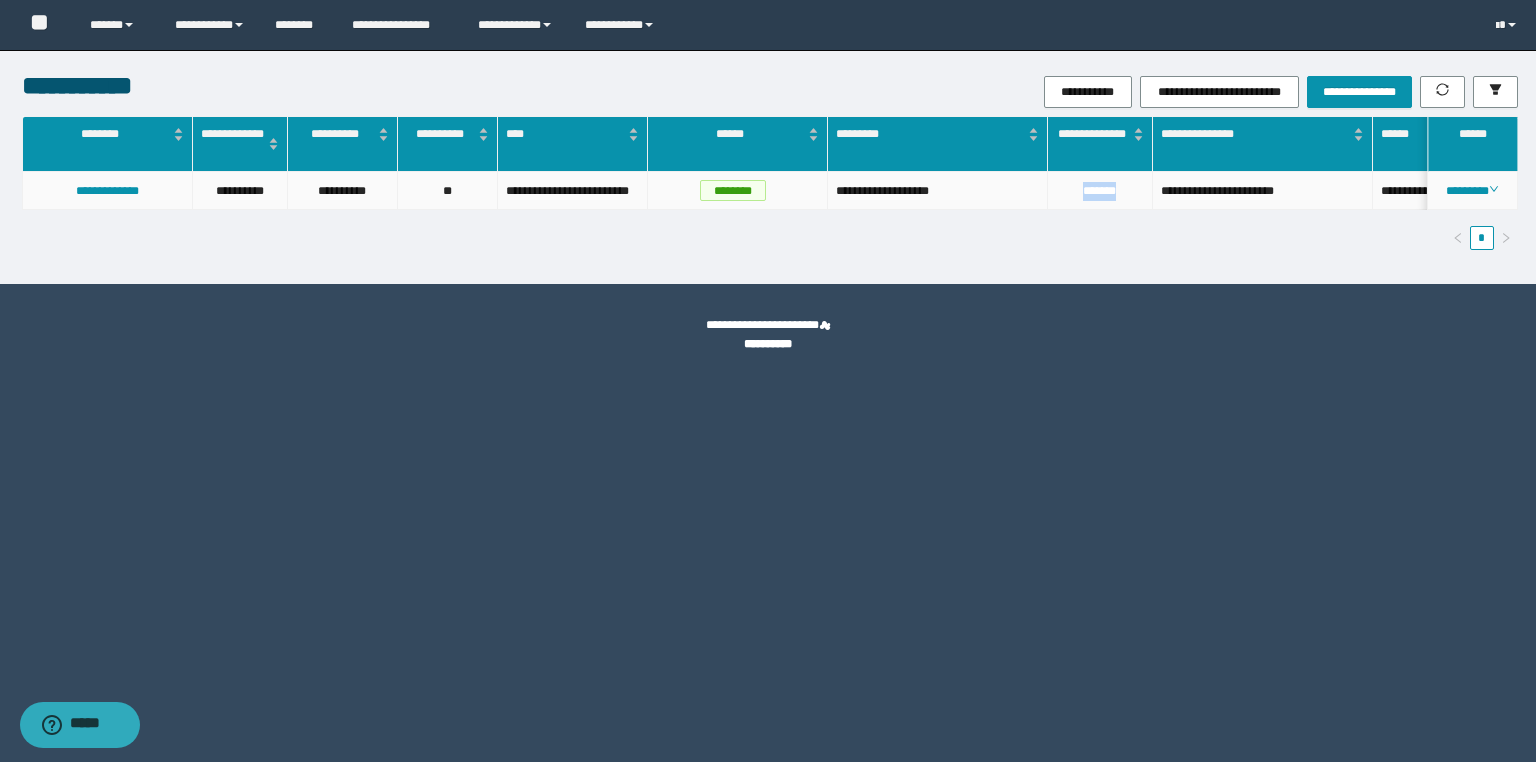 copy on "*******" 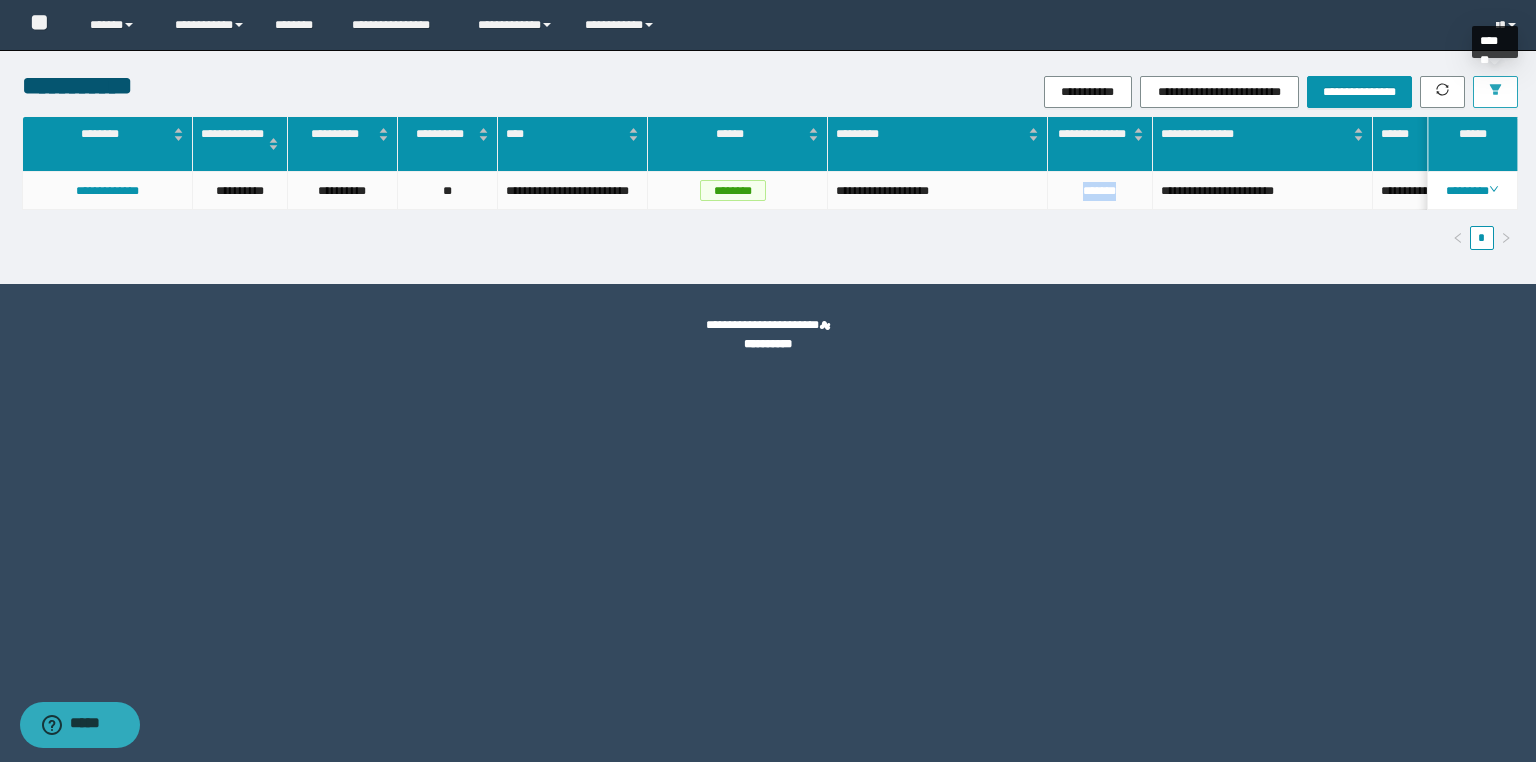 click at bounding box center (1495, 92) 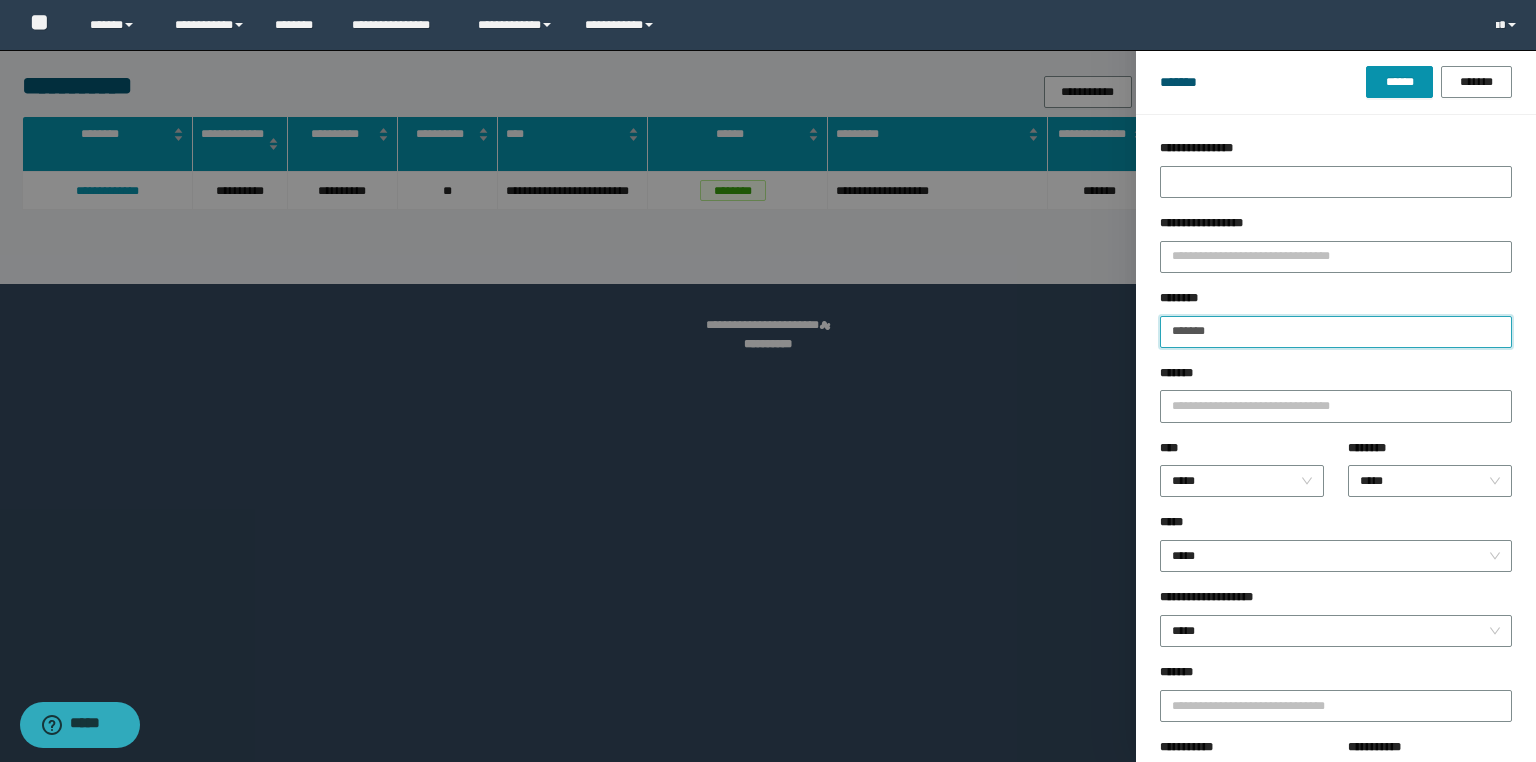 drag, startPoint x: 1101, startPoint y: 323, endPoint x: 876, endPoint y: 322, distance: 225.00223 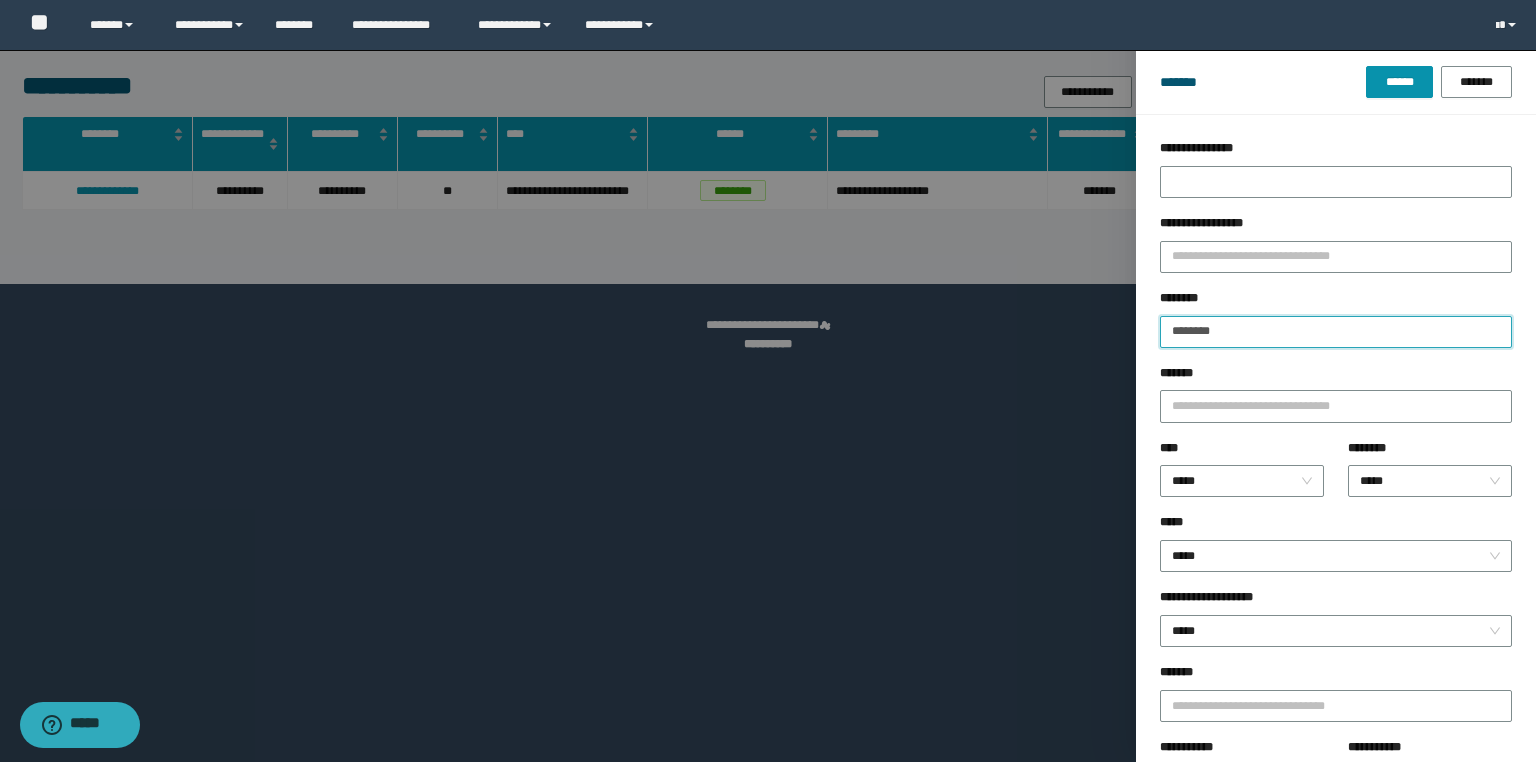click on "******" at bounding box center (1399, 82) 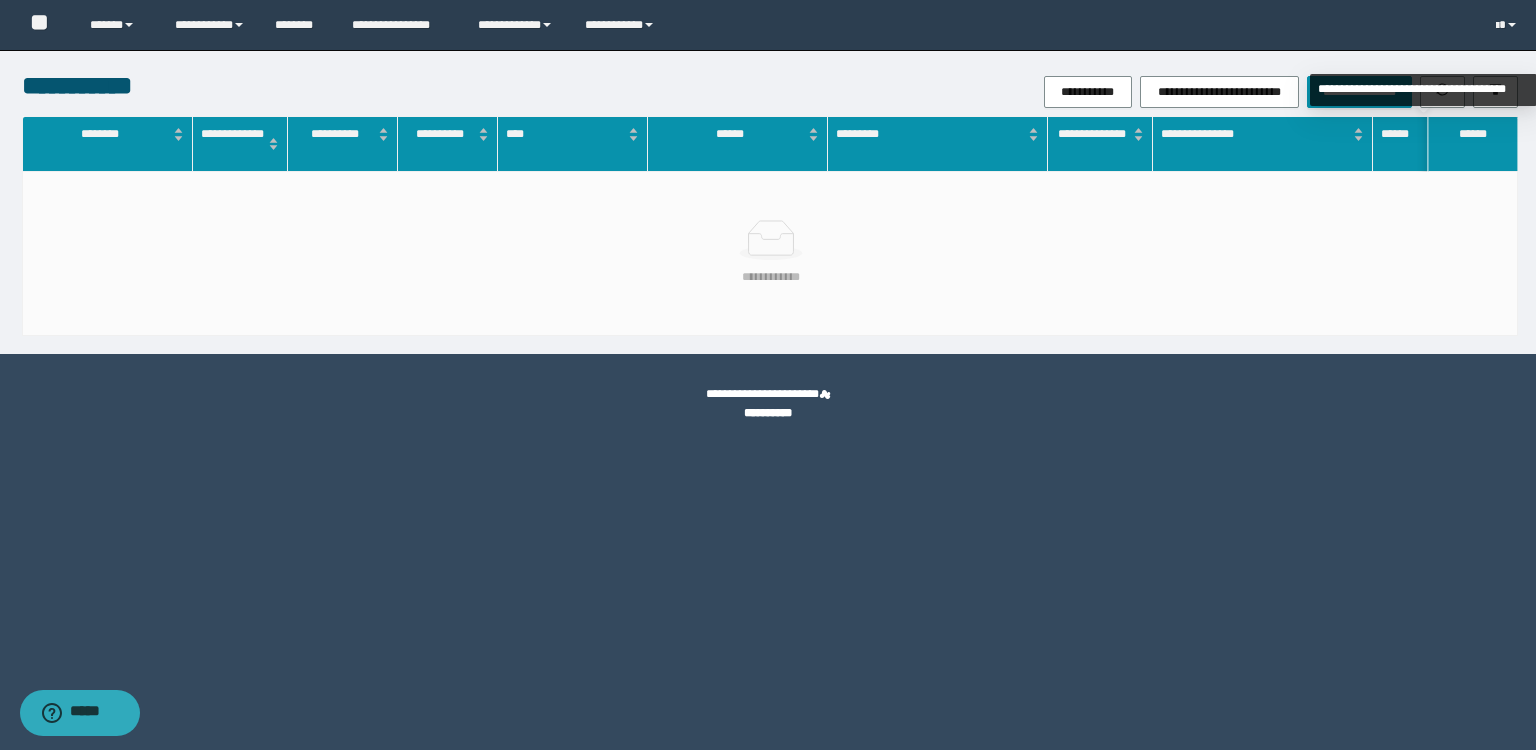 click on "**********" at bounding box center [1423, 90] 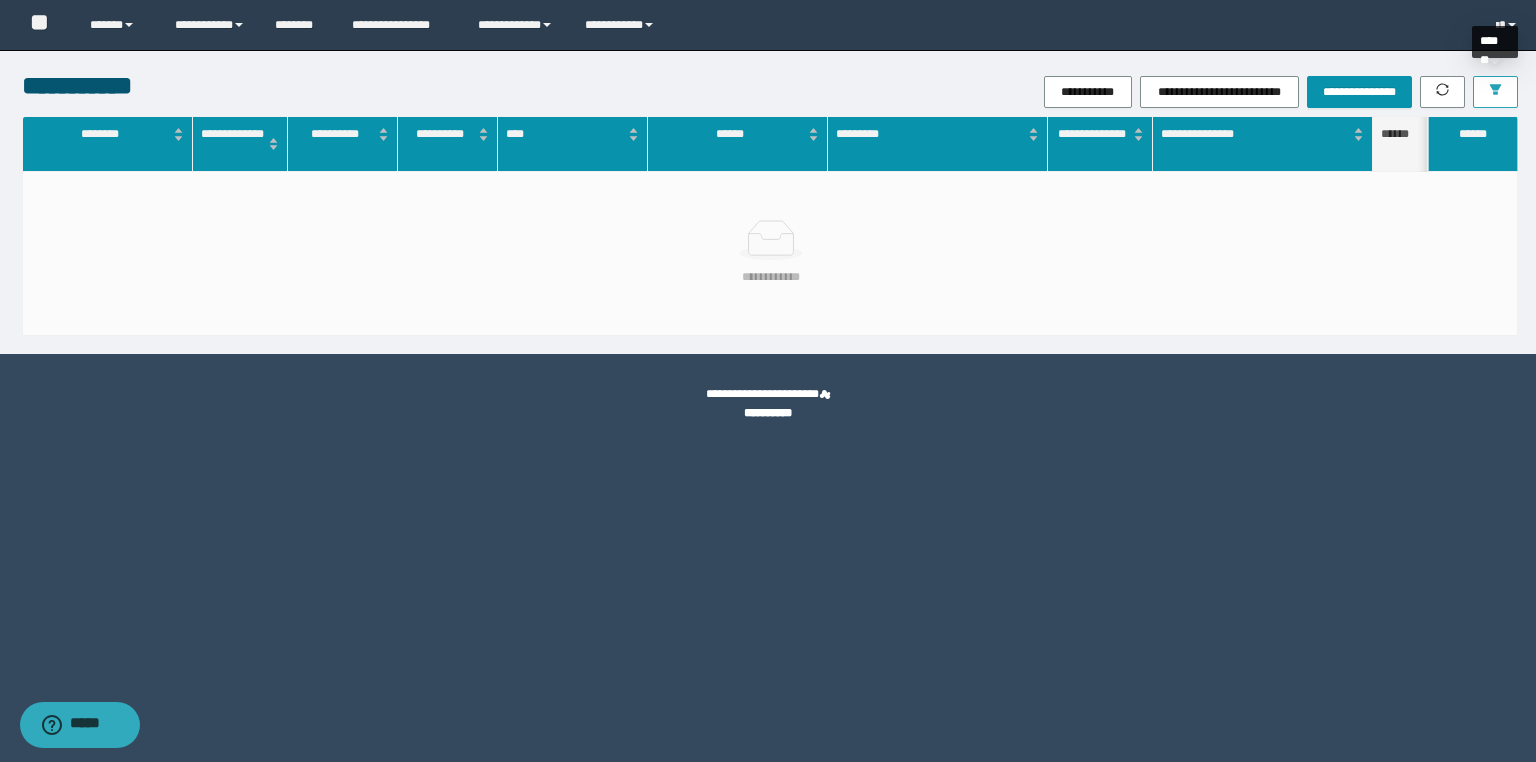 click 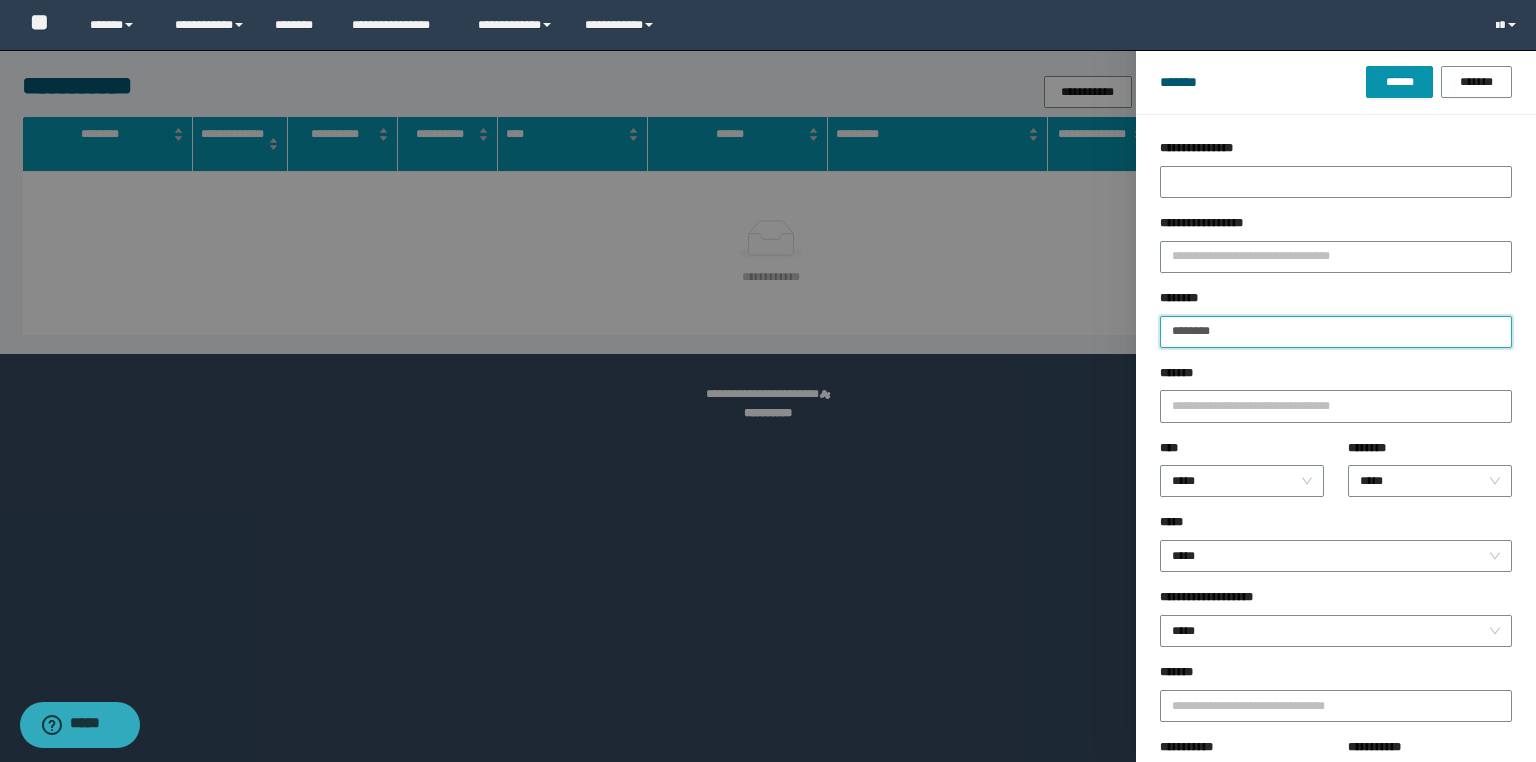 drag, startPoint x: 1248, startPoint y: 330, endPoint x: 1066, endPoint y: 324, distance: 182.09888 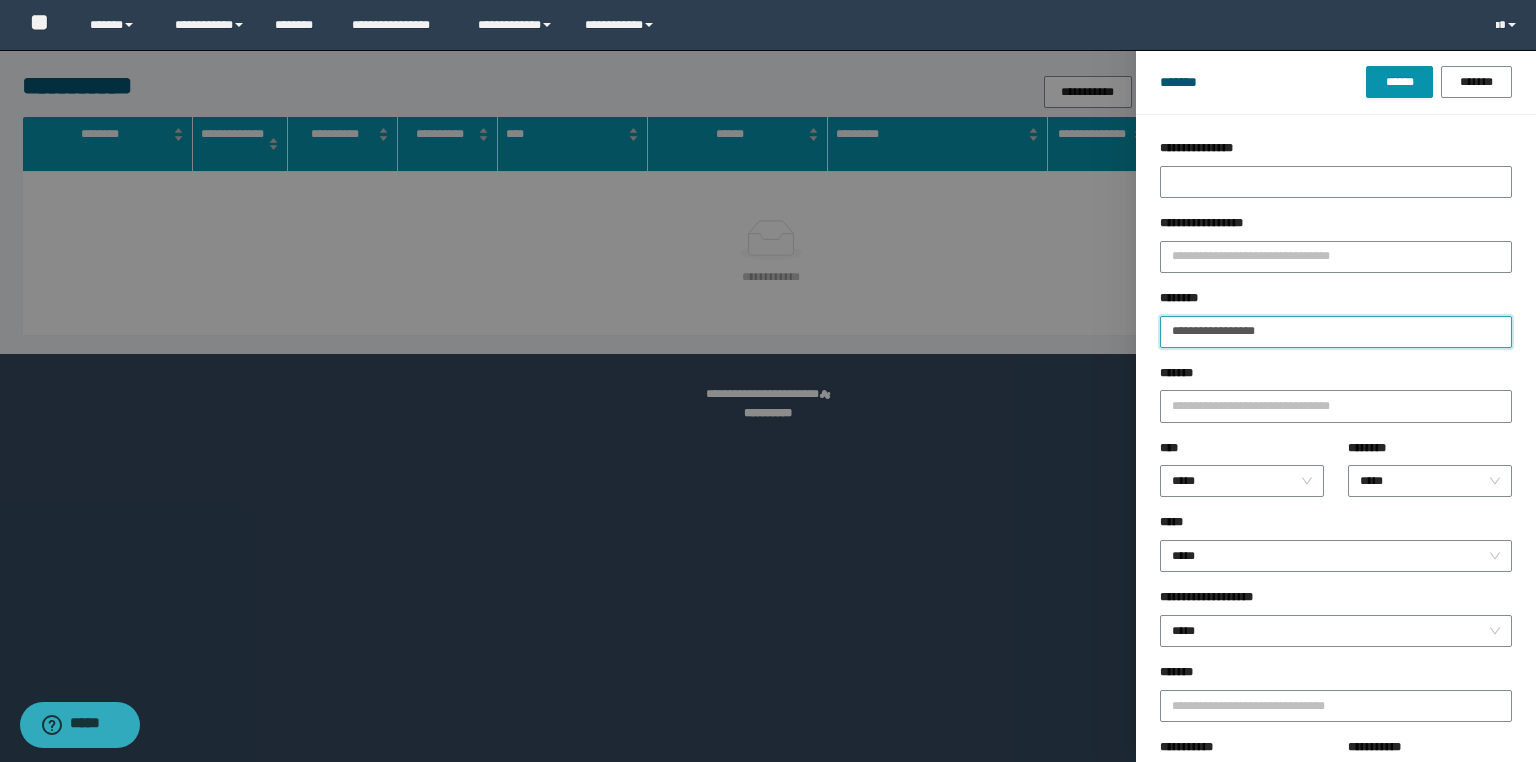 type on "**********" 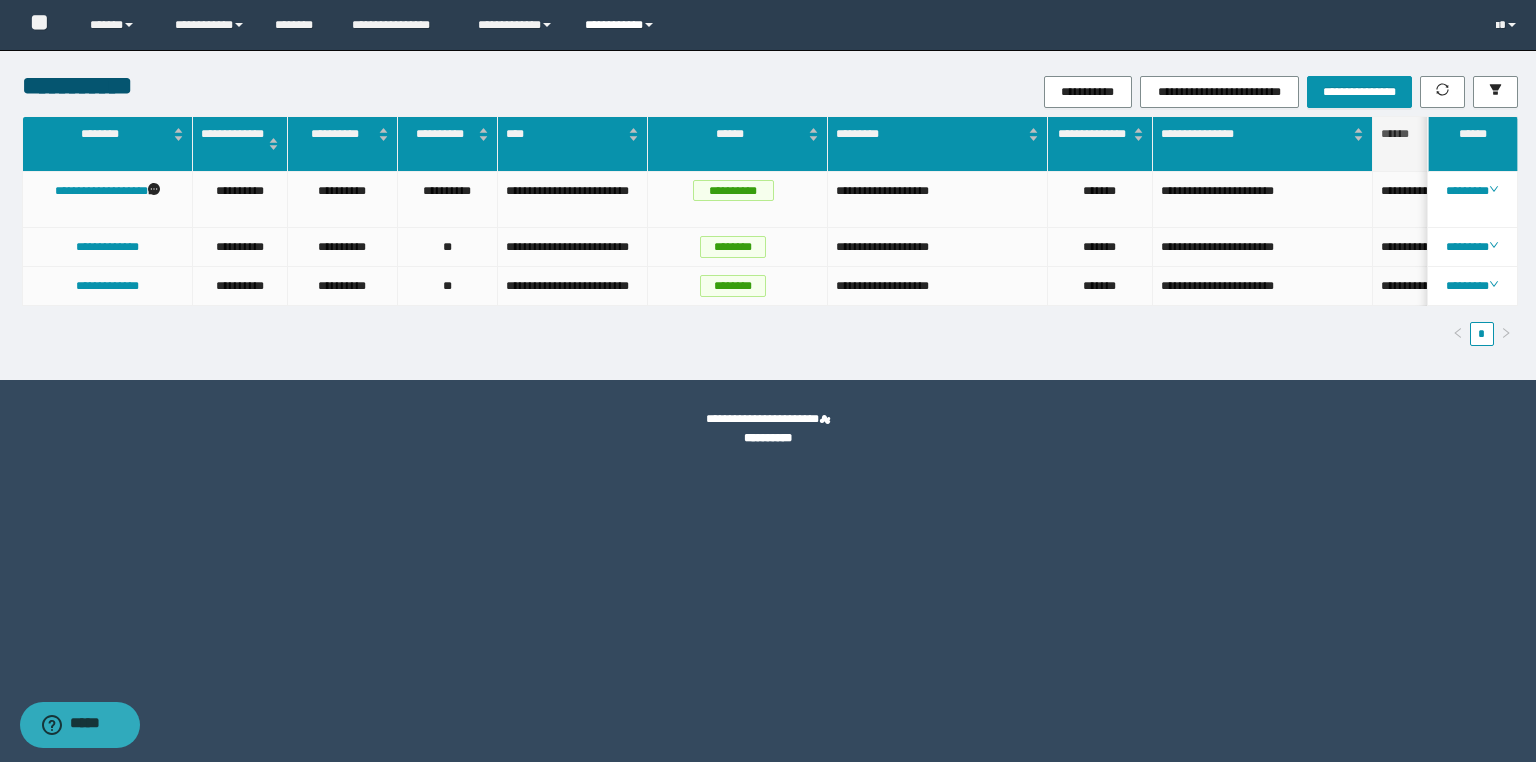 click on "**********" at bounding box center [622, 25] 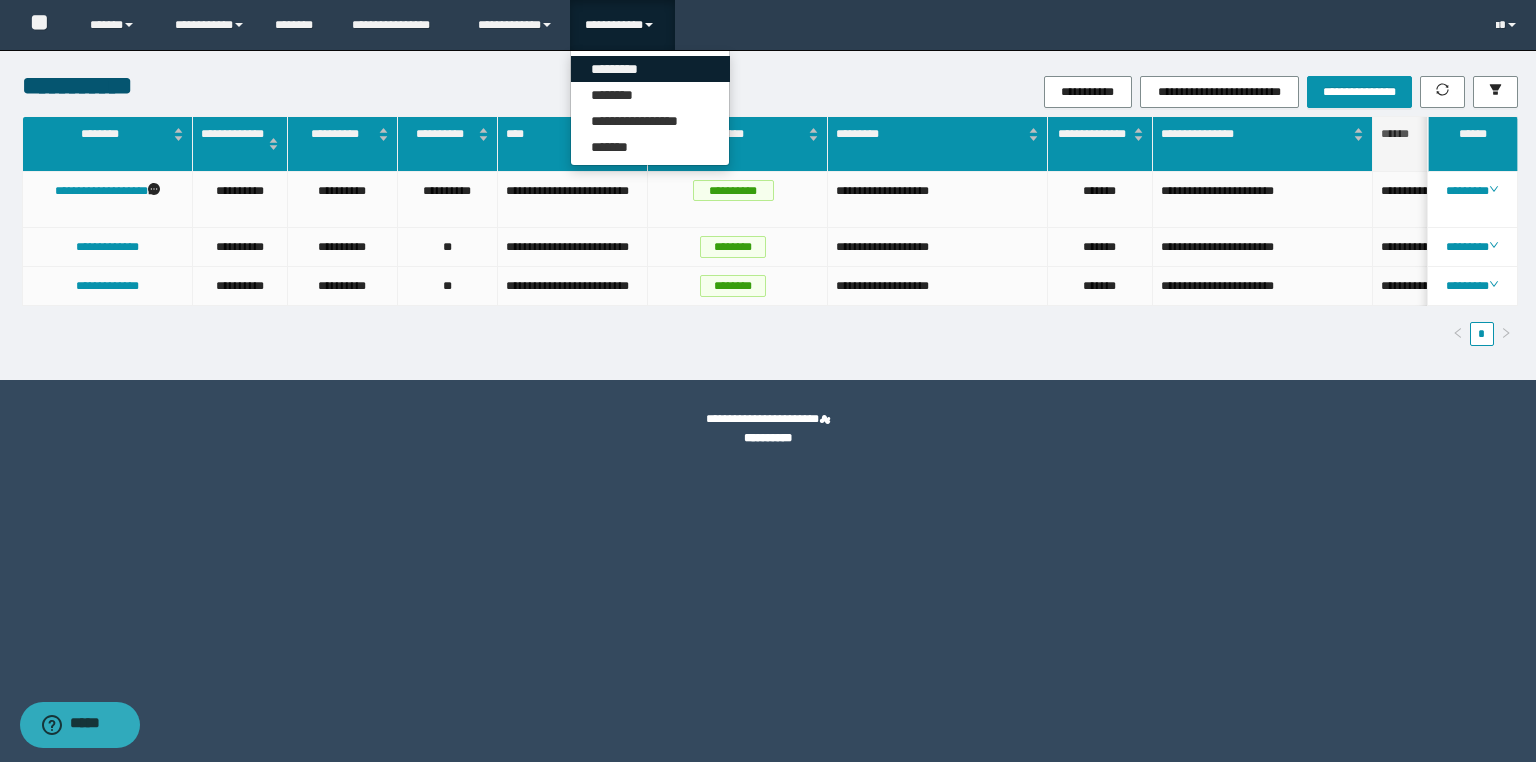 click on "*********" at bounding box center (650, 69) 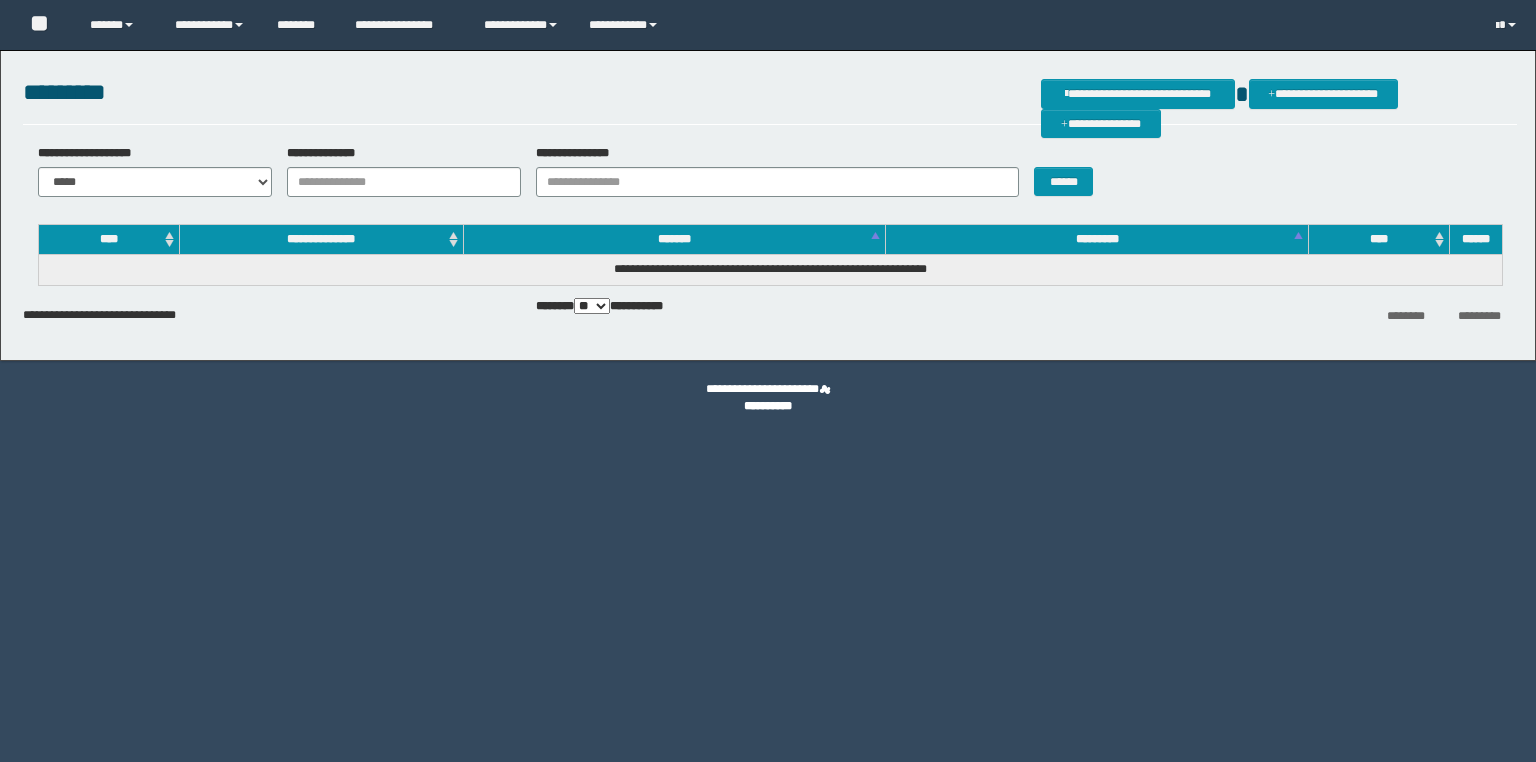 scroll, scrollTop: 0, scrollLeft: 0, axis: both 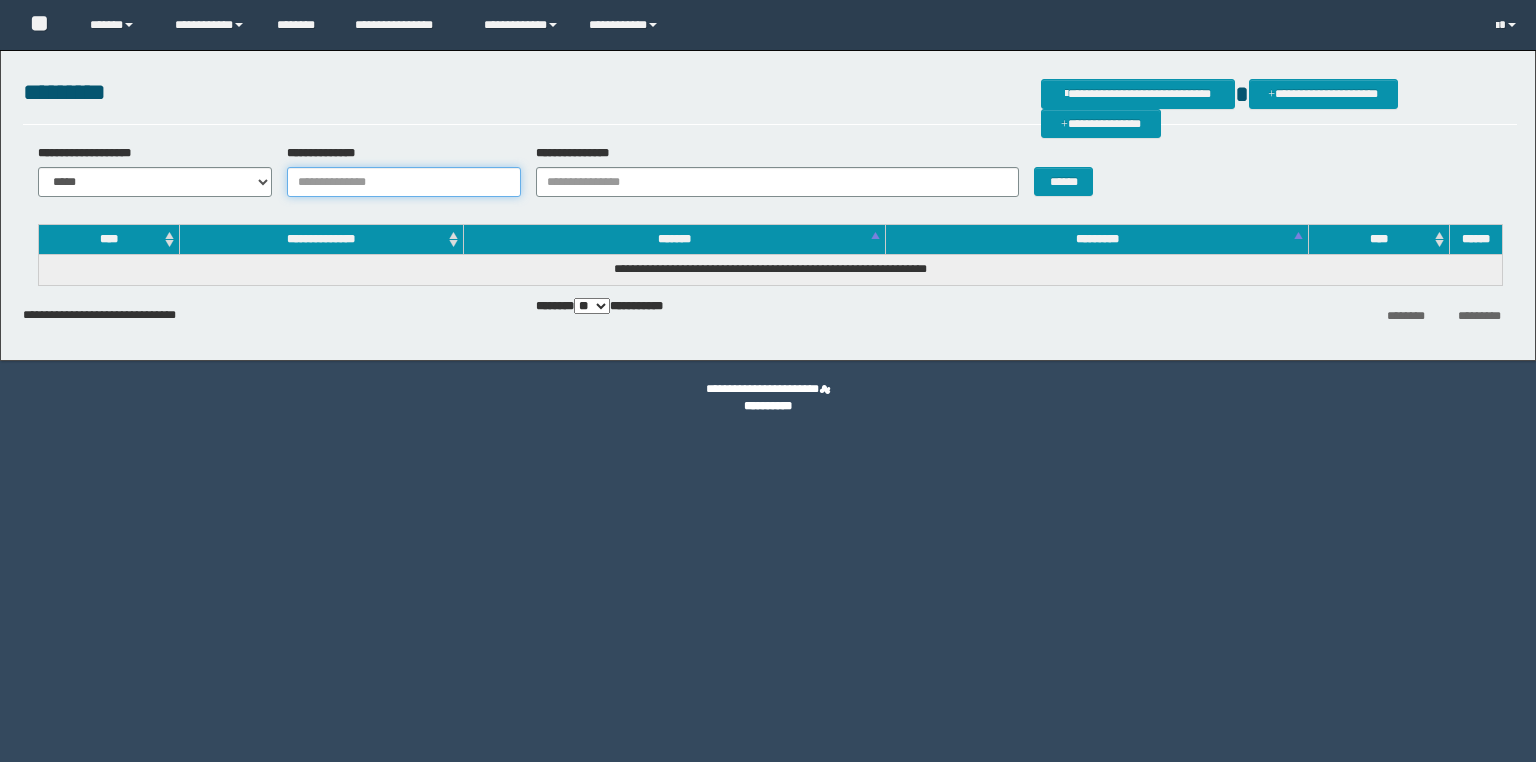 drag, startPoint x: 0, startPoint y: 0, endPoint x: 382, endPoint y: 188, distance: 425.7558 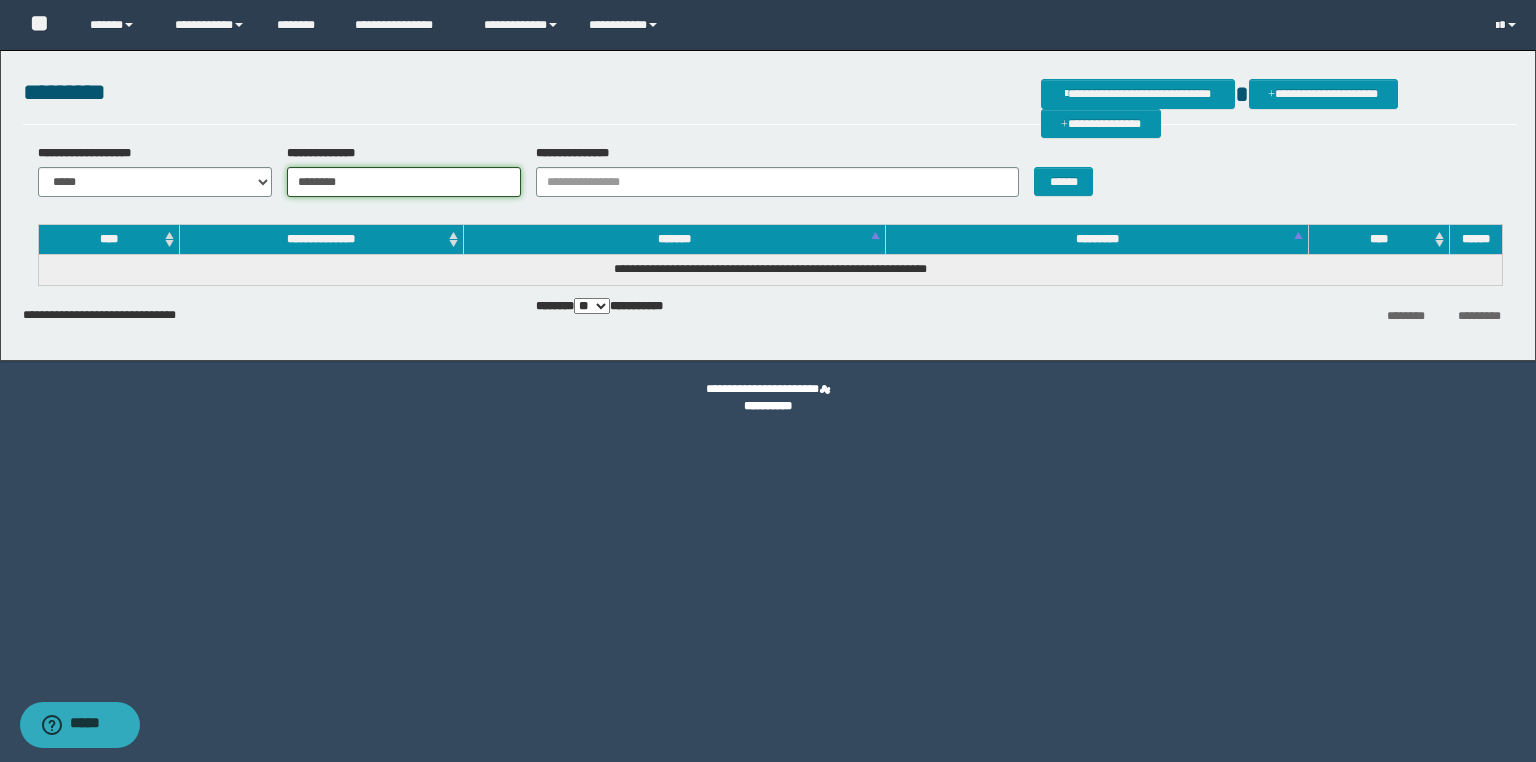 drag, startPoint x: 440, startPoint y: 179, endPoint x: 176, endPoint y: 158, distance: 264.83392 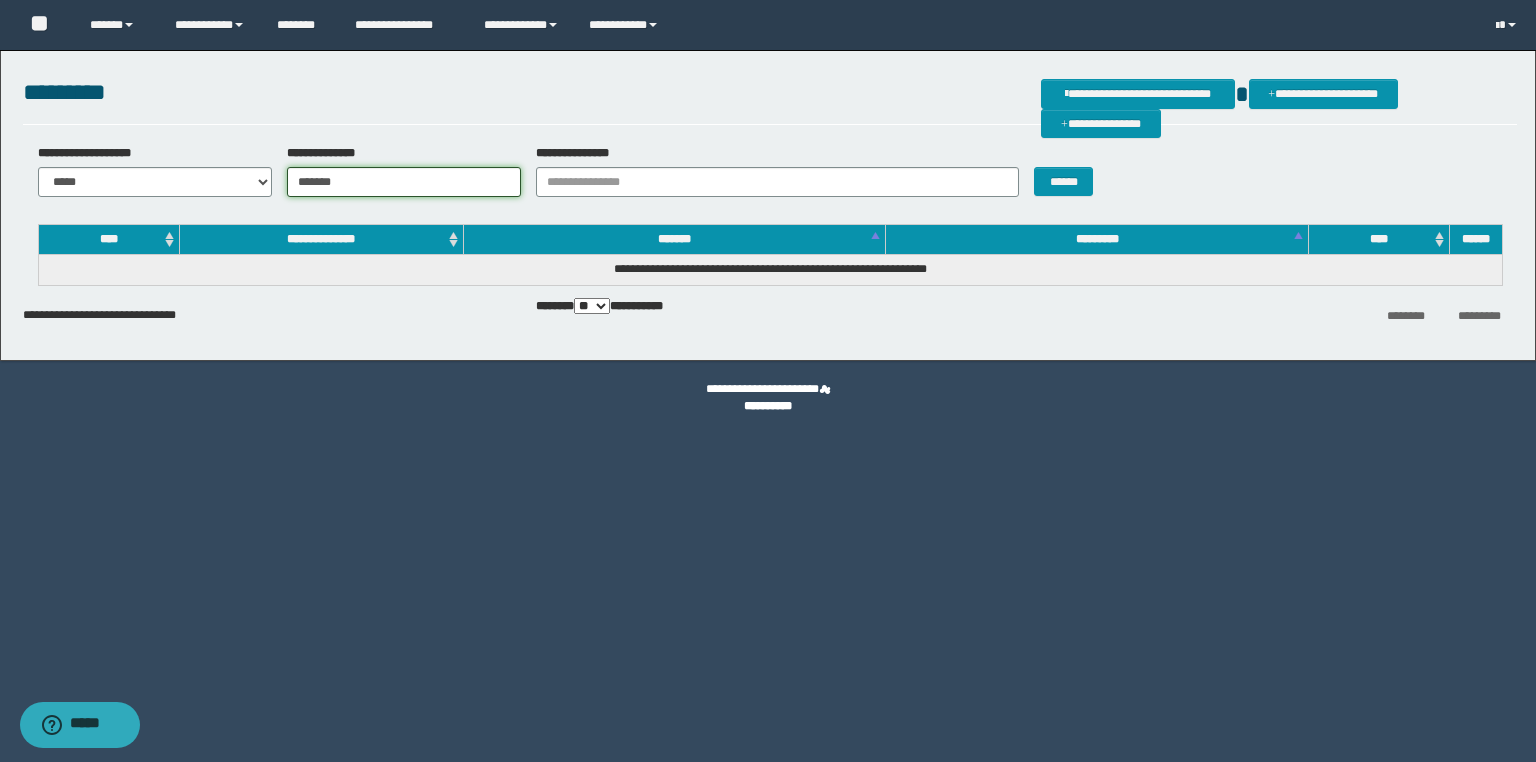 type on "*******" 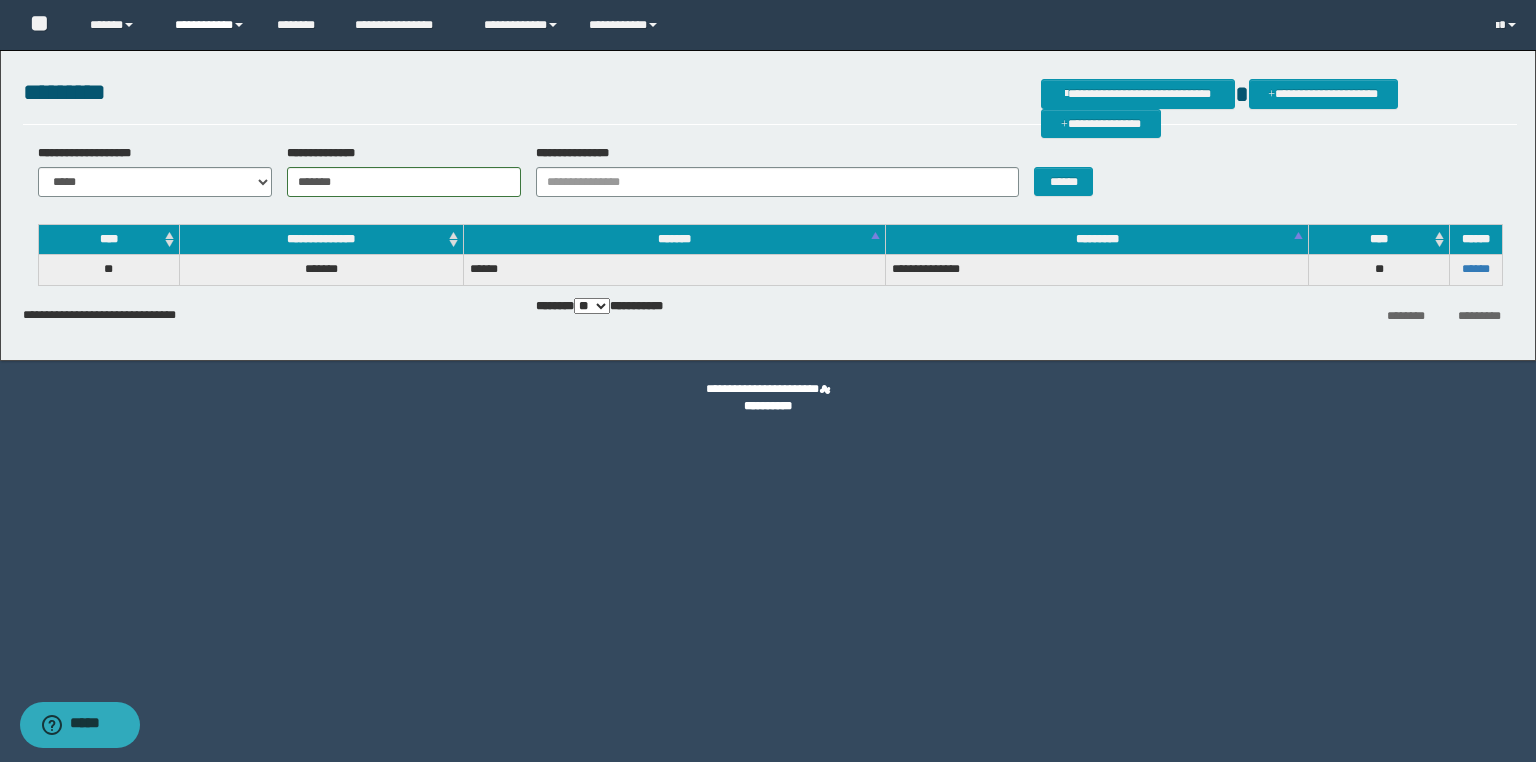 click on "**********" at bounding box center (210, 25) 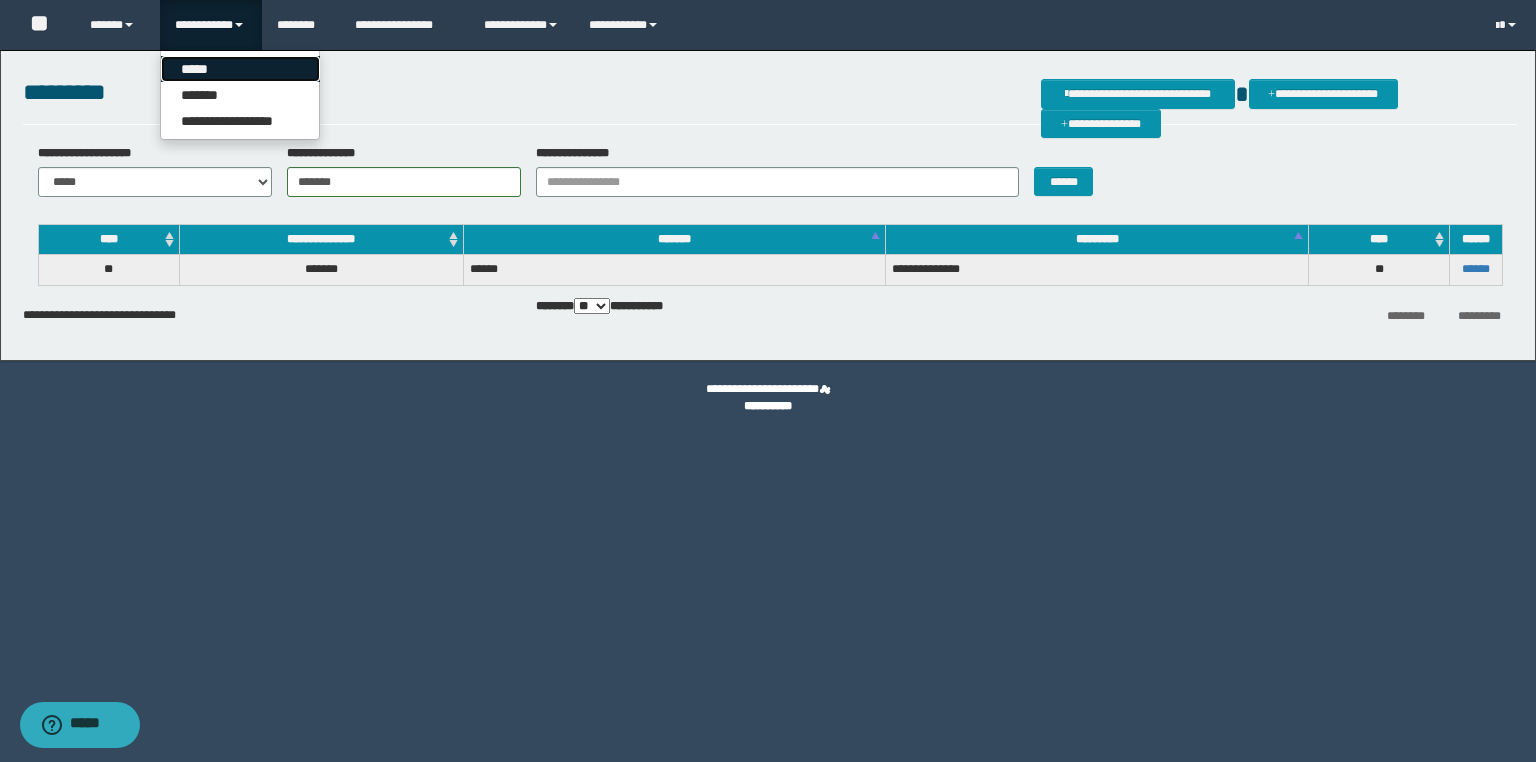 click on "*****" at bounding box center (240, 69) 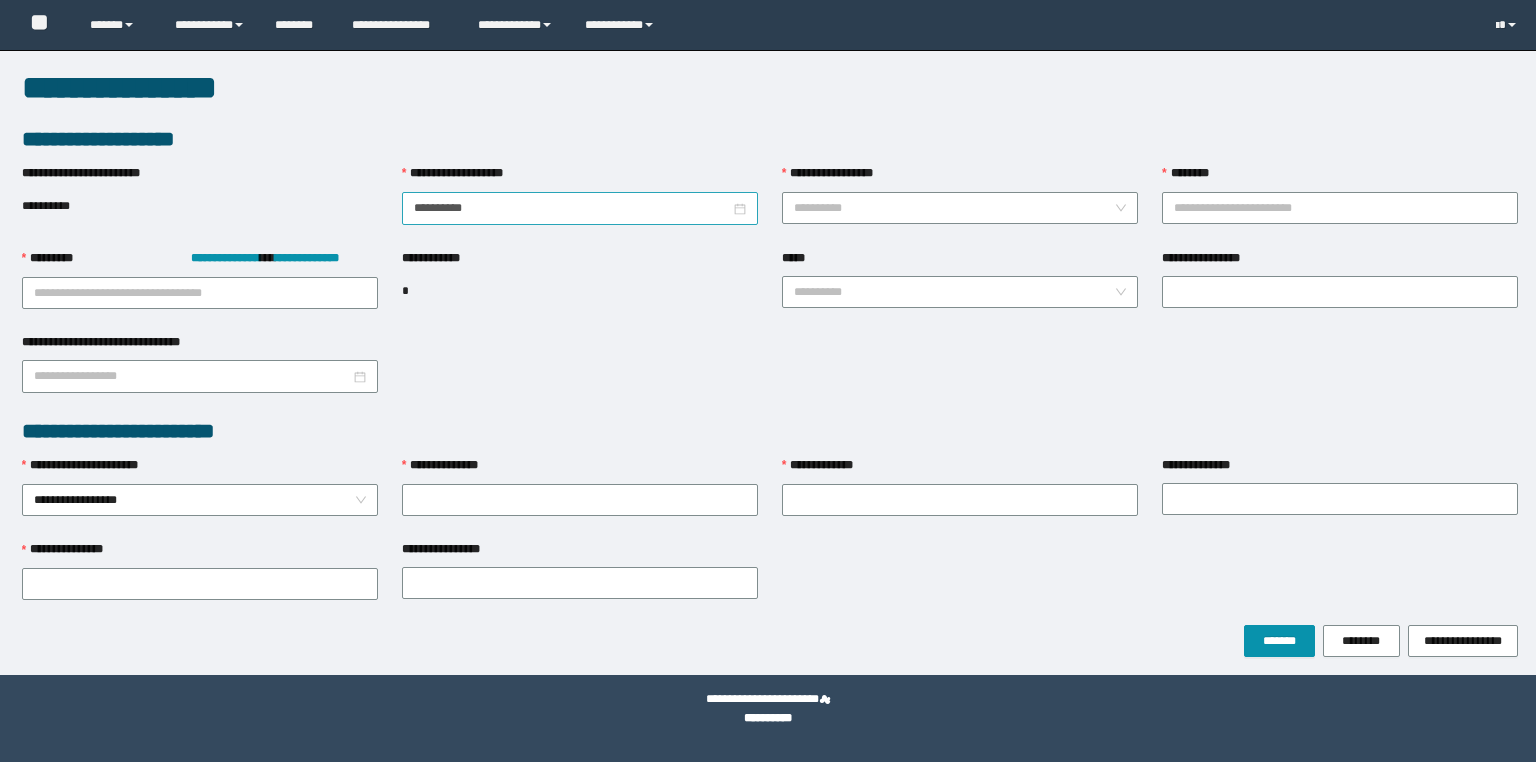 scroll, scrollTop: 0, scrollLeft: 0, axis: both 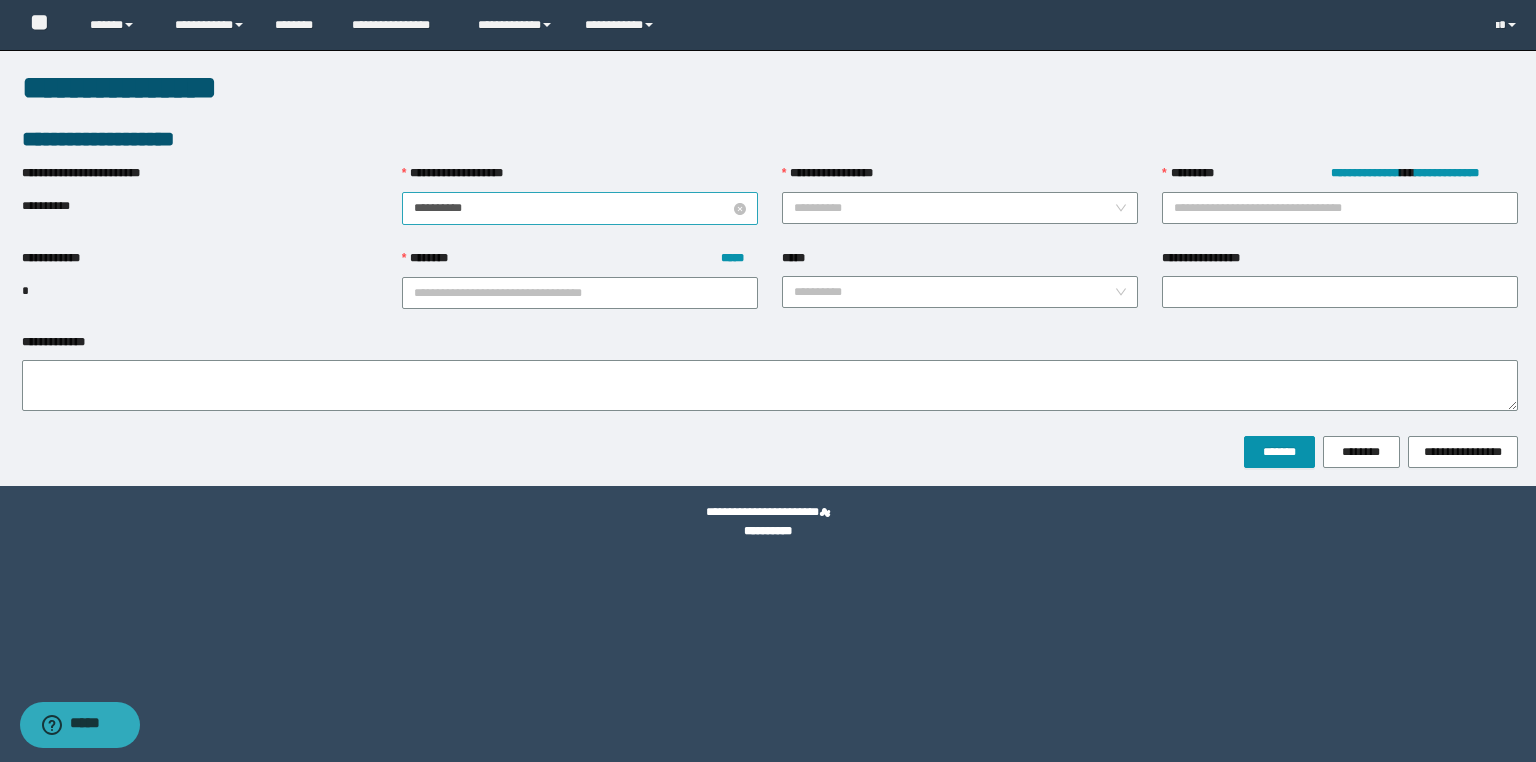 click on "**********" at bounding box center [572, 208] 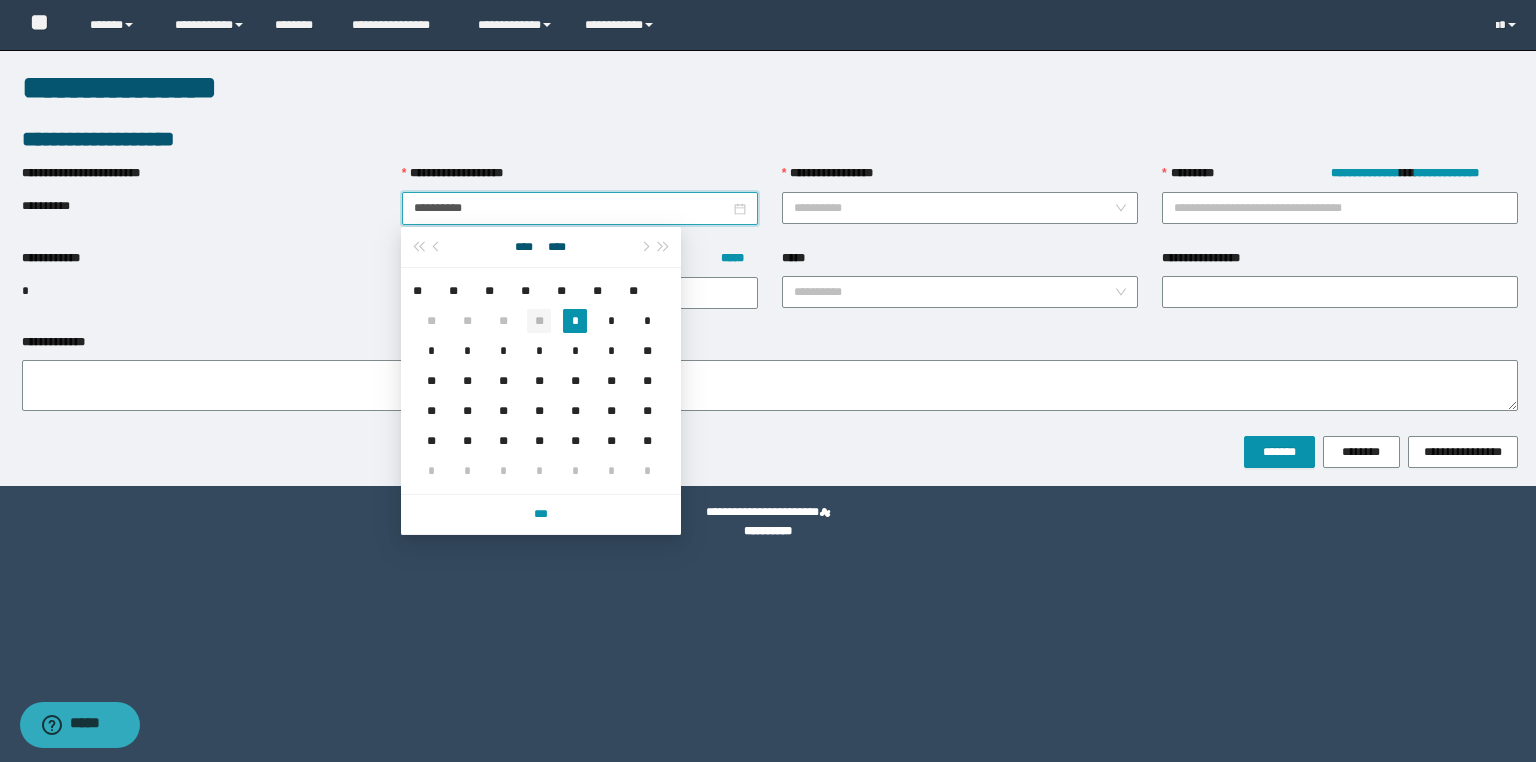 type on "**********" 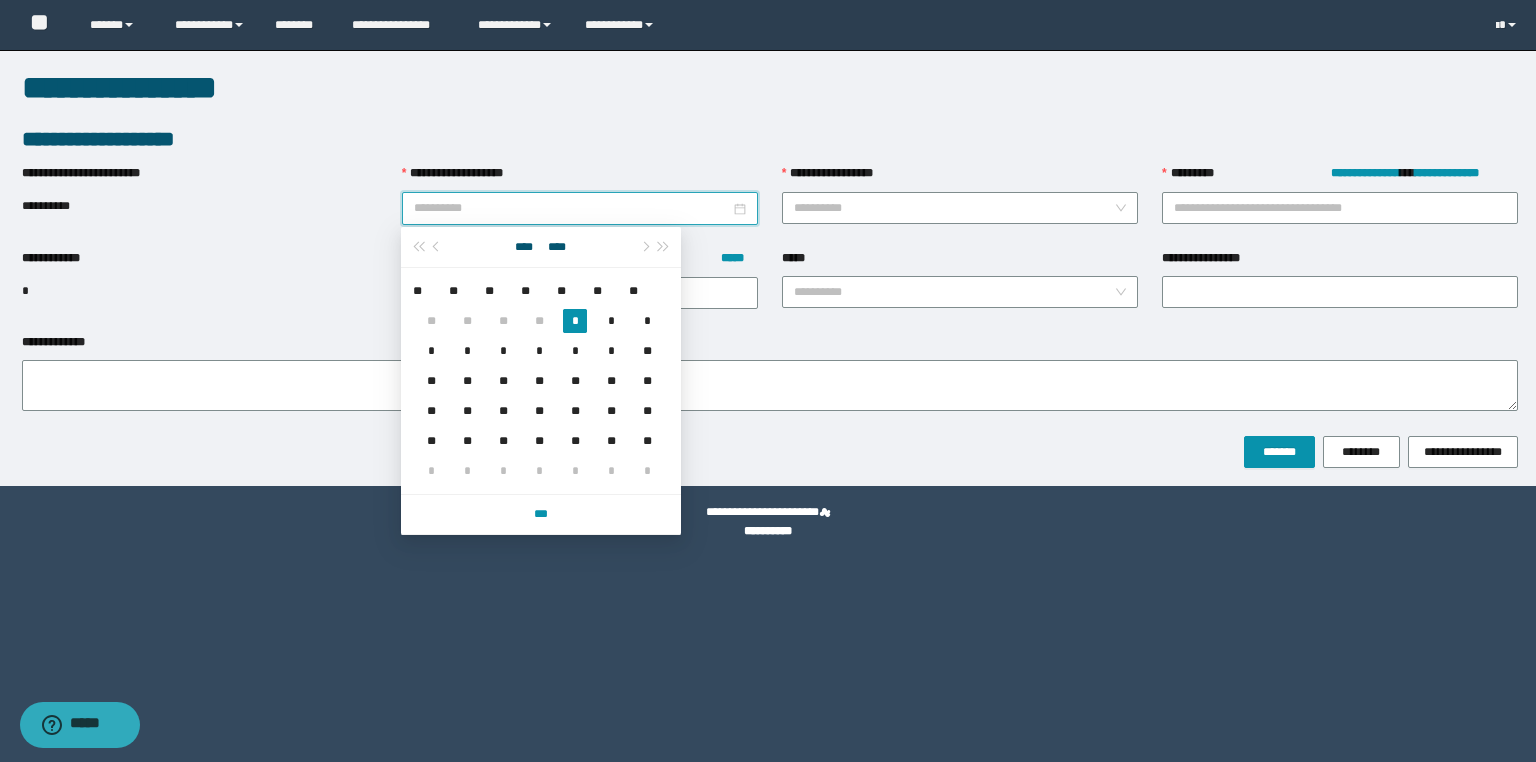 click on "**" at bounding box center [539, 321] 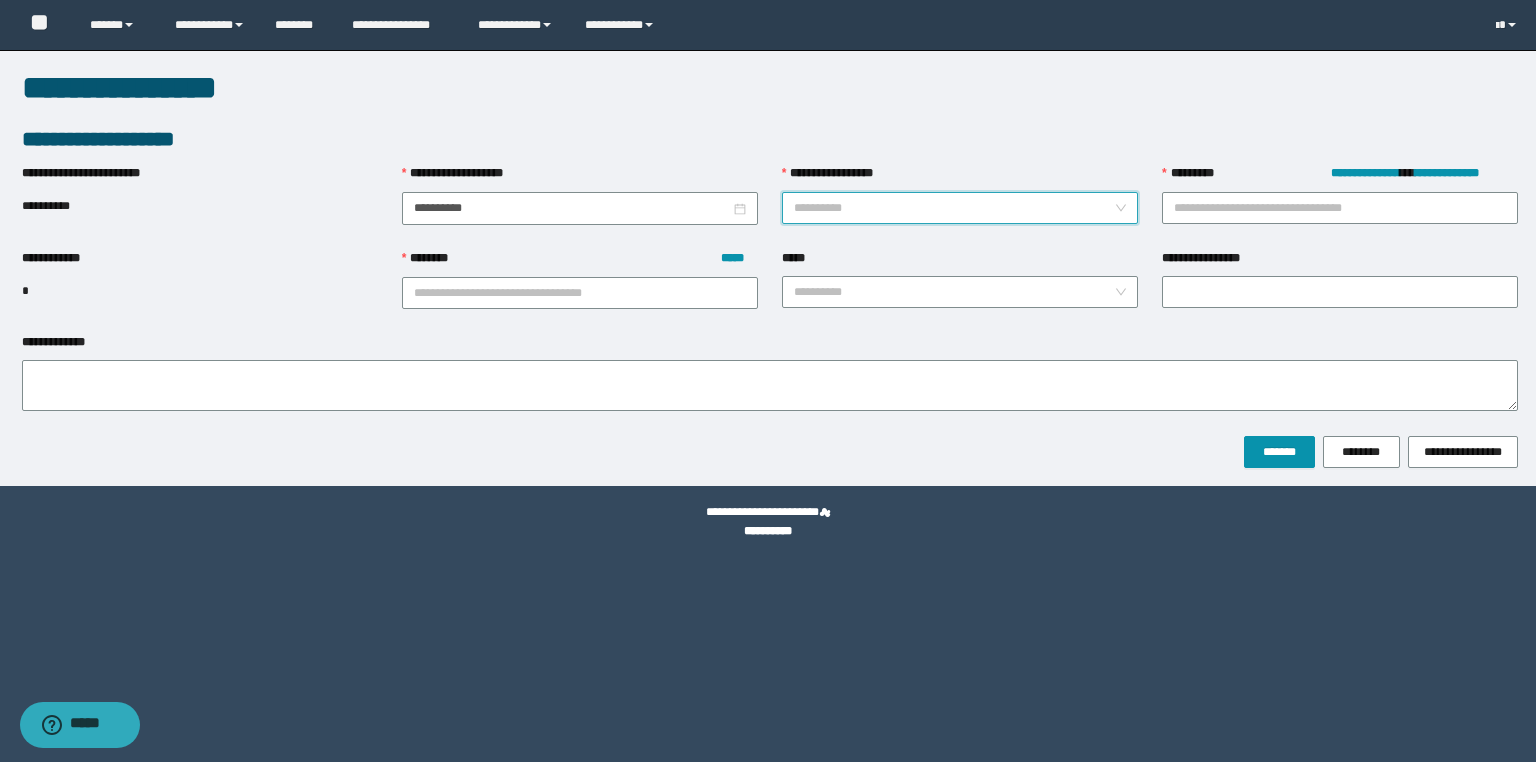 click on "**********" at bounding box center [954, 208] 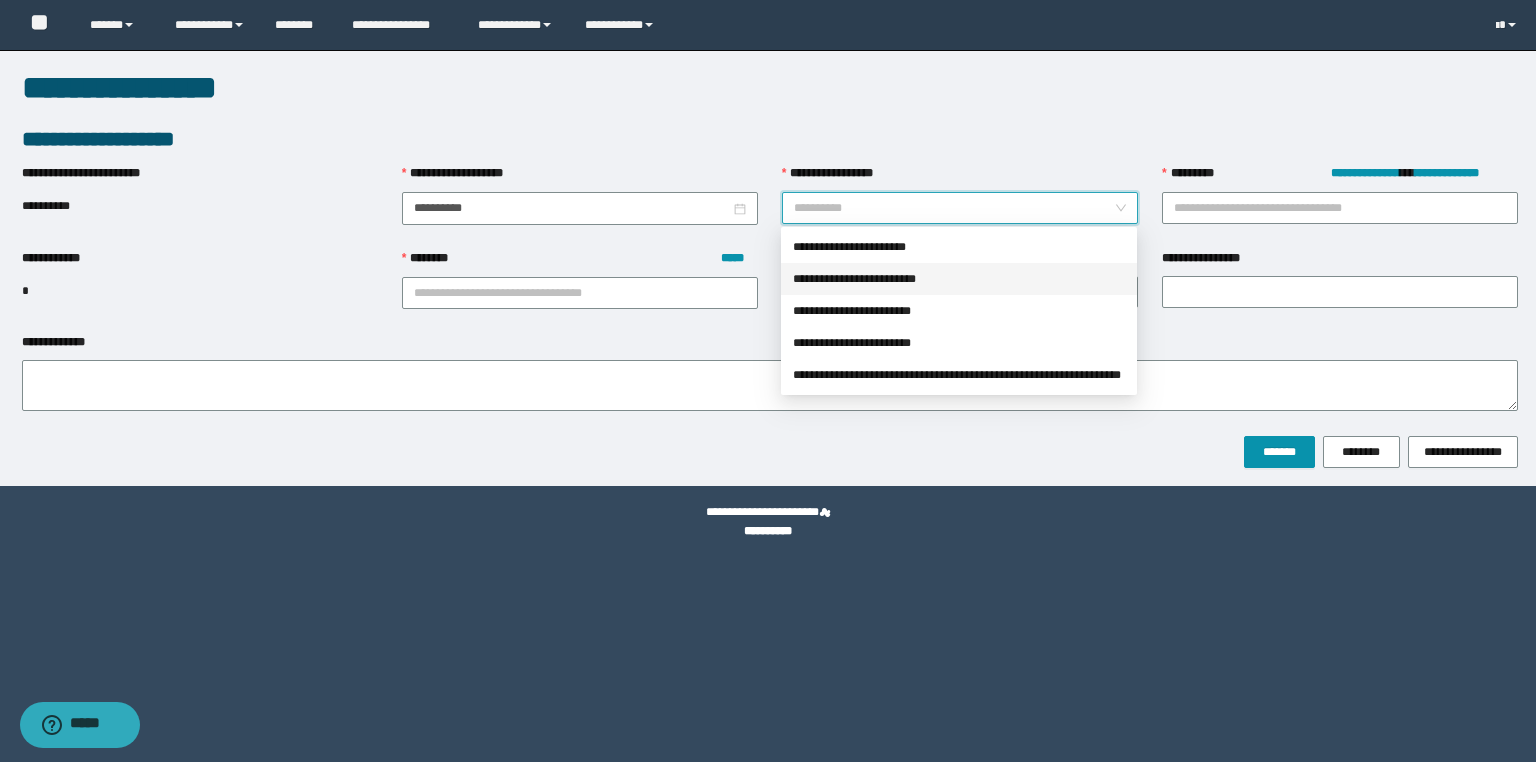 click on "**********" at bounding box center (959, 279) 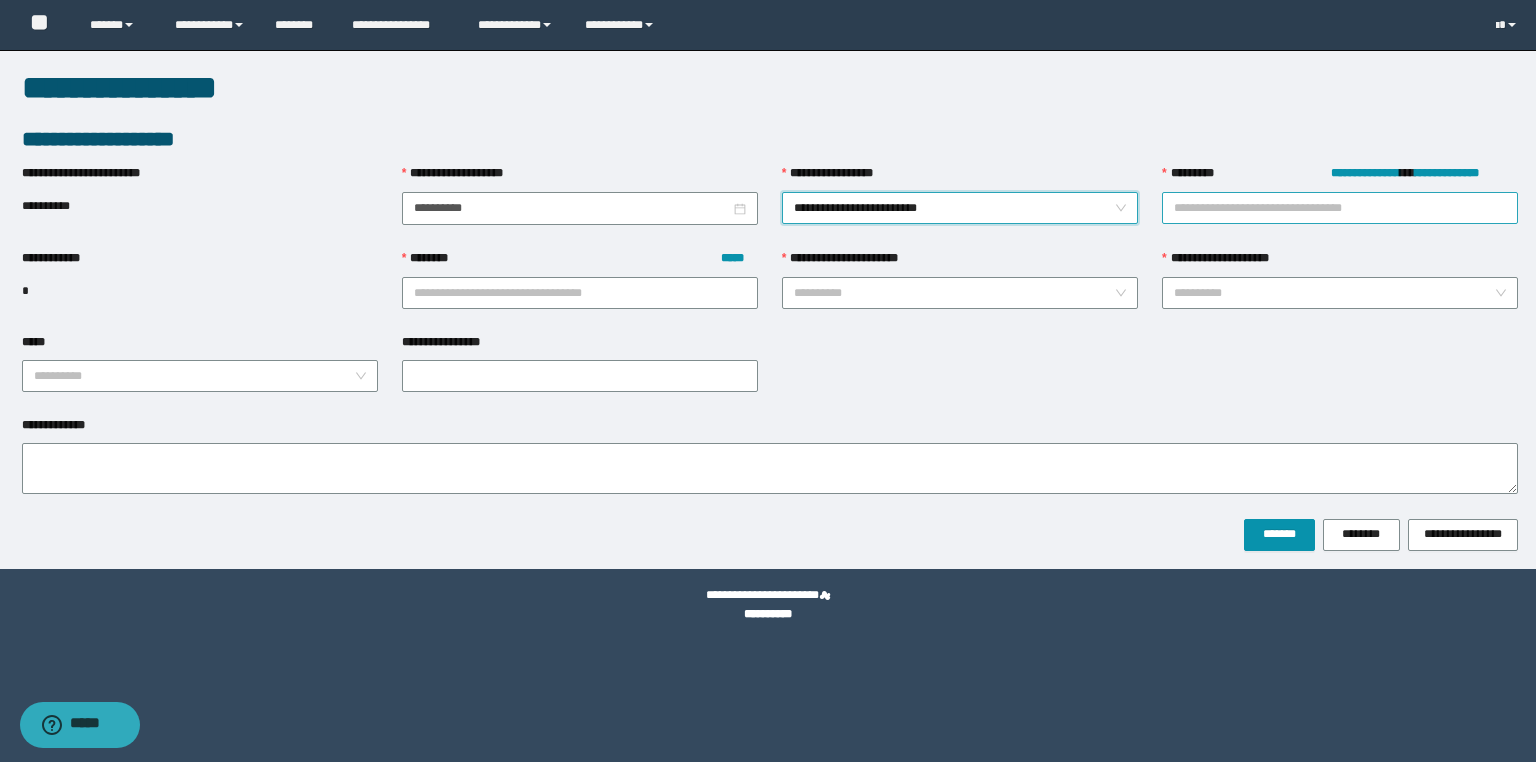 click on "**********" at bounding box center (1340, 208) 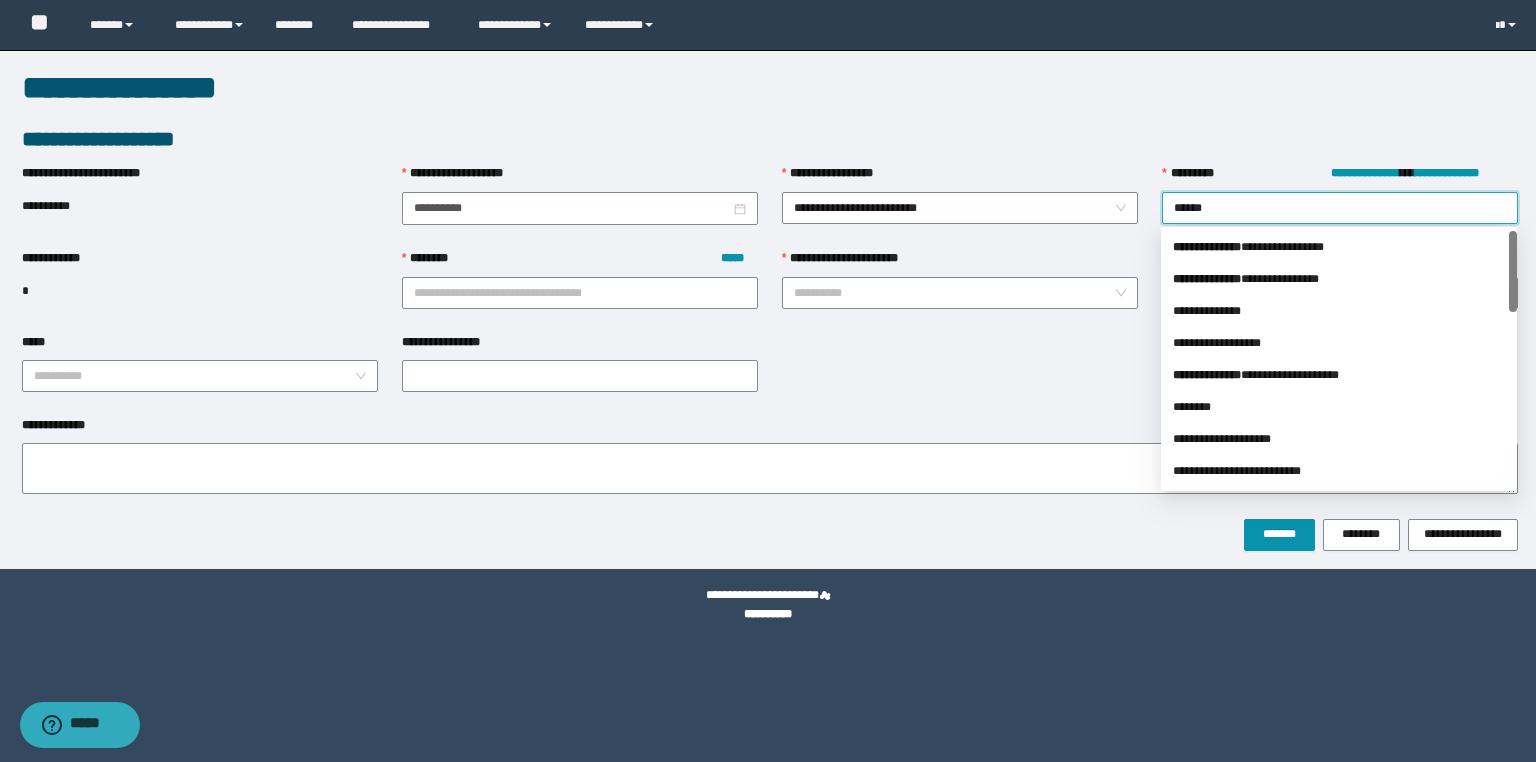 type on "*******" 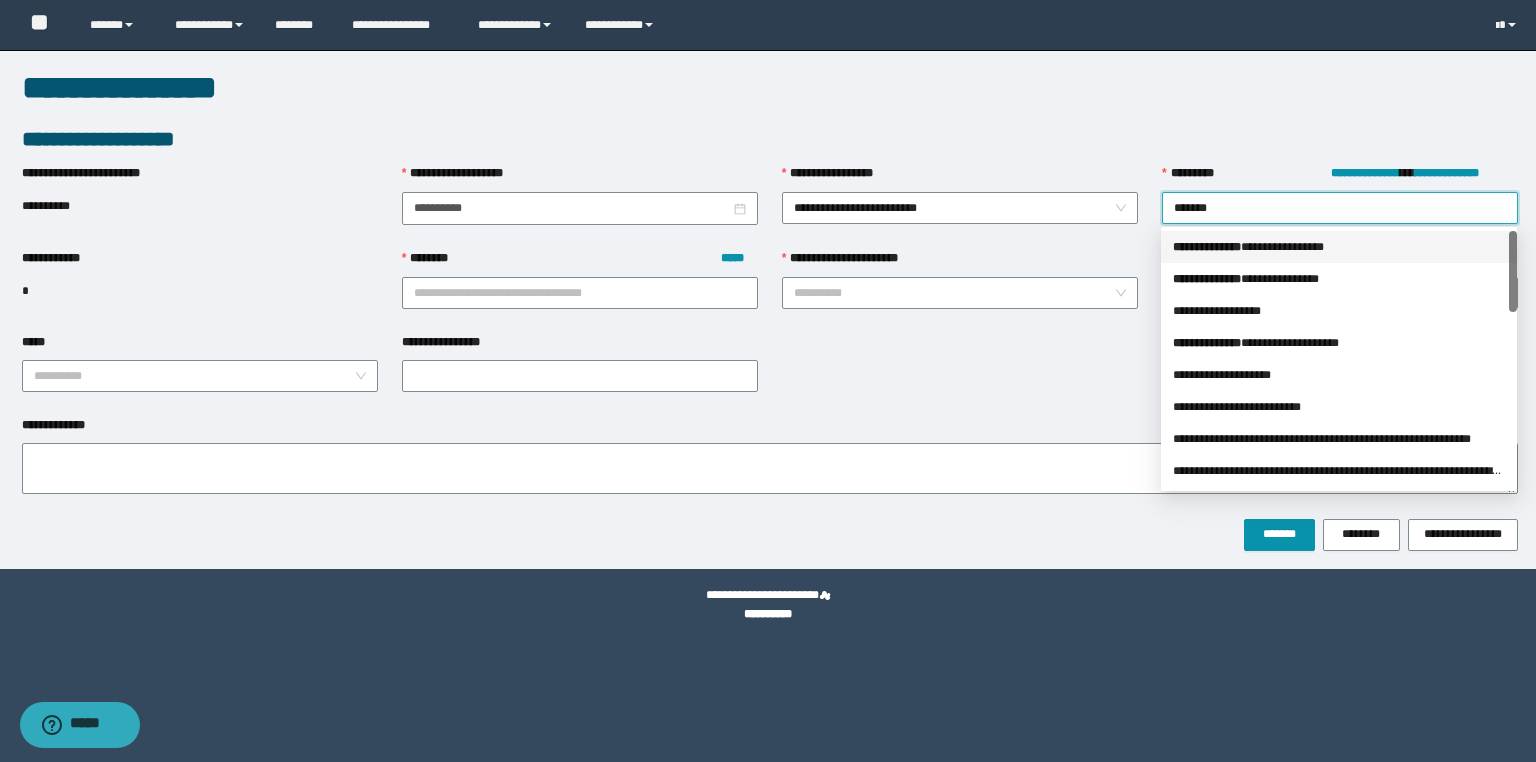 click on "**********" at bounding box center (1339, 247) 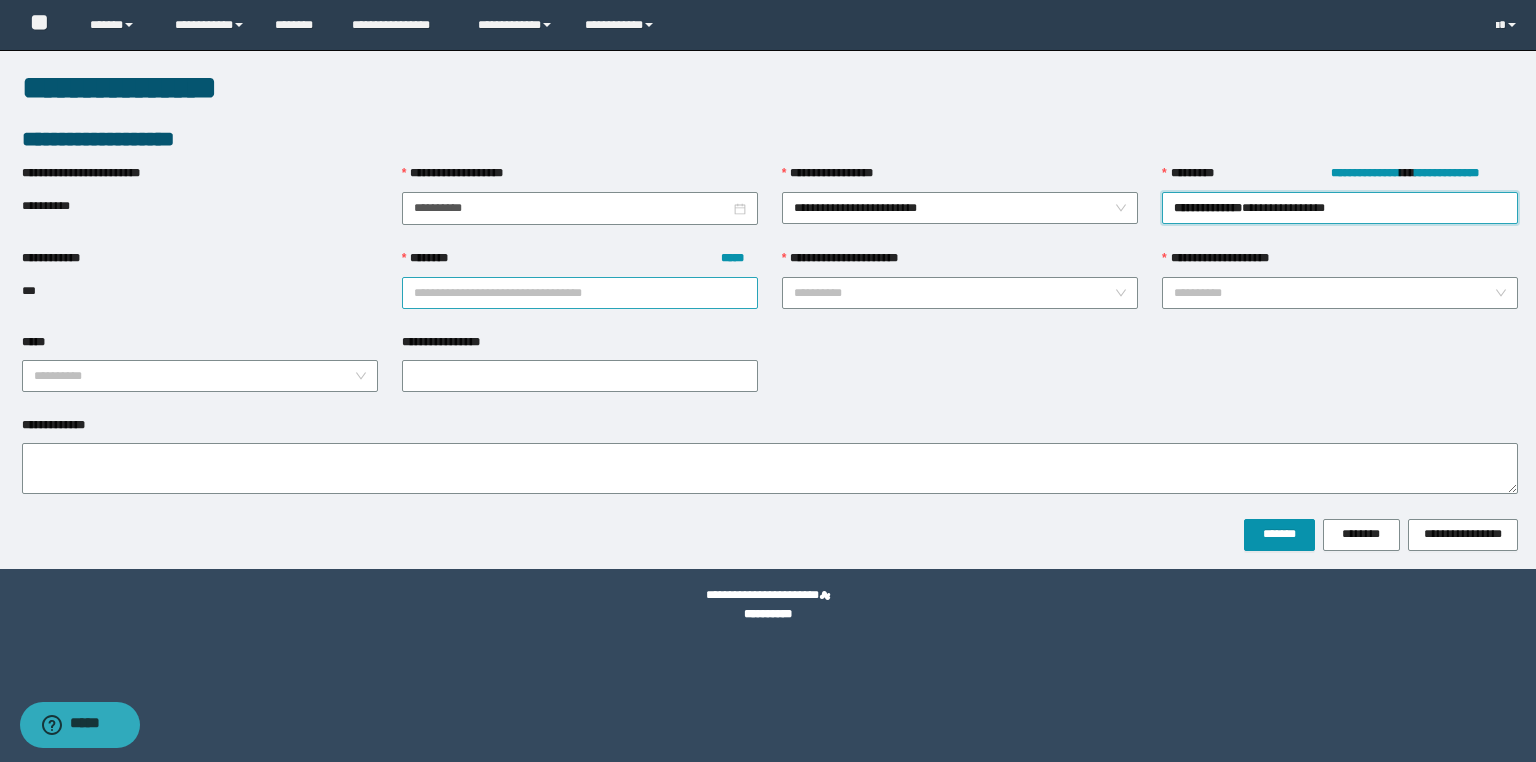 click on "******** *****" at bounding box center [580, 293] 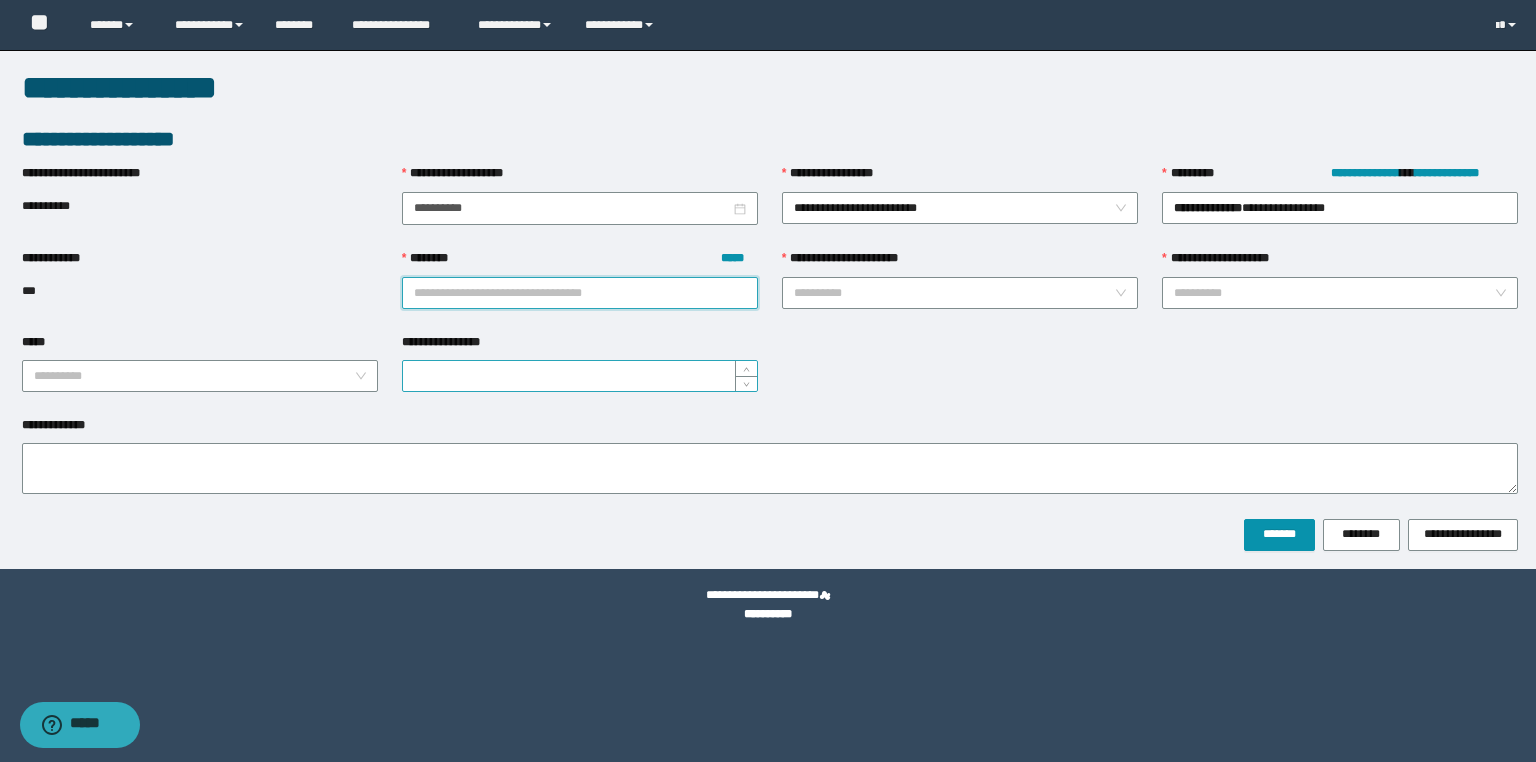 paste on "*******" 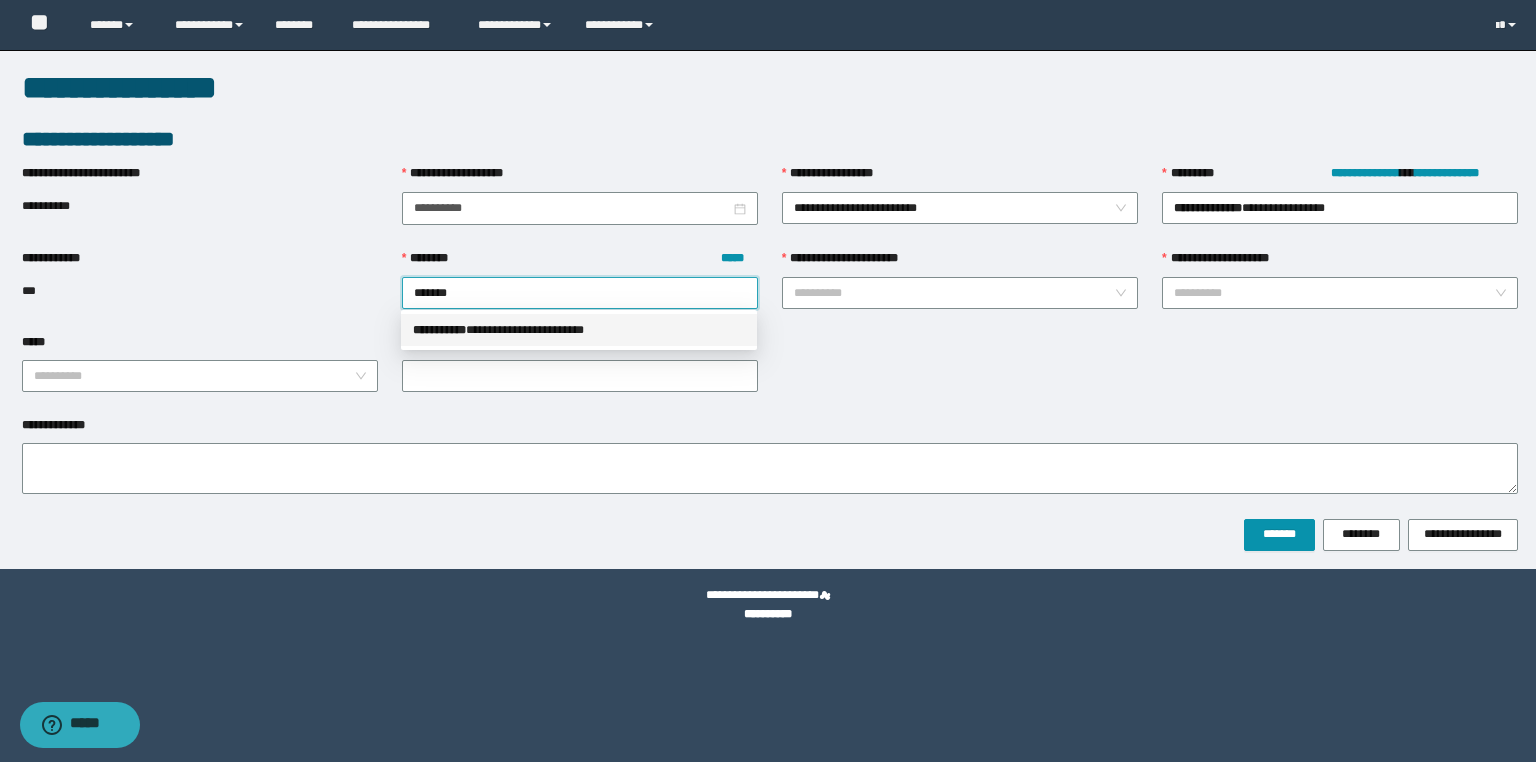 click on "**********" at bounding box center [579, 330] 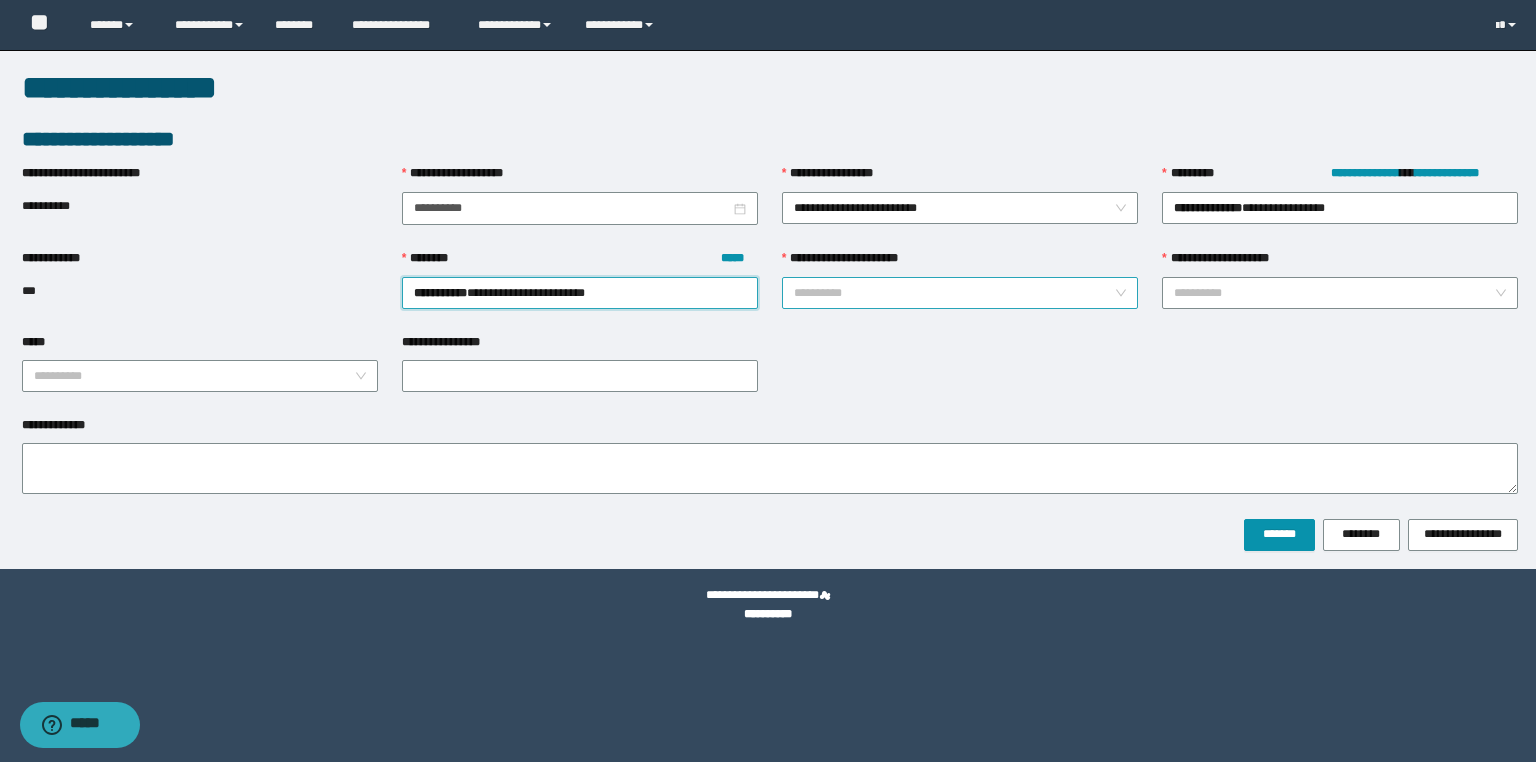 click on "**********" at bounding box center [954, 293] 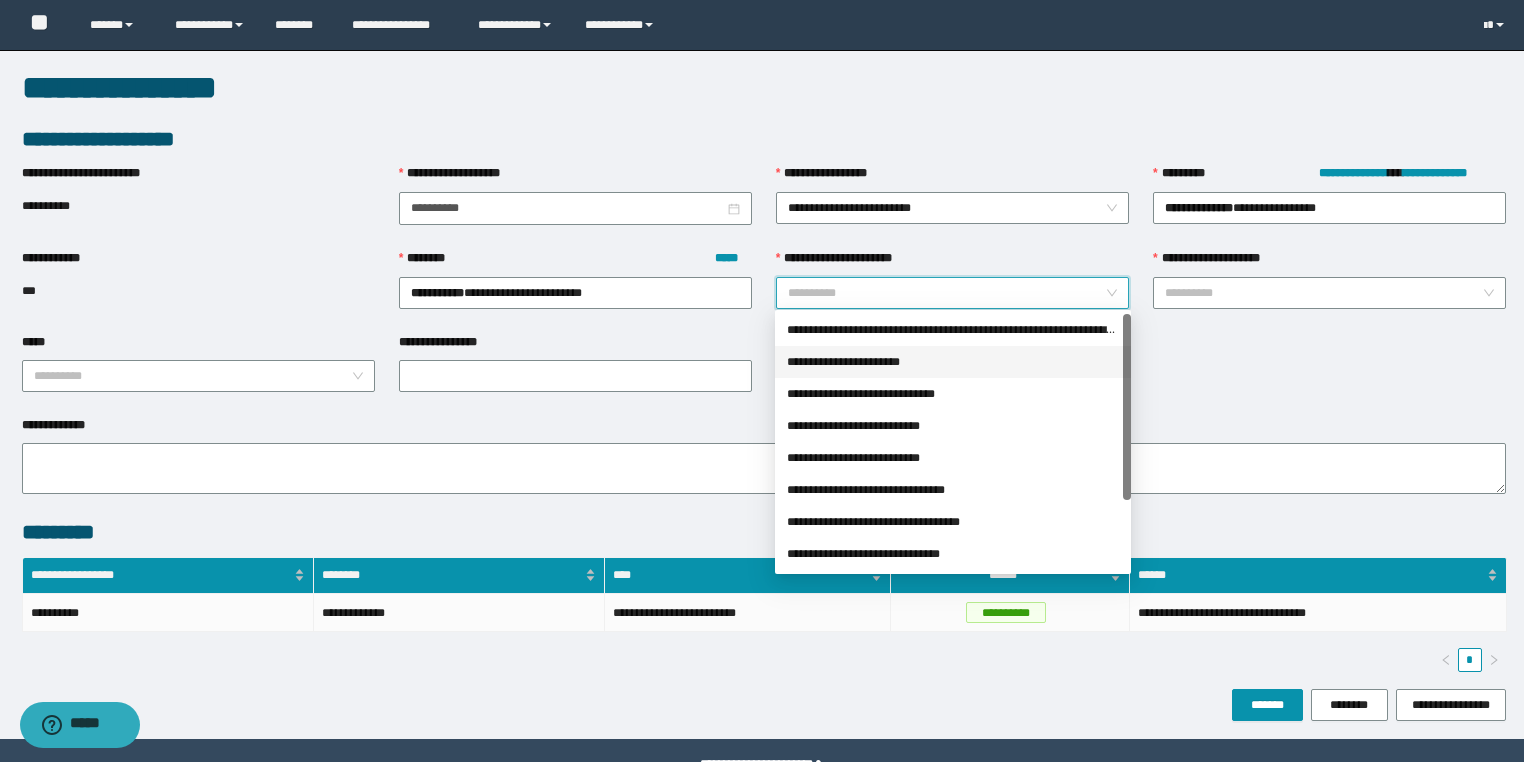 click on "**********" at bounding box center [953, 362] 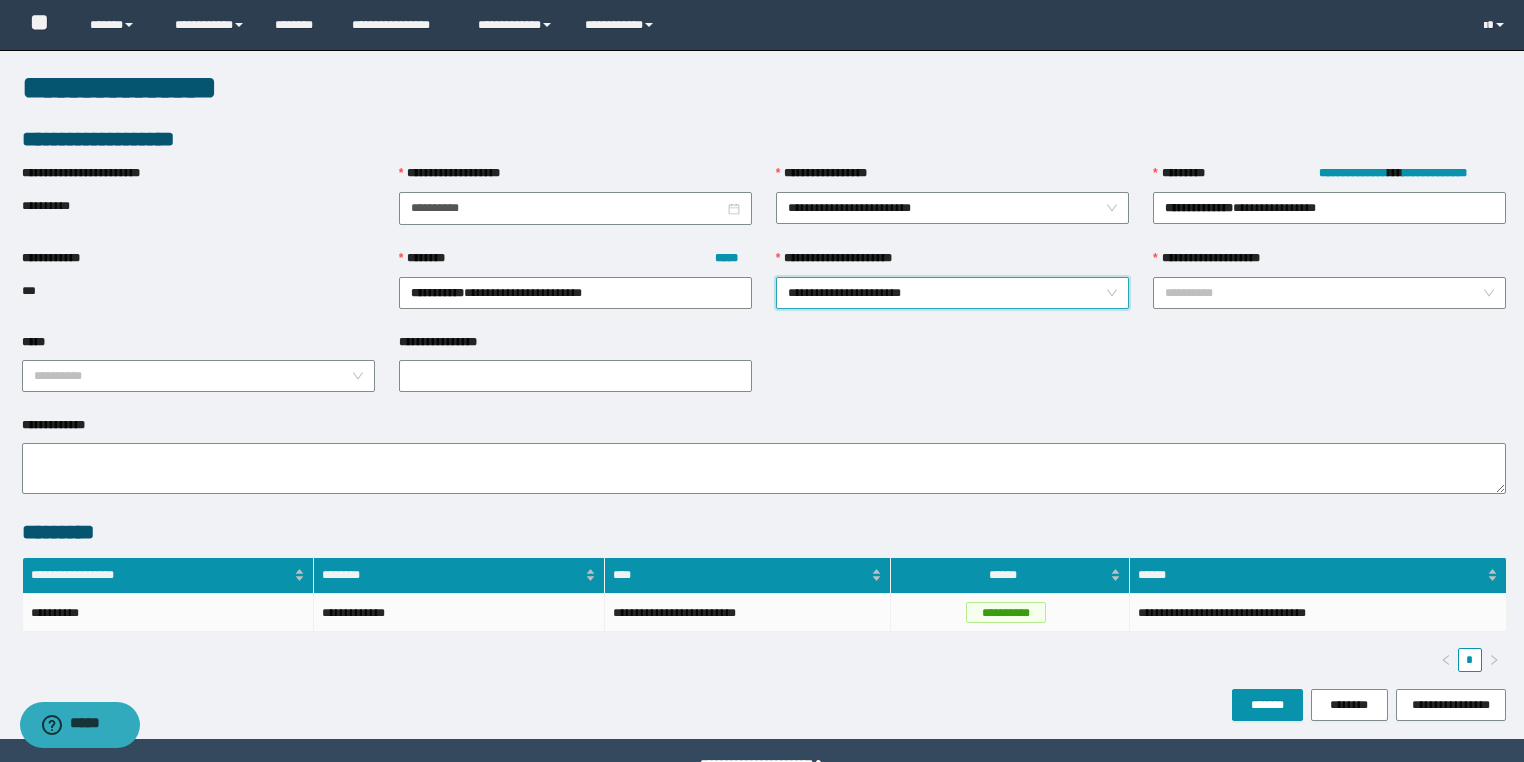 click on "**********" at bounding box center (1329, 263) 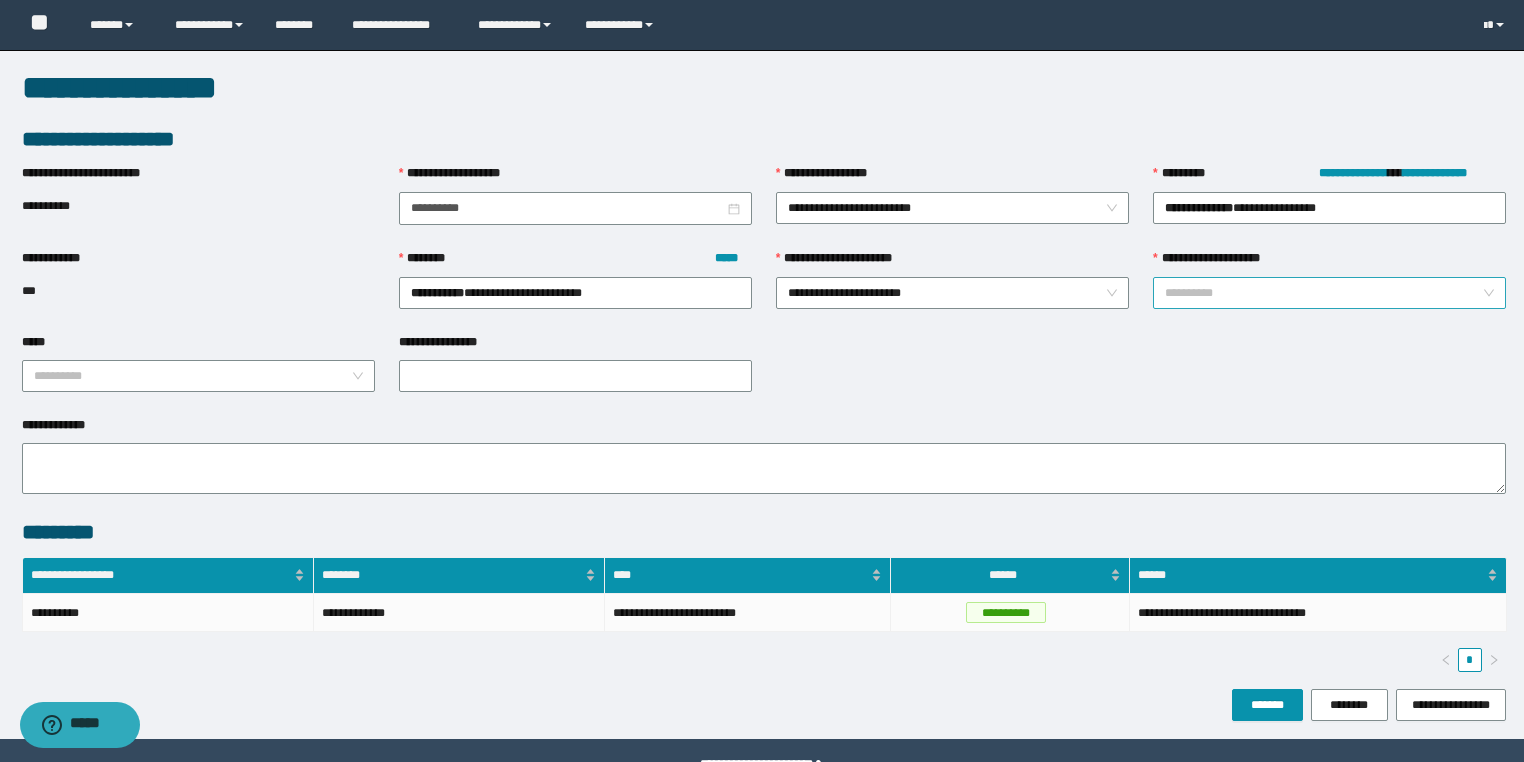 click on "**********" at bounding box center [1323, 293] 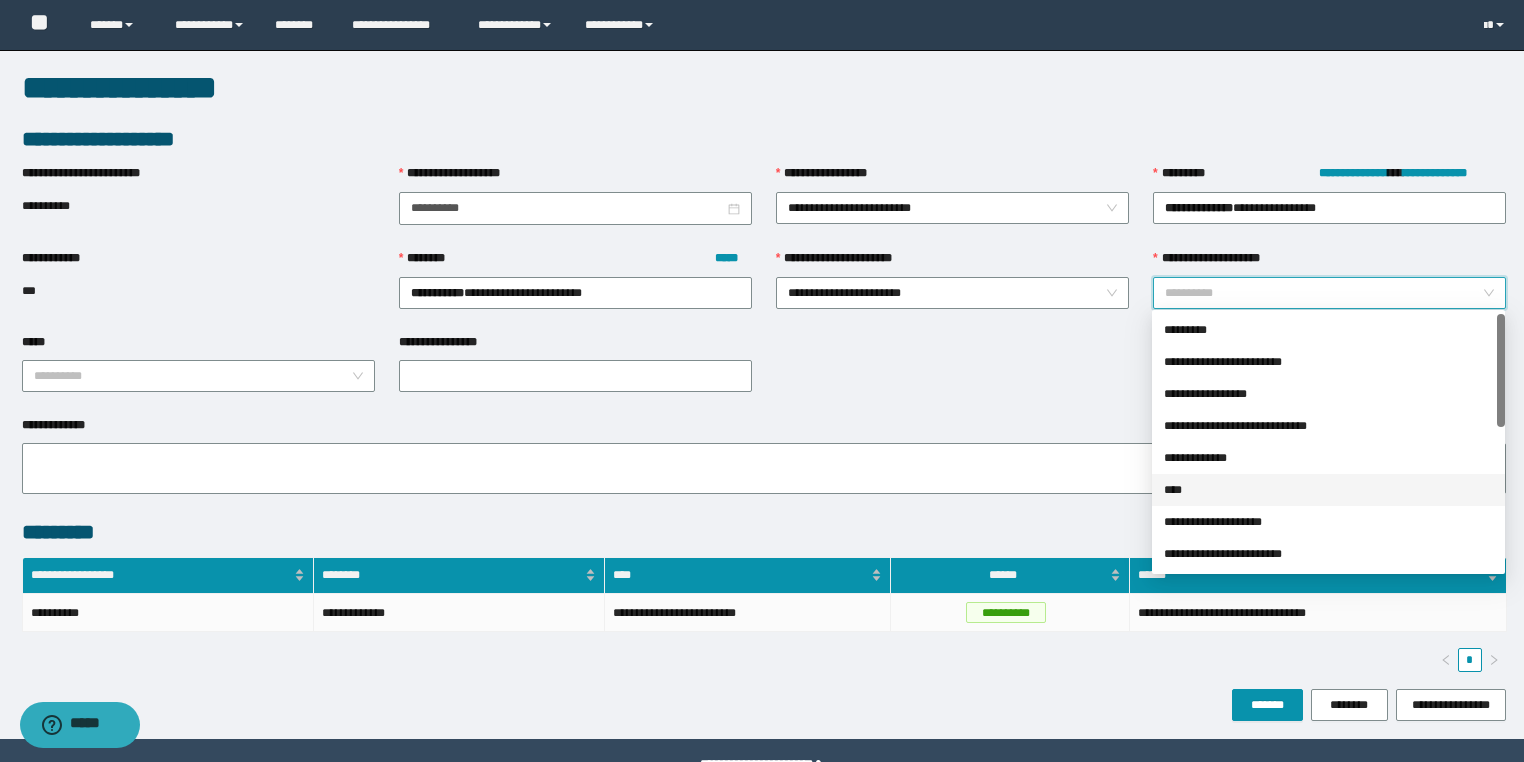 click on "****" at bounding box center (1328, 490) 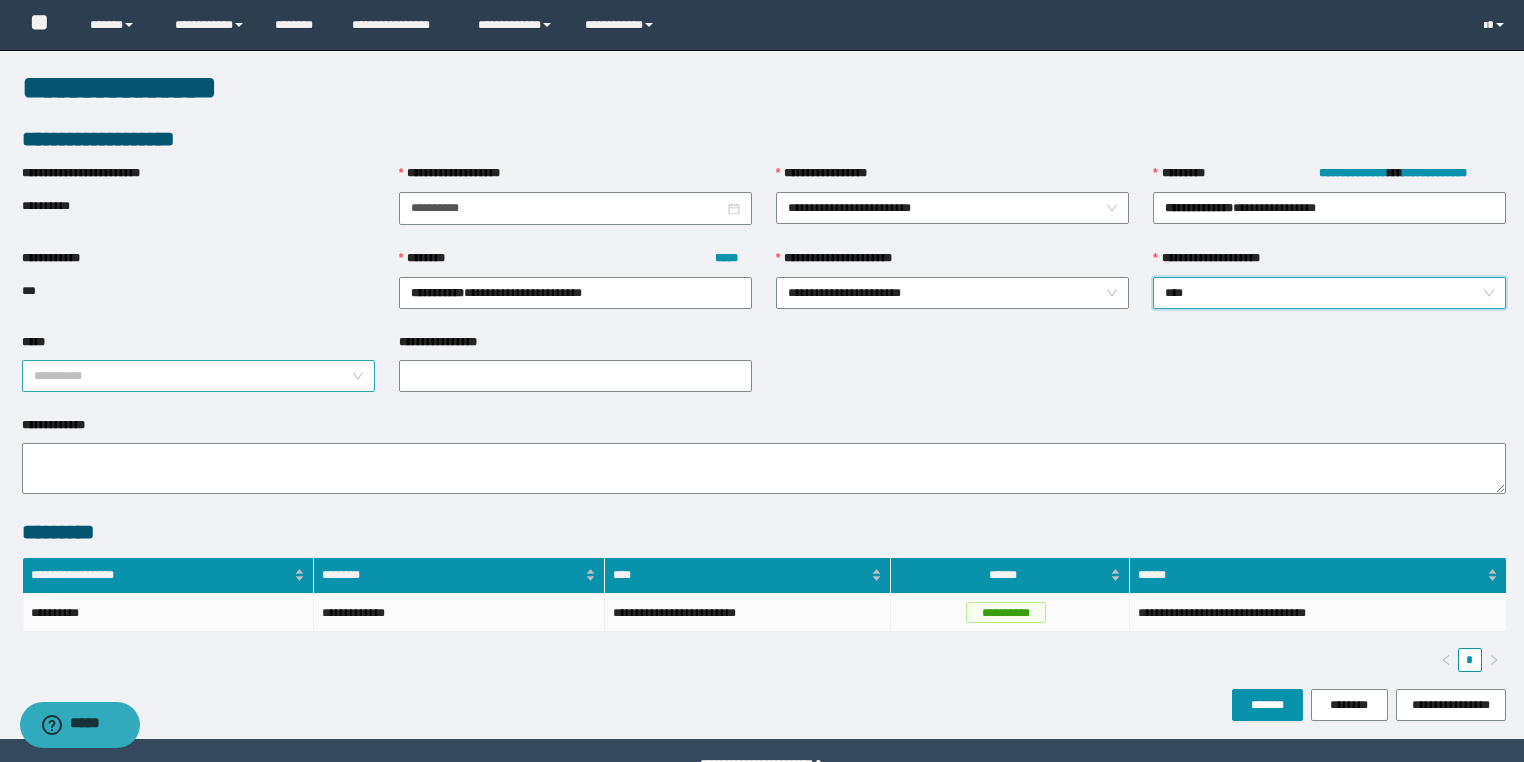 click on "*****" at bounding box center (192, 376) 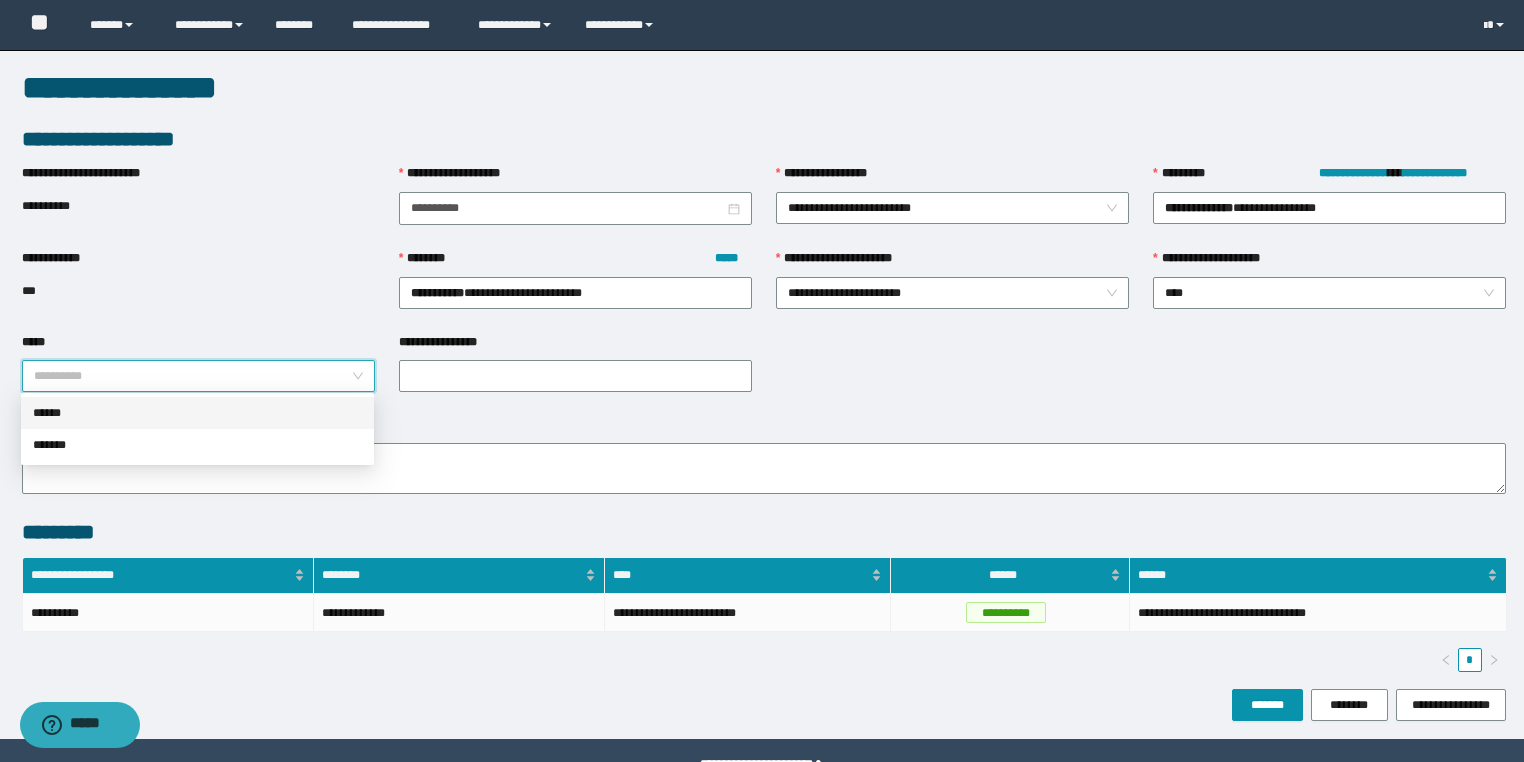 click on "******" at bounding box center [197, 413] 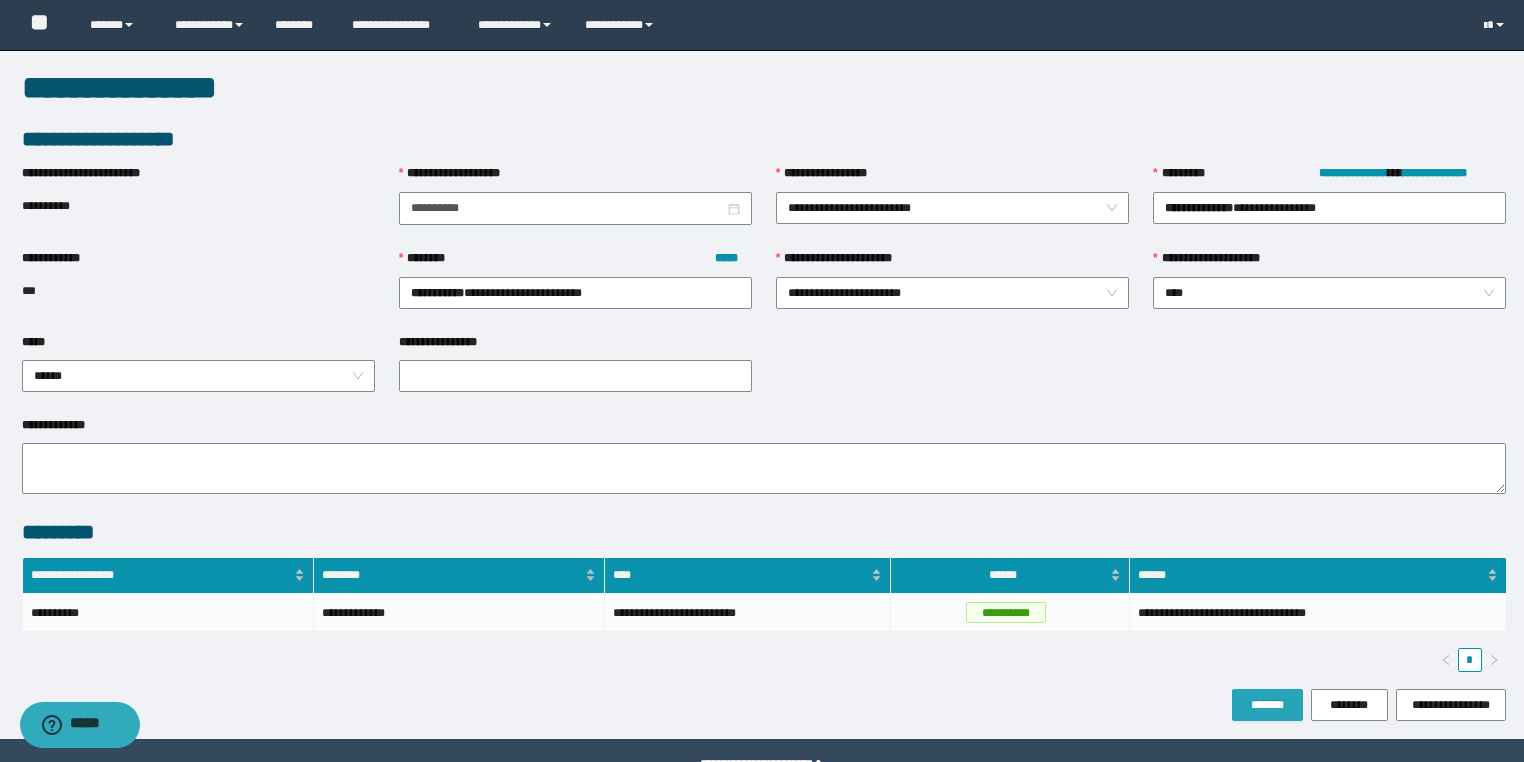 click on "*******" at bounding box center (1267, 705) 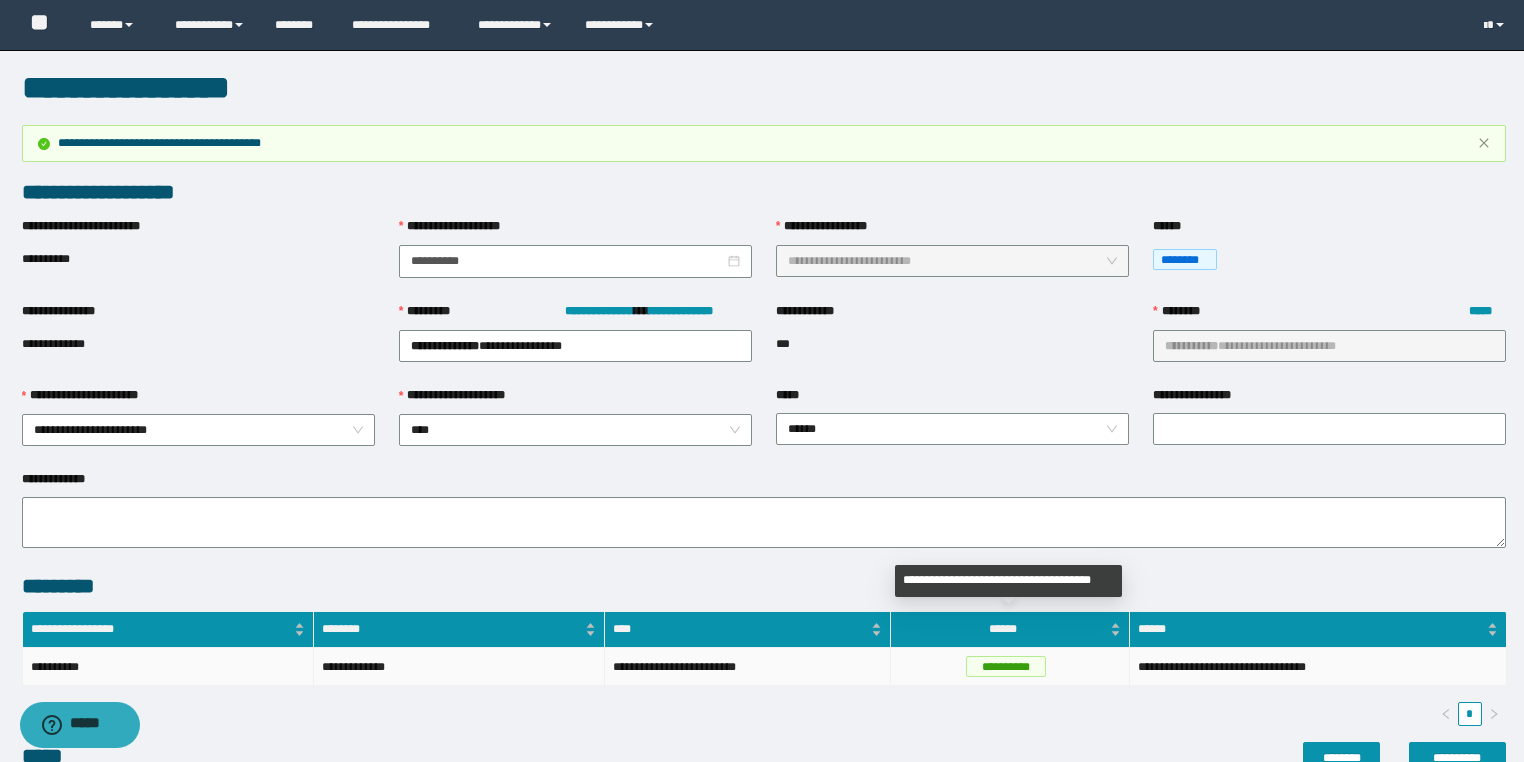scroll, scrollTop: 372, scrollLeft: 0, axis: vertical 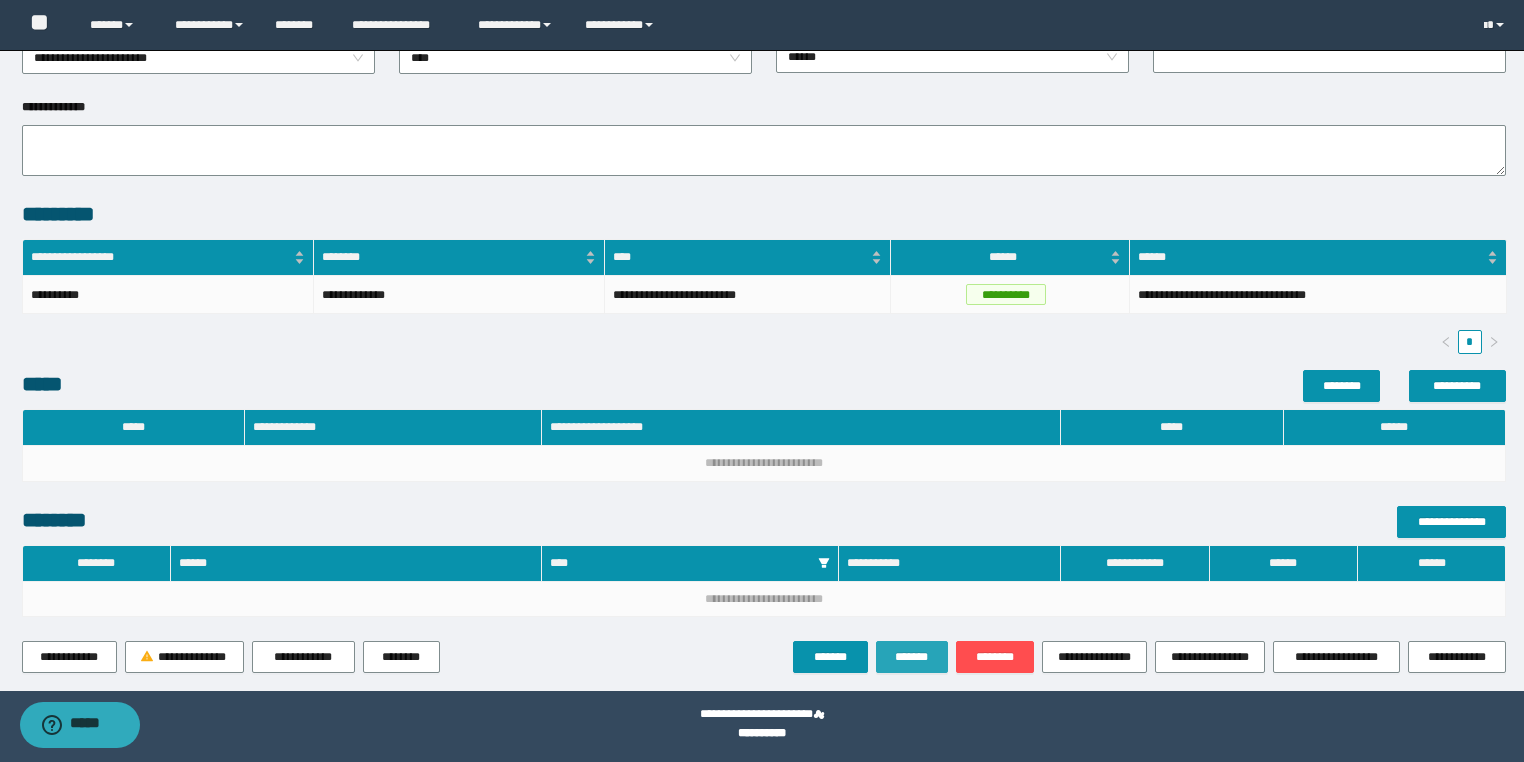 click on "*******" at bounding box center [912, 657] 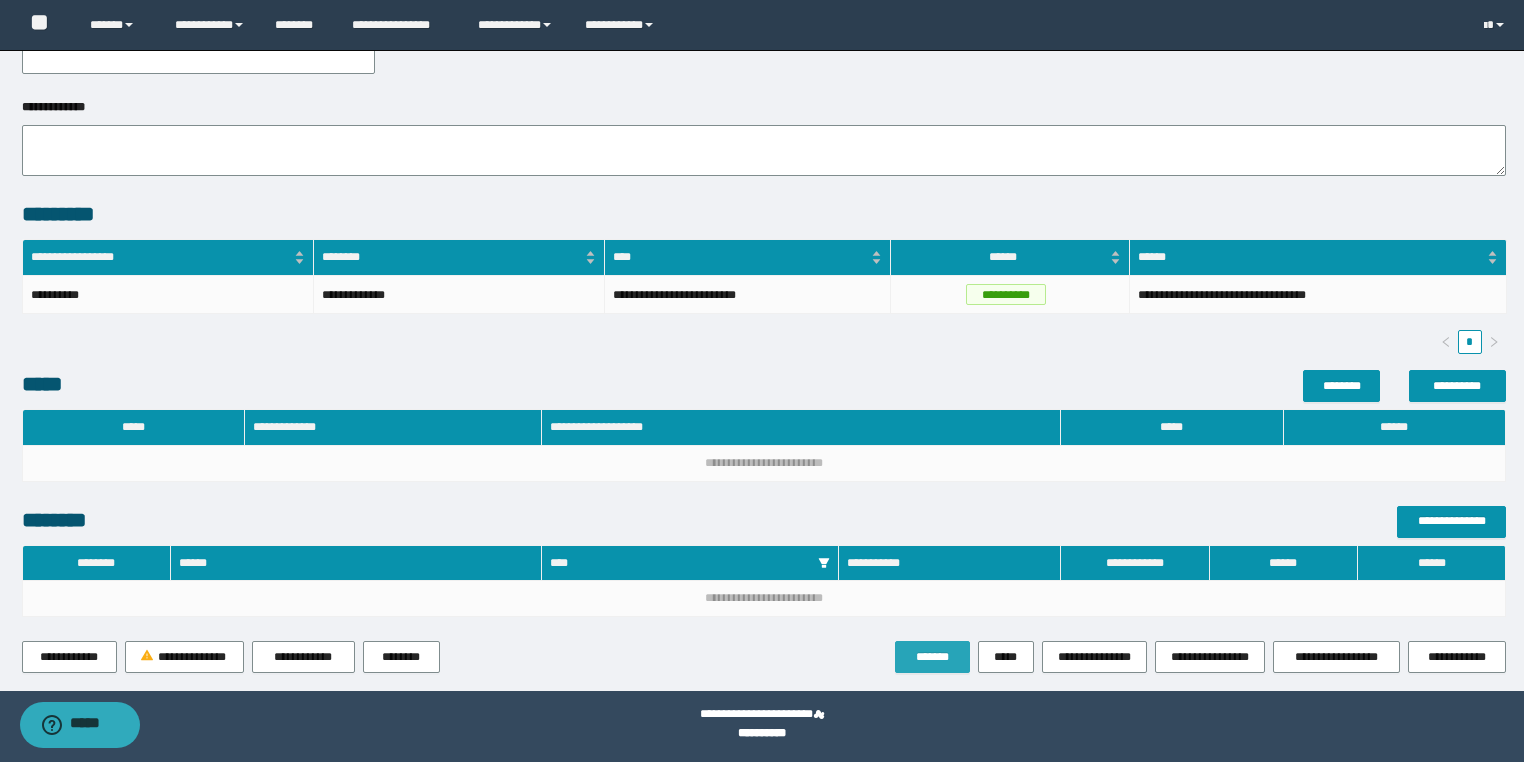 click on "*******" at bounding box center [932, 657] 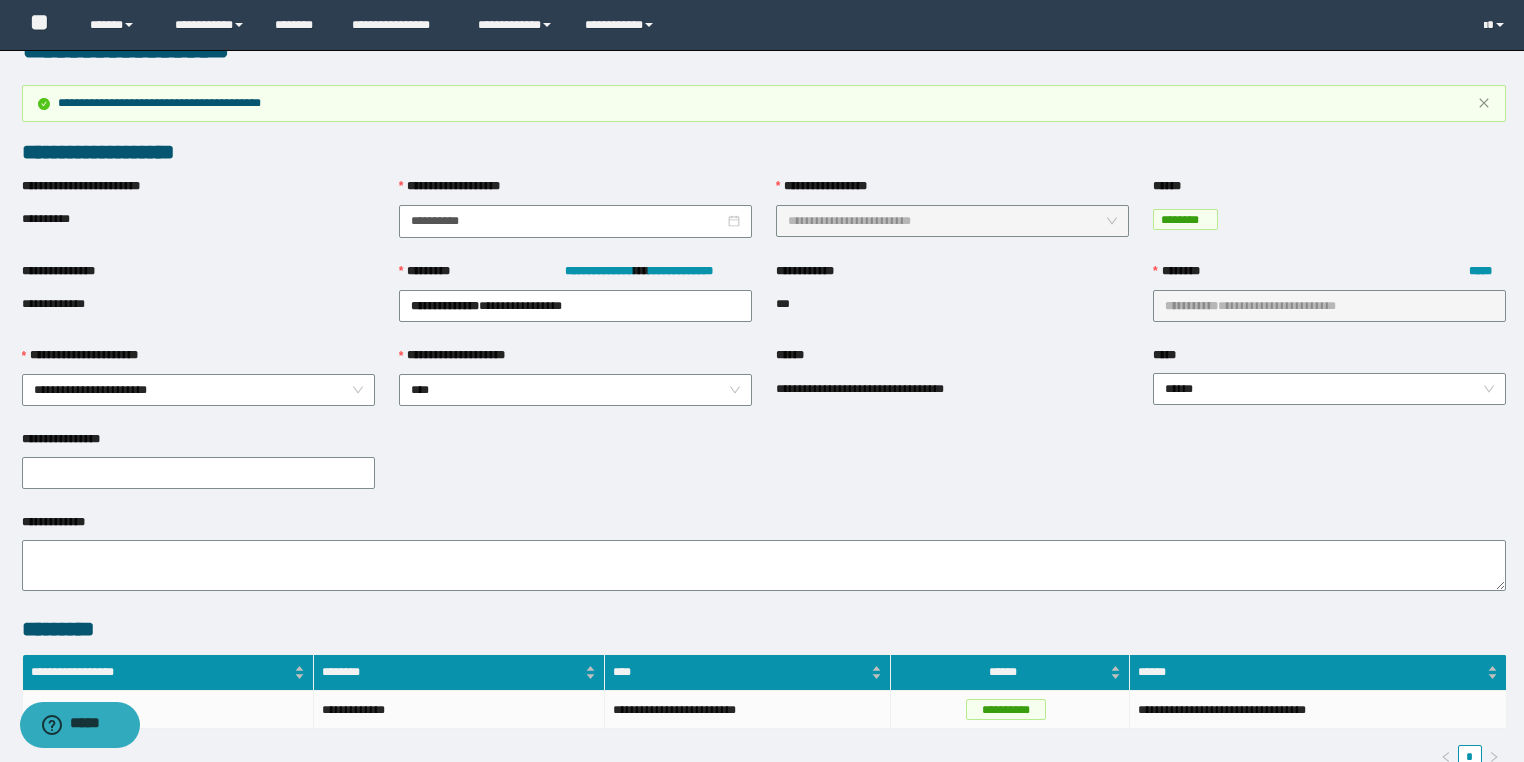 scroll, scrollTop: 0, scrollLeft: 0, axis: both 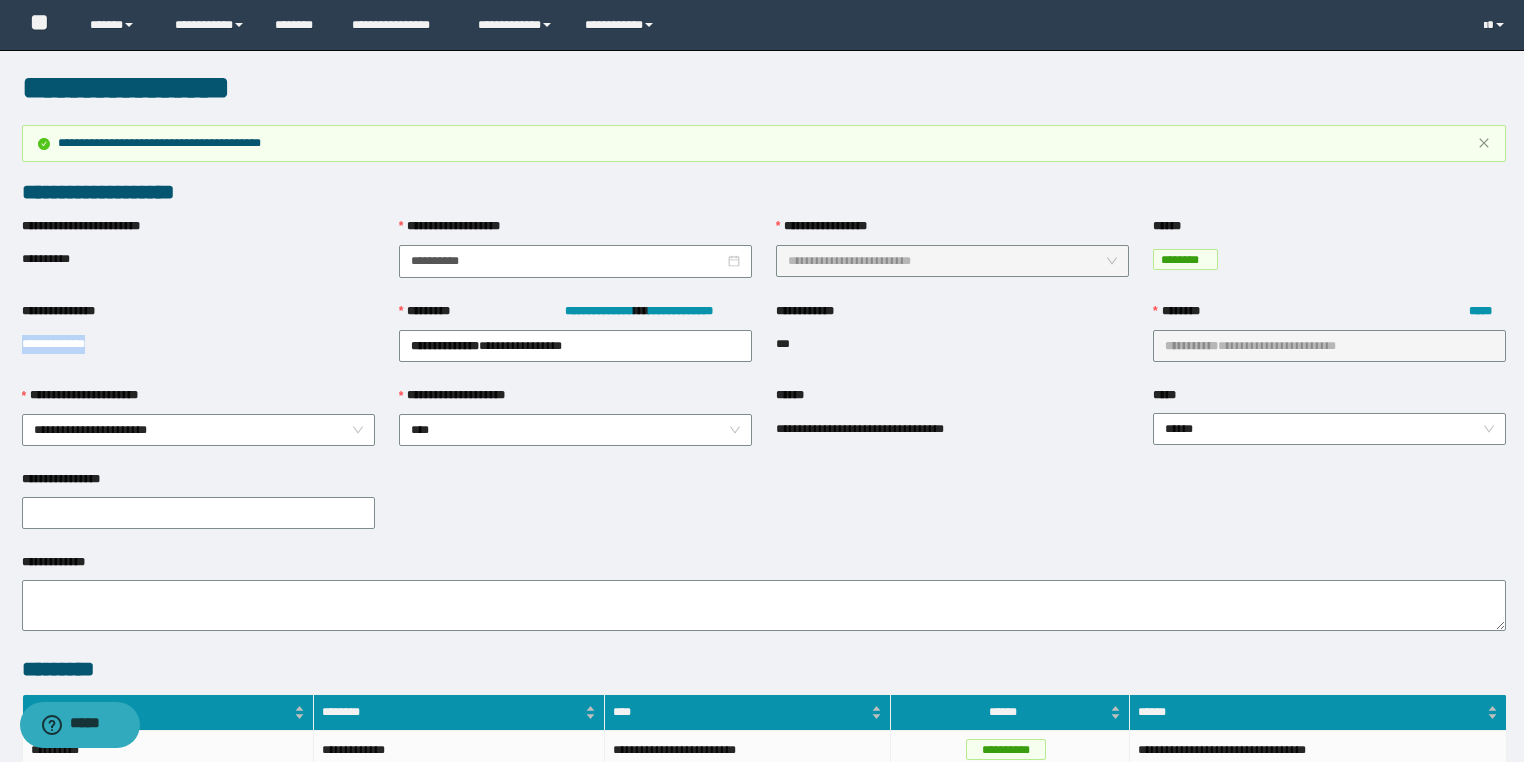 drag, startPoint x: 123, startPoint y: 341, endPoint x: 0, endPoint y: 343, distance: 123.01626 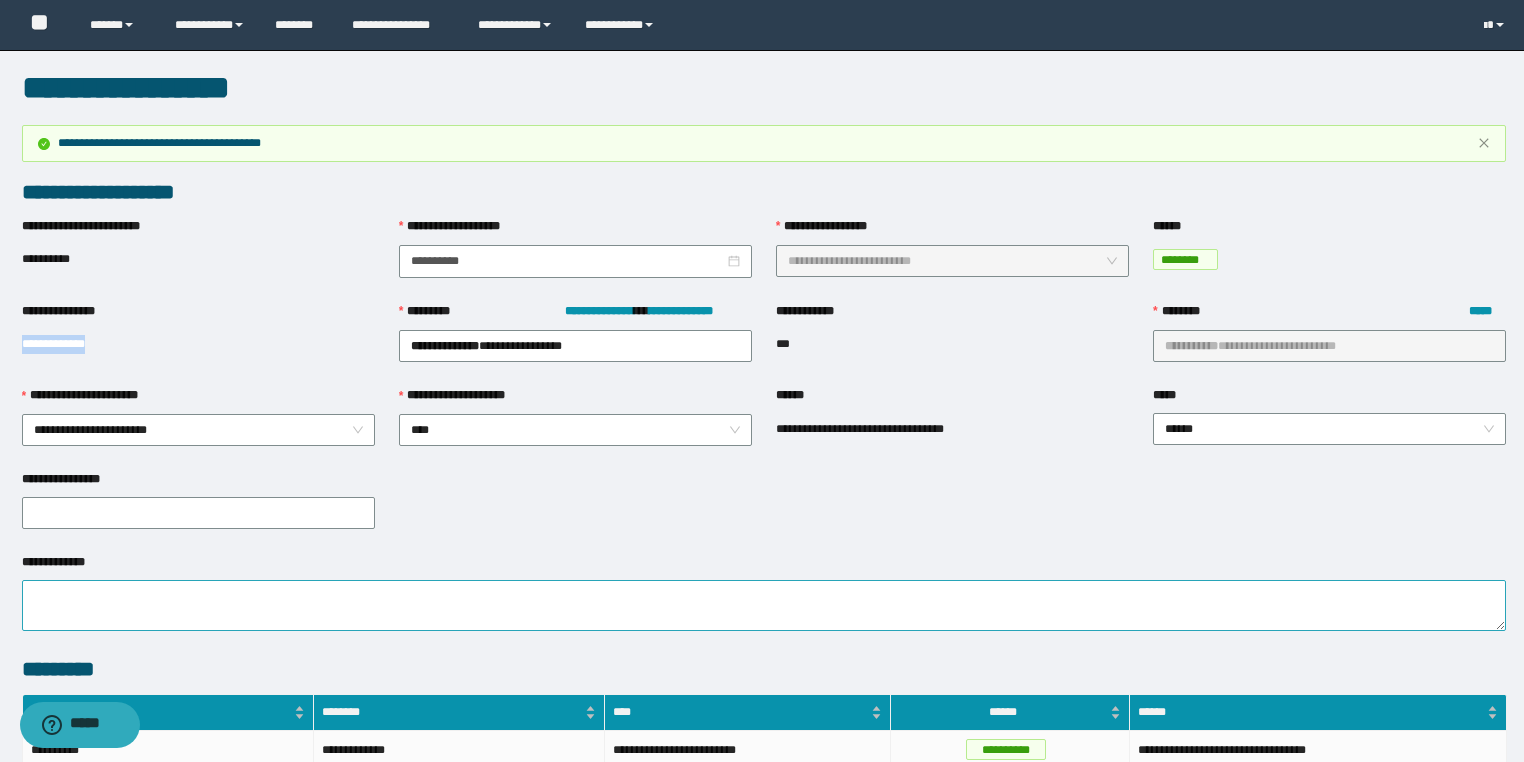 copy on "**********" 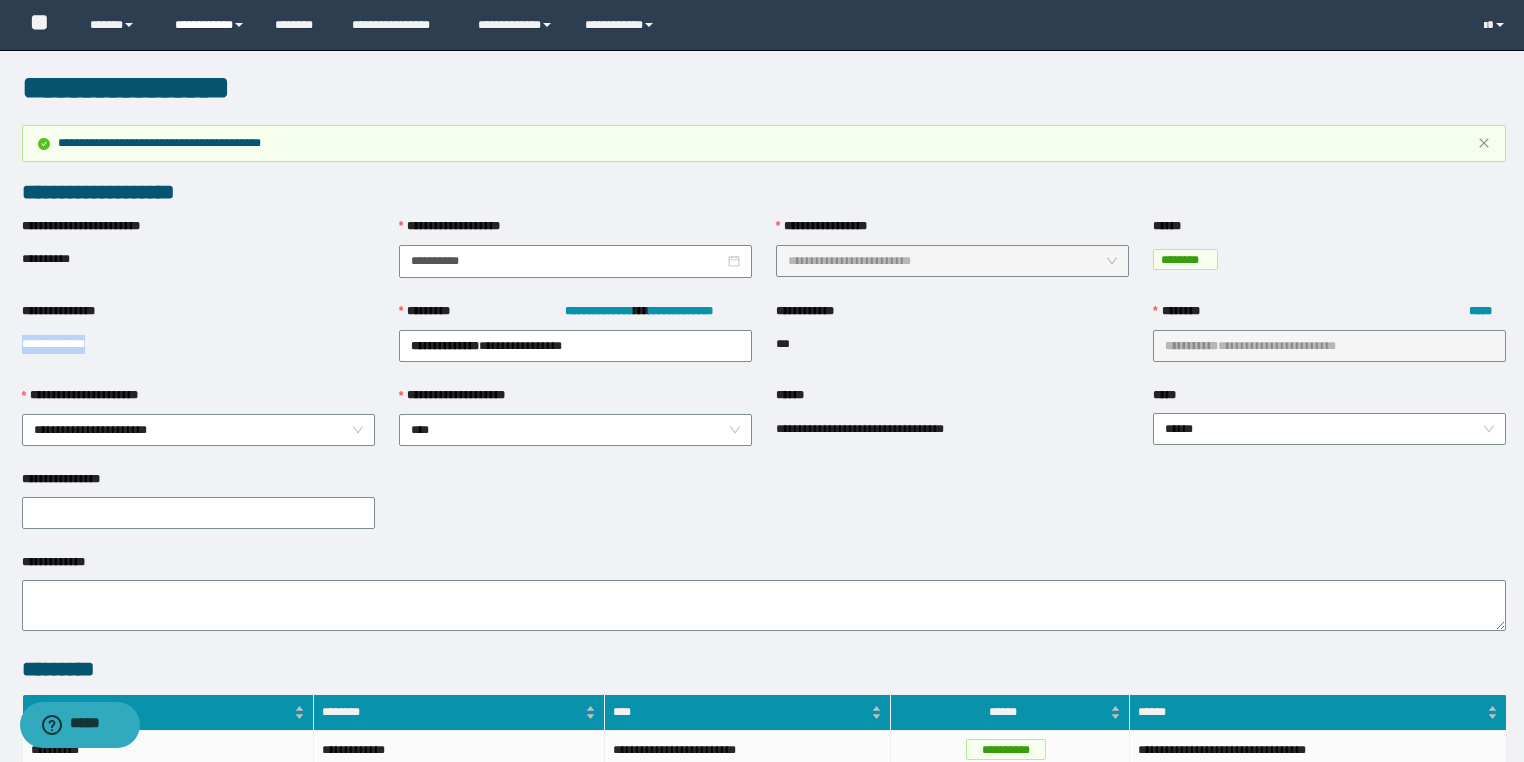 click on "**********" at bounding box center [210, 25] 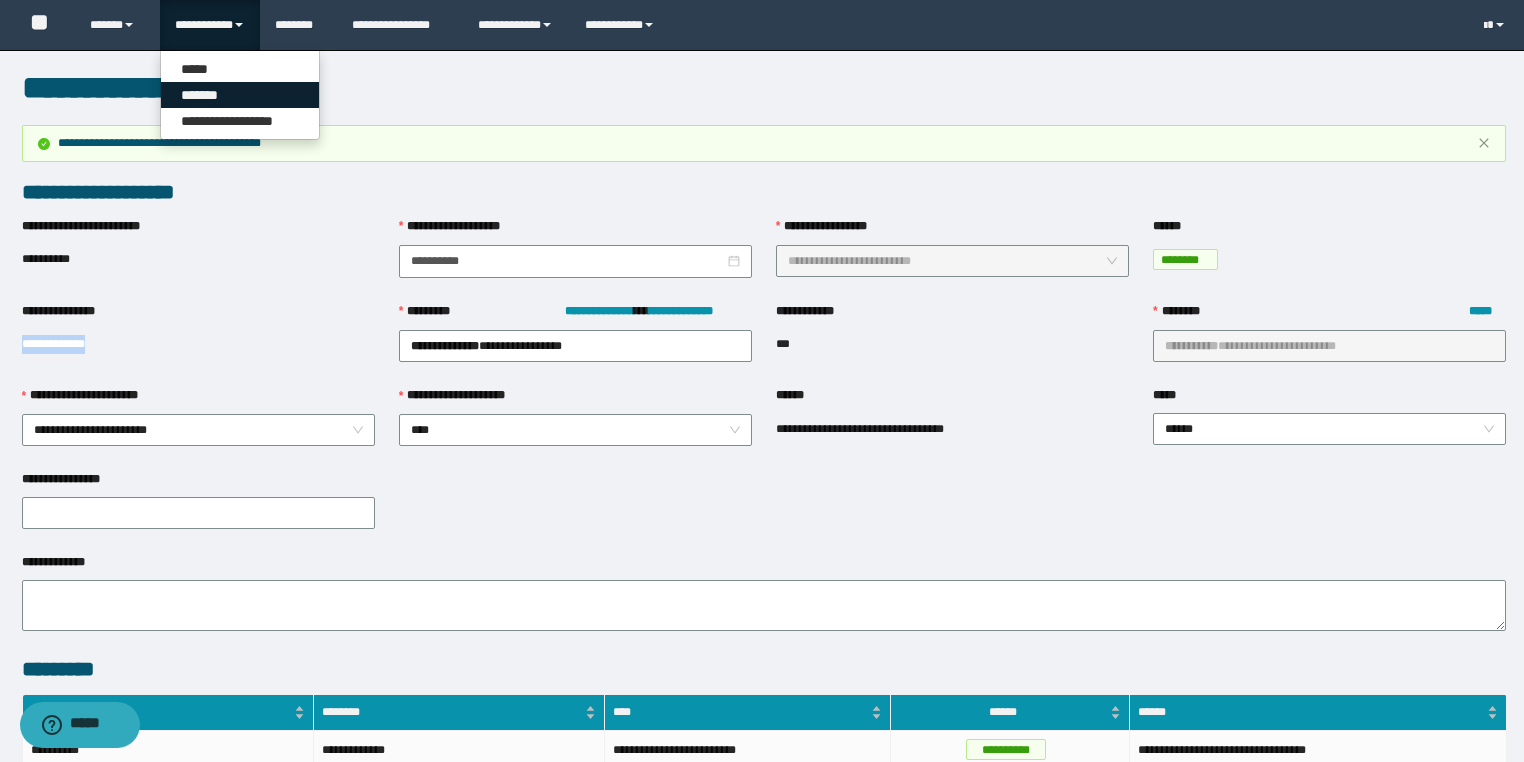 click on "*******" at bounding box center (240, 95) 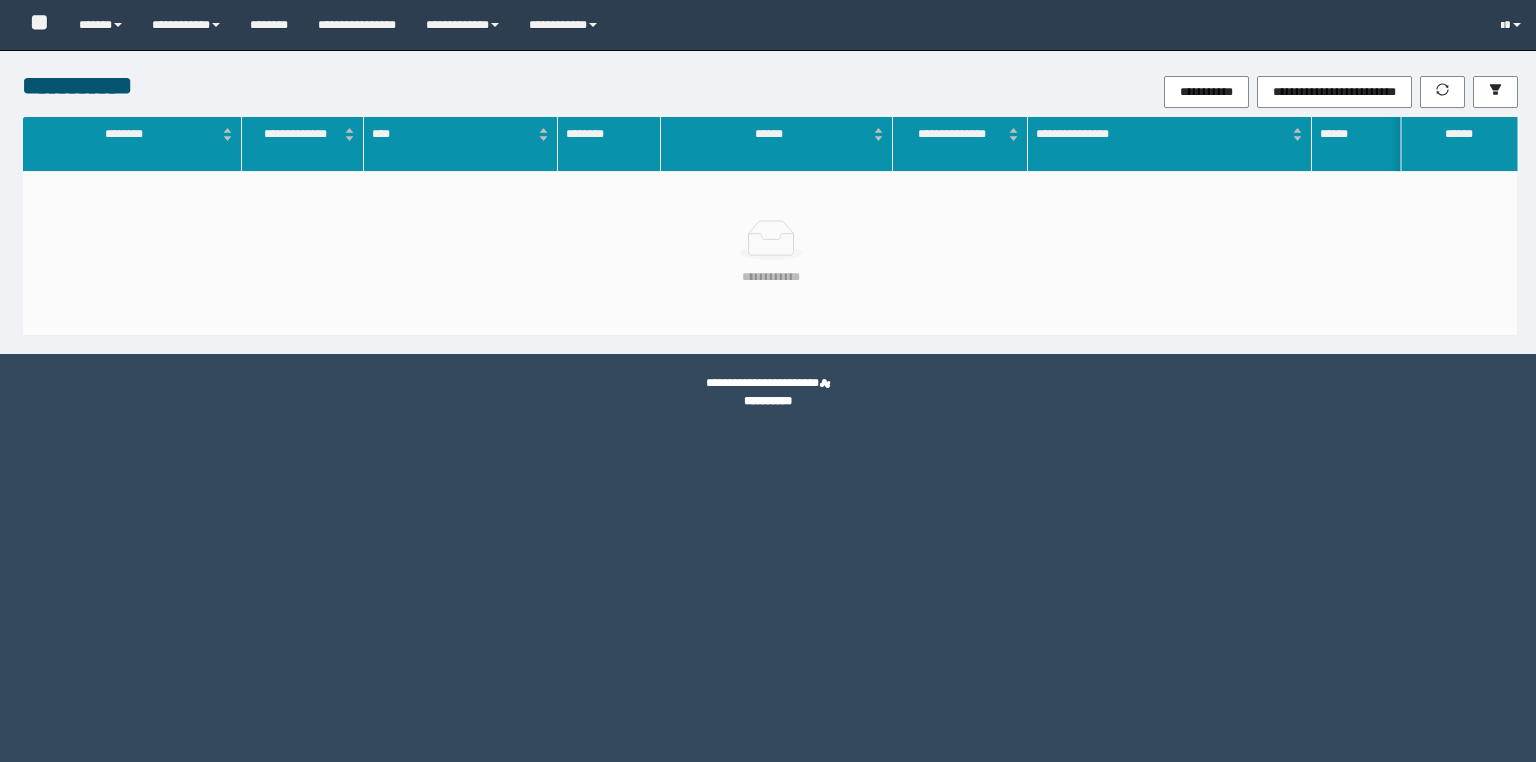 scroll, scrollTop: 0, scrollLeft: 0, axis: both 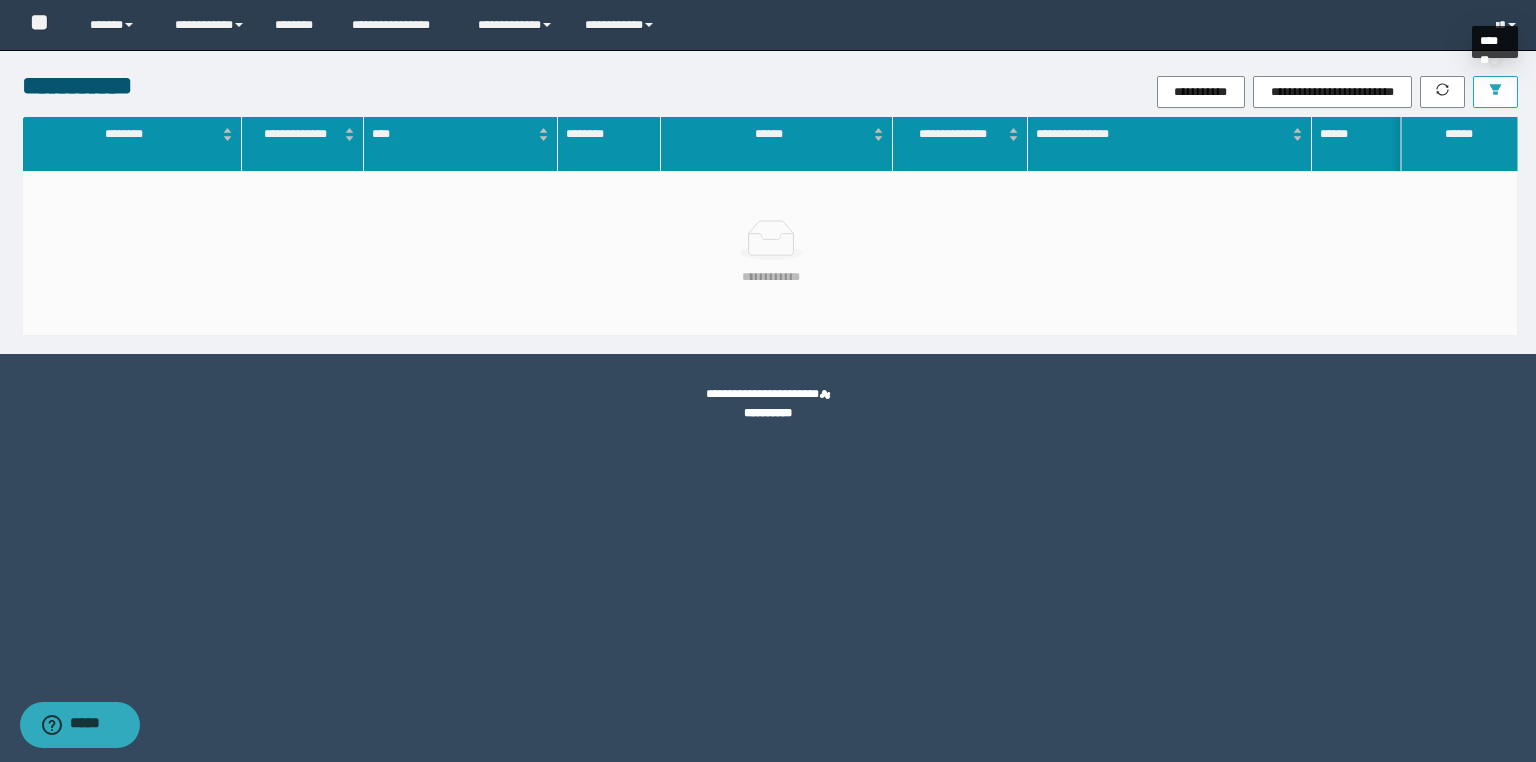 click 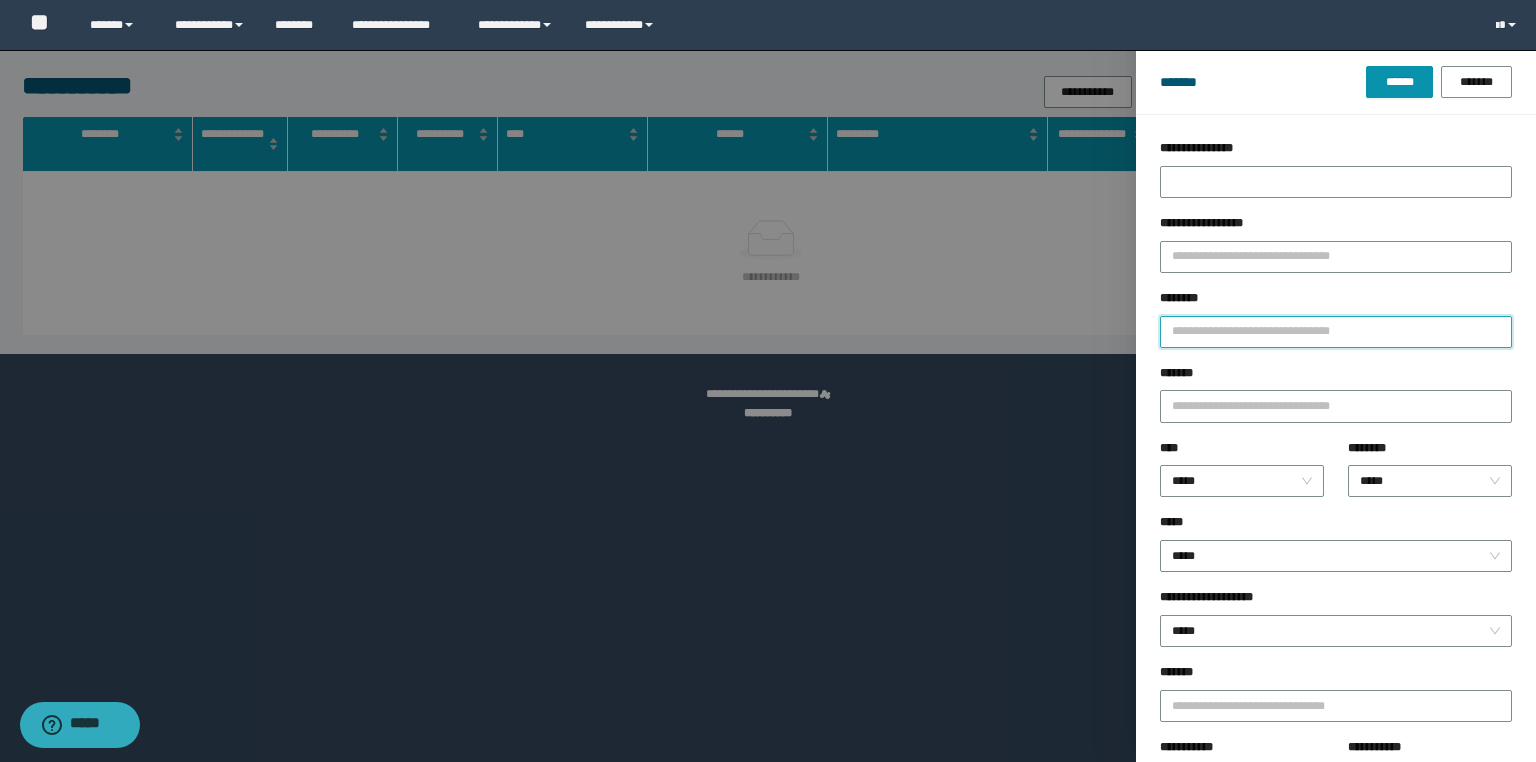 click on "********" at bounding box center [1336, 332] 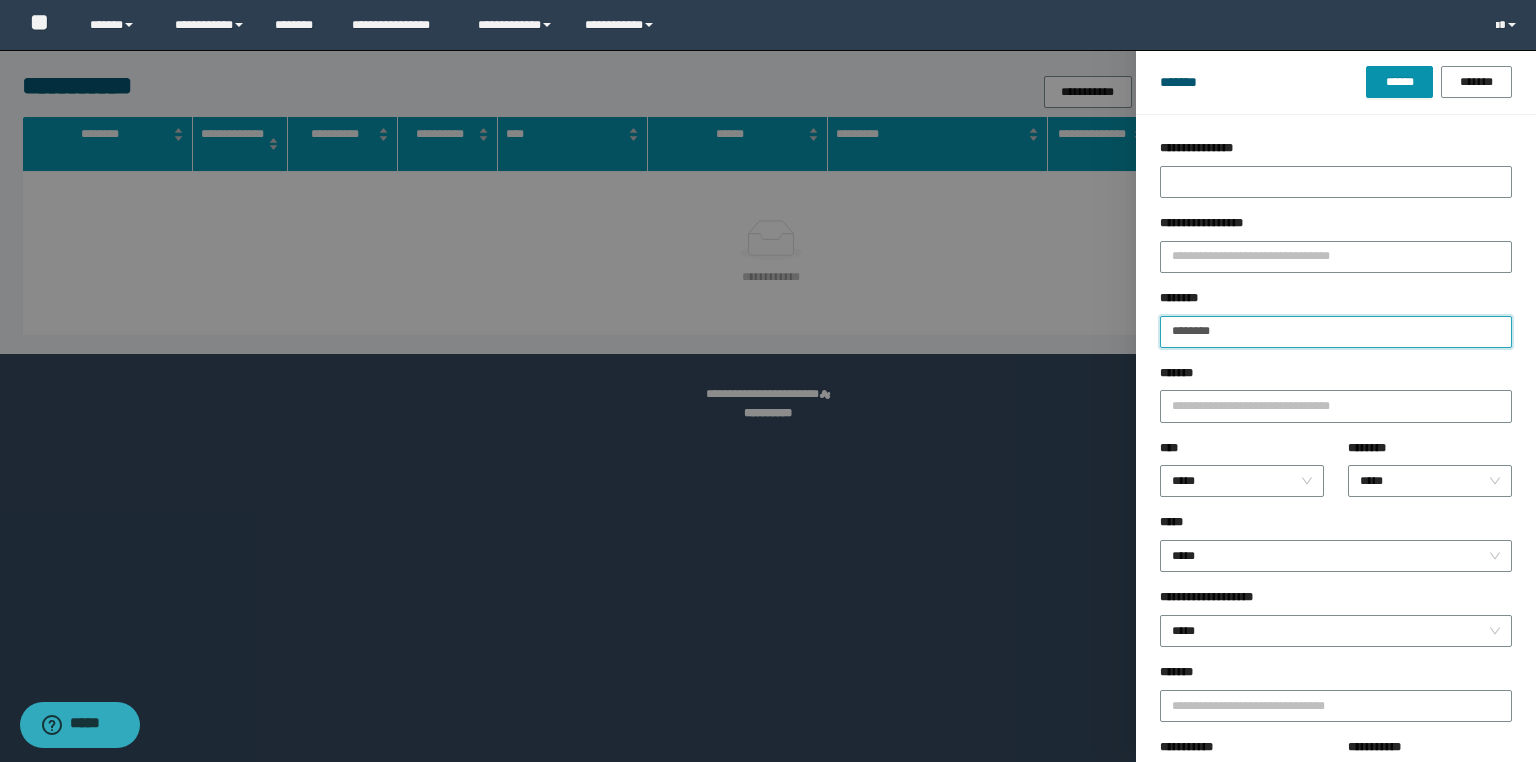 type on "********" 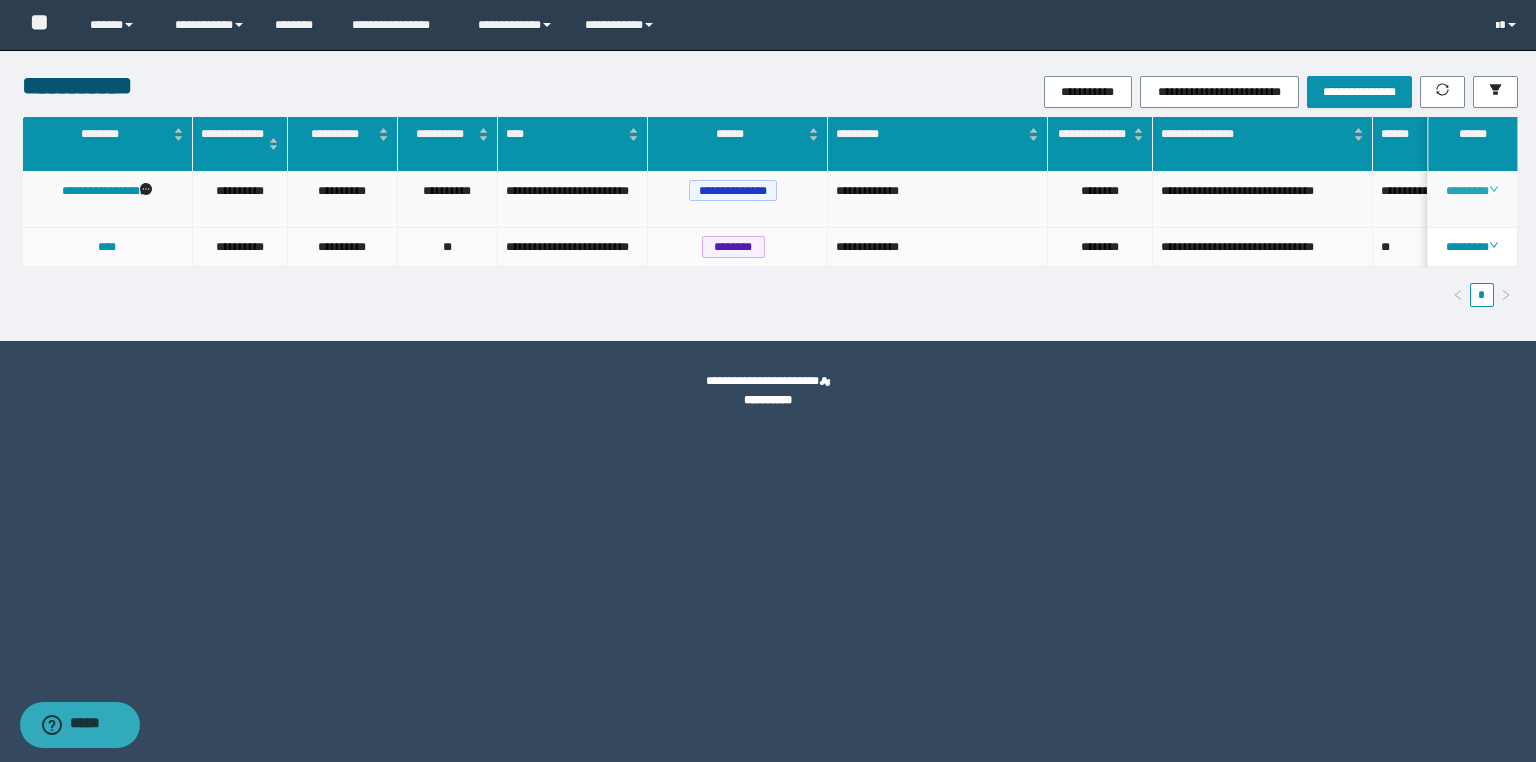 click on "********" at bounding box center (1472, 191) 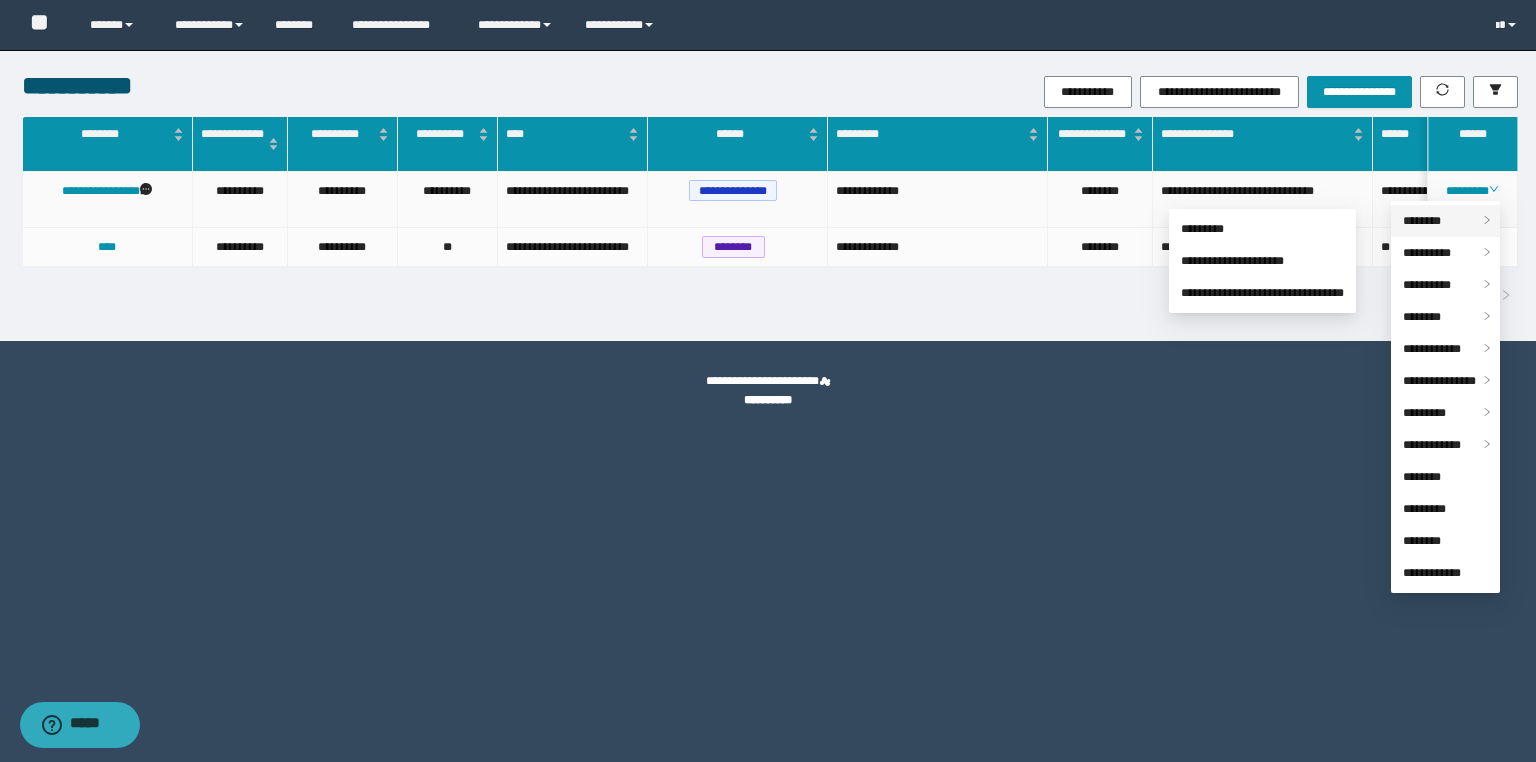 click on "********" at bounding box center (1445, 221) 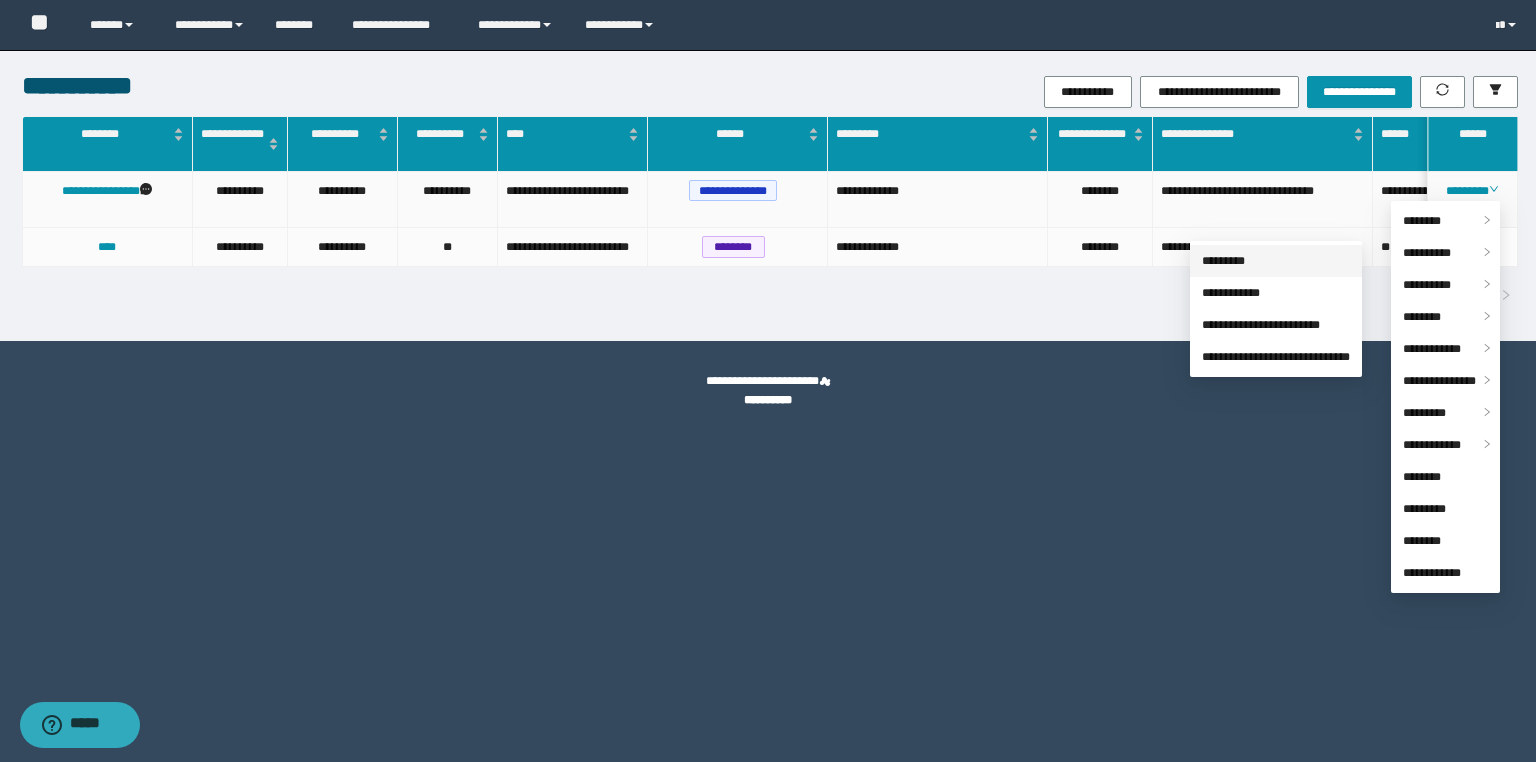 click on "*********" at bounding box center (1223, 261) 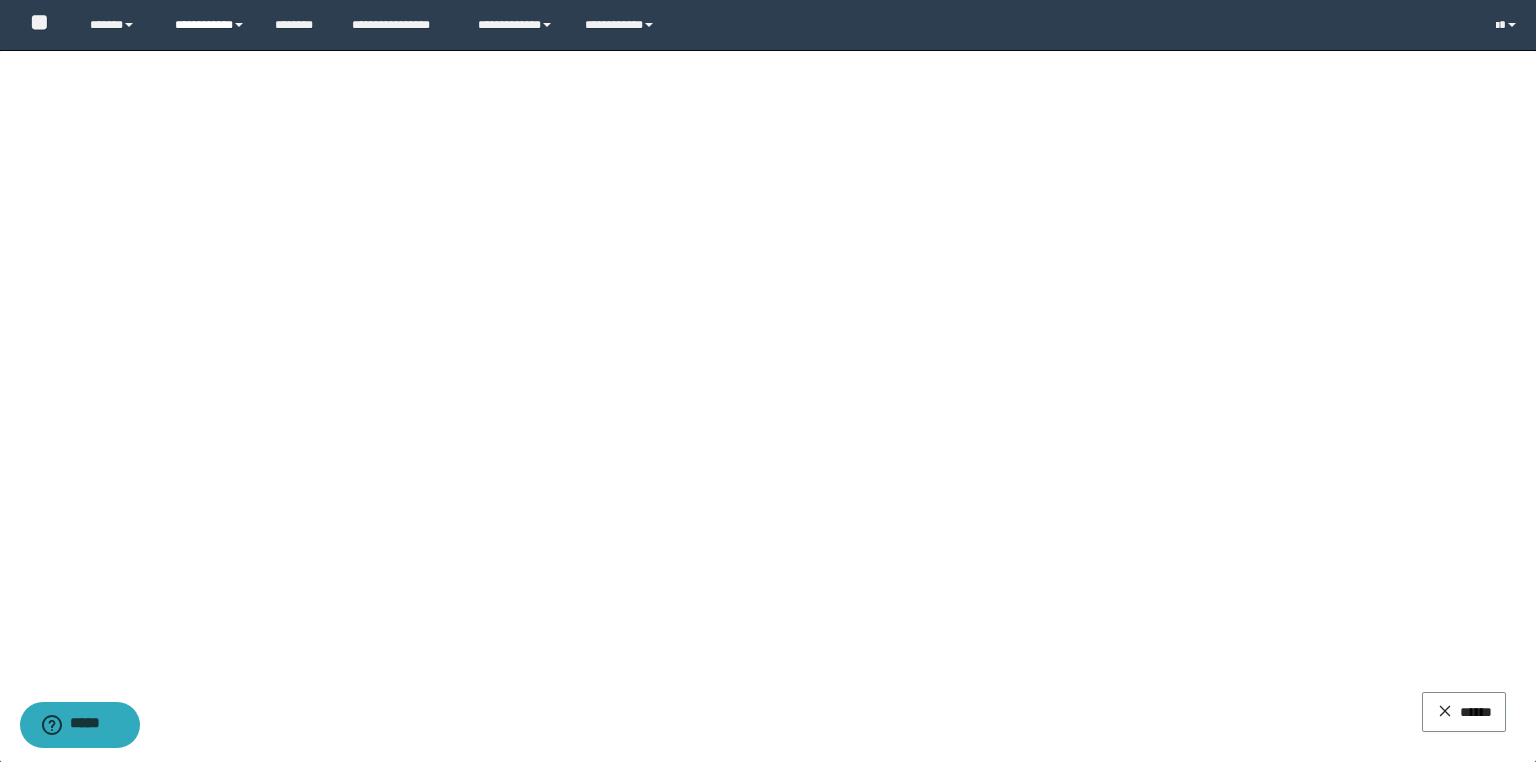 click on "**********" at bounding box center [210, 25] 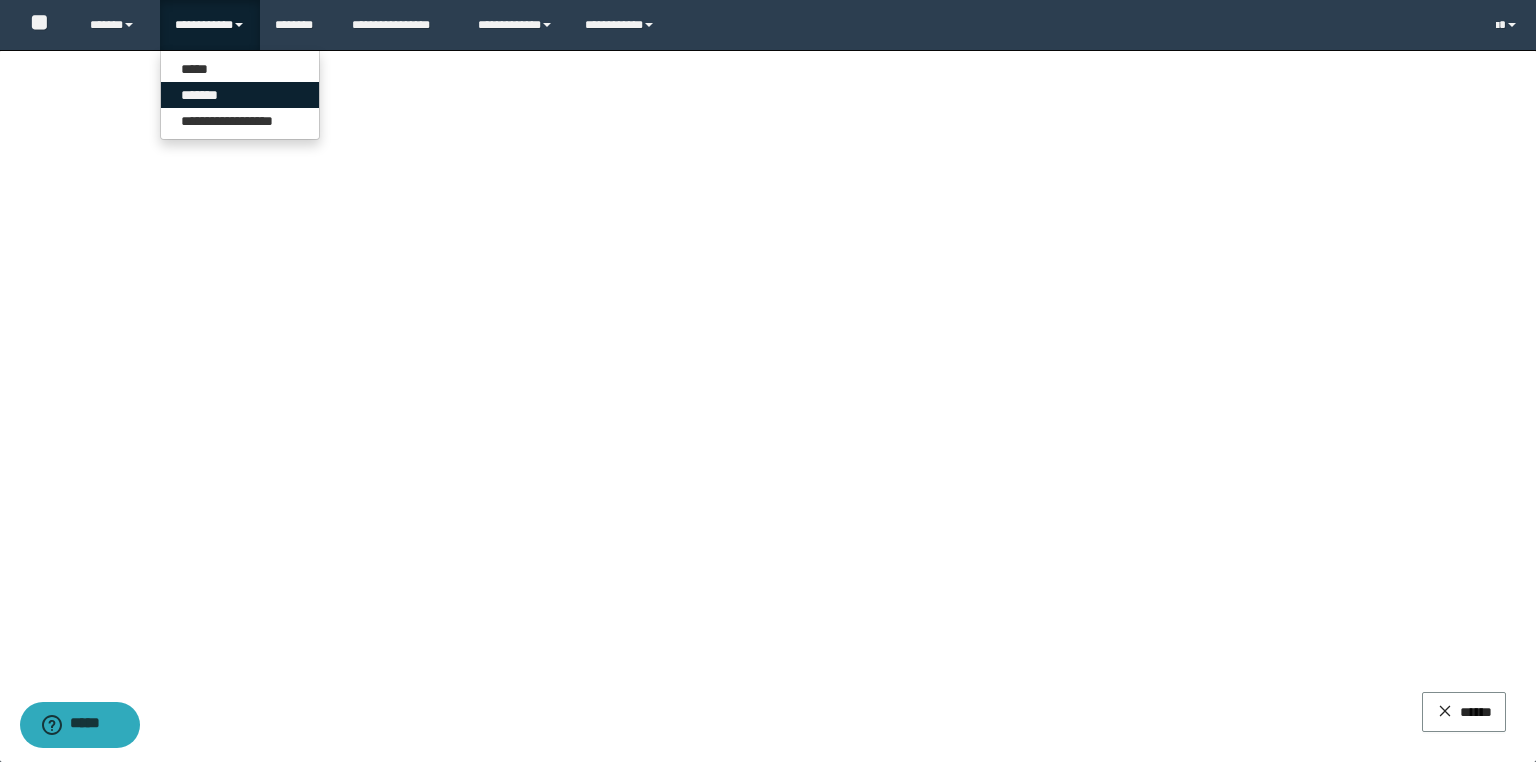 click on "*******" at bounding box center (240, 95) 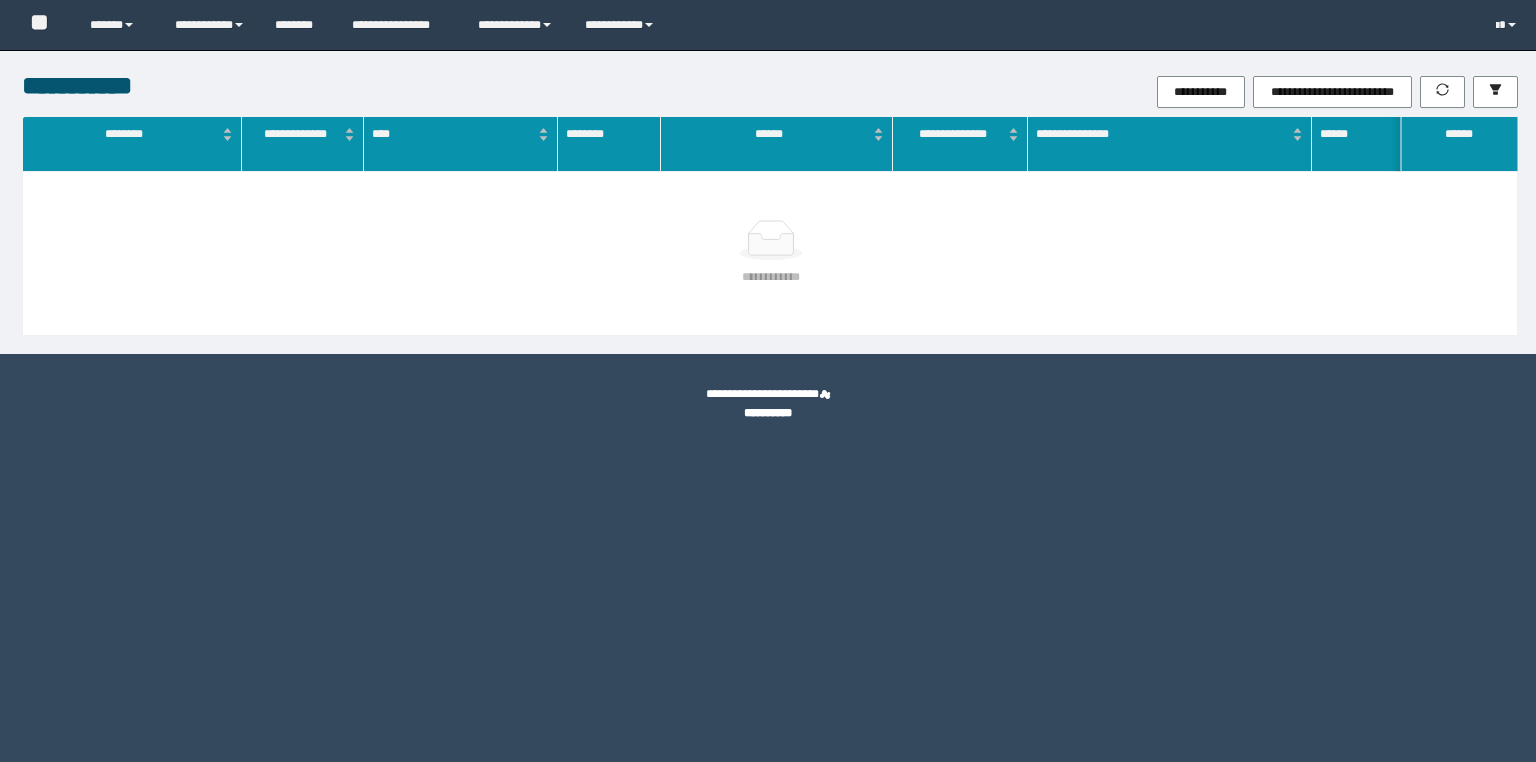 scroll, scrollTop: 0, scrollLeft: 0, axis: both 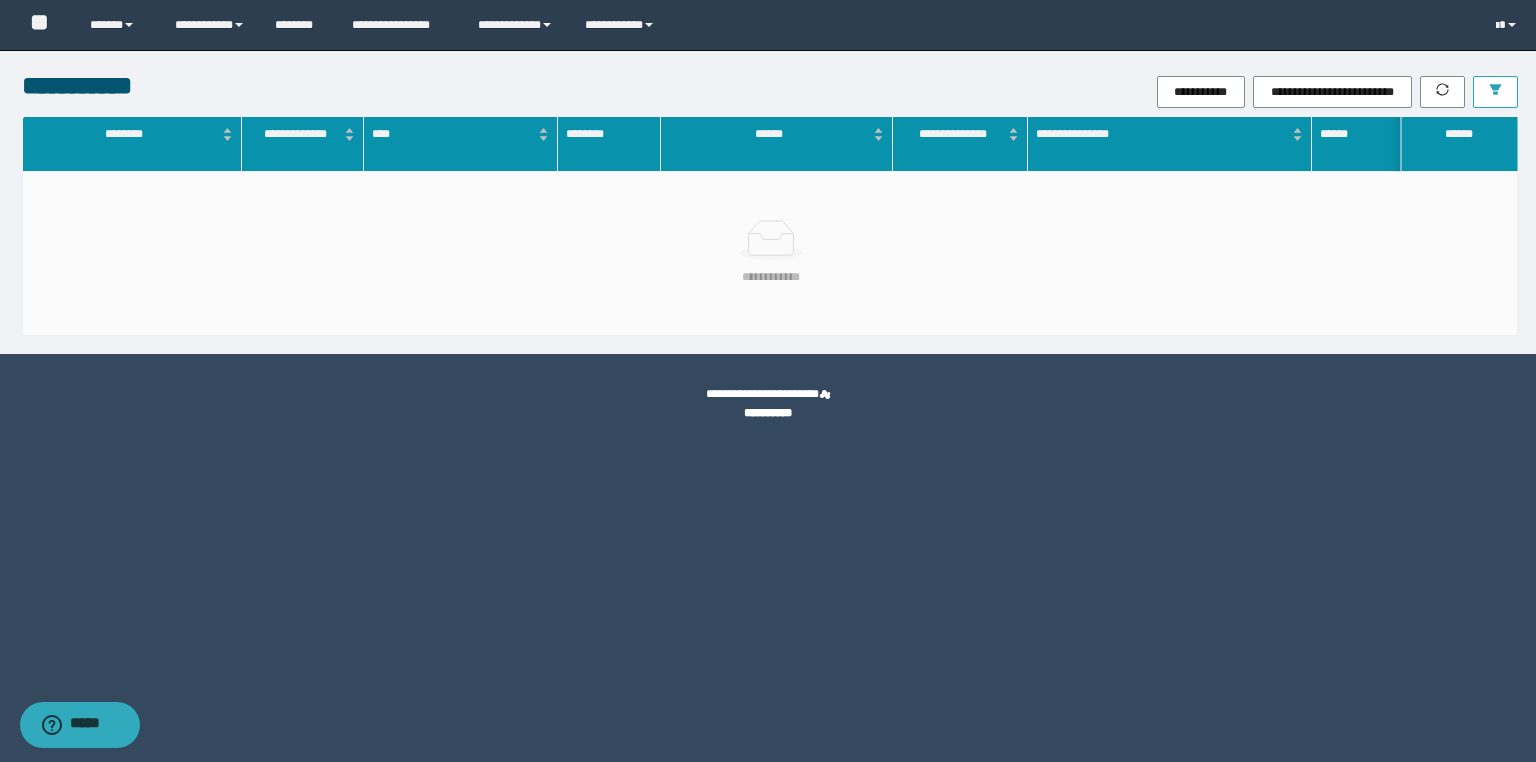 click 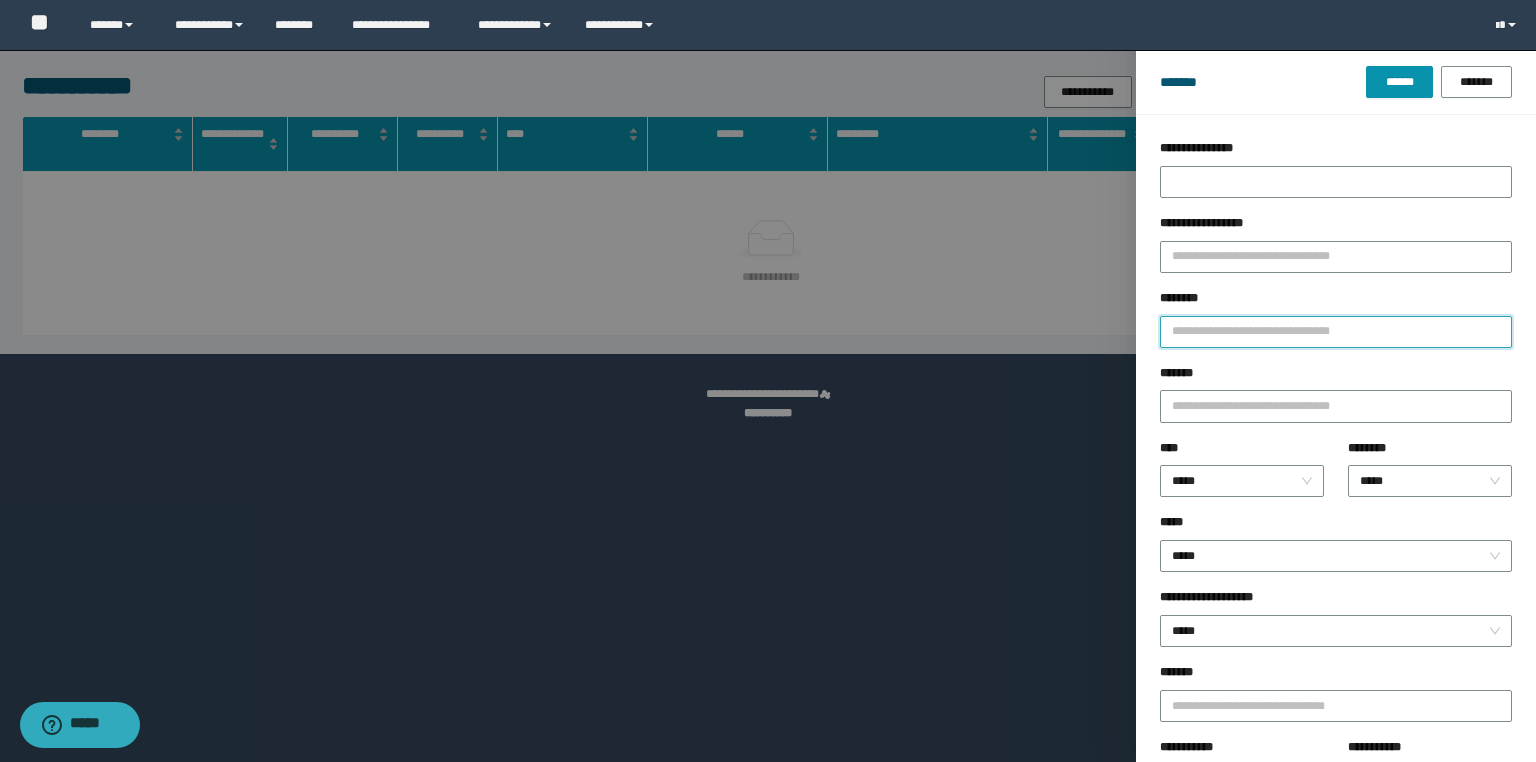 click on "********" at bounding box center (1336, 332) 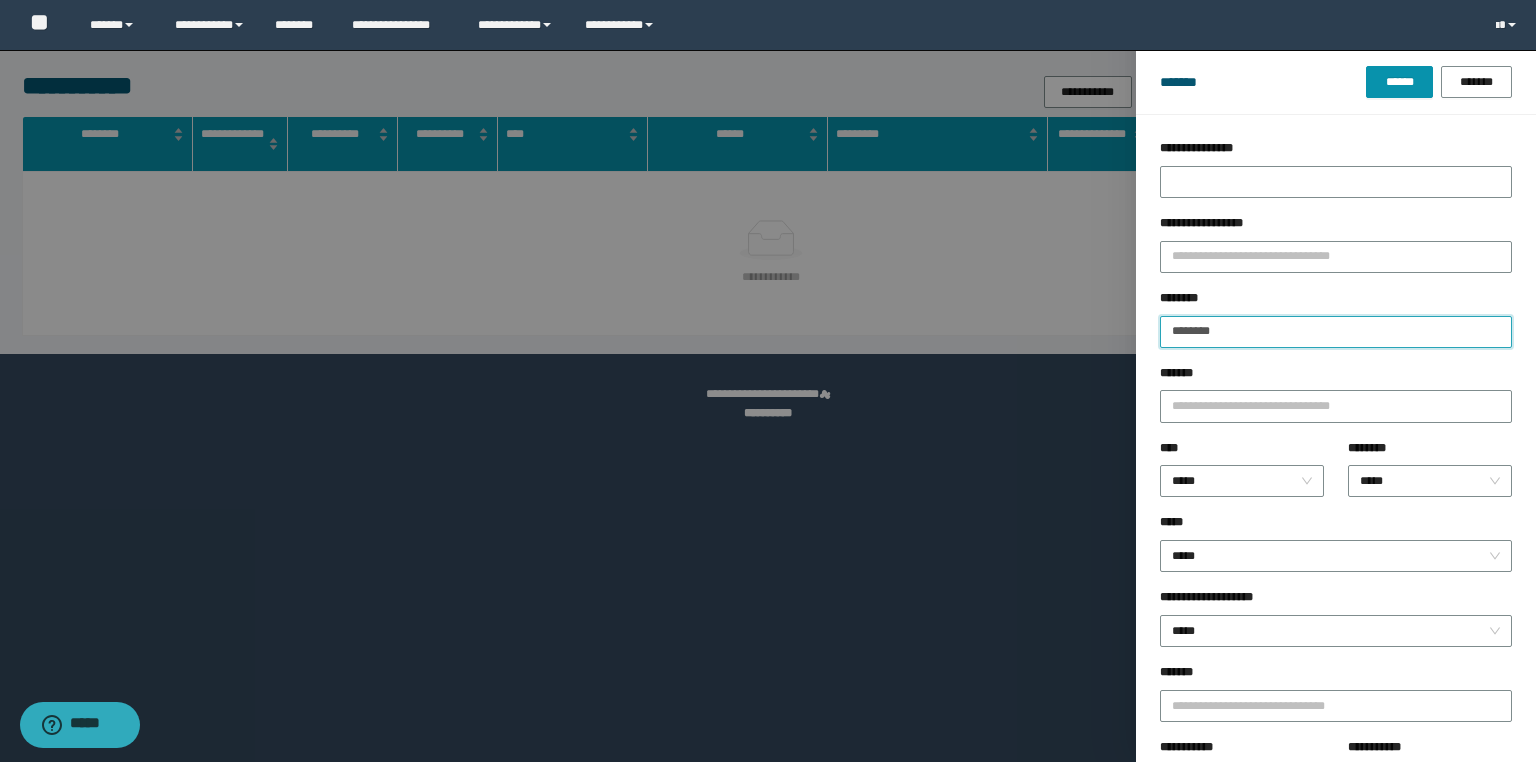 type on "********" 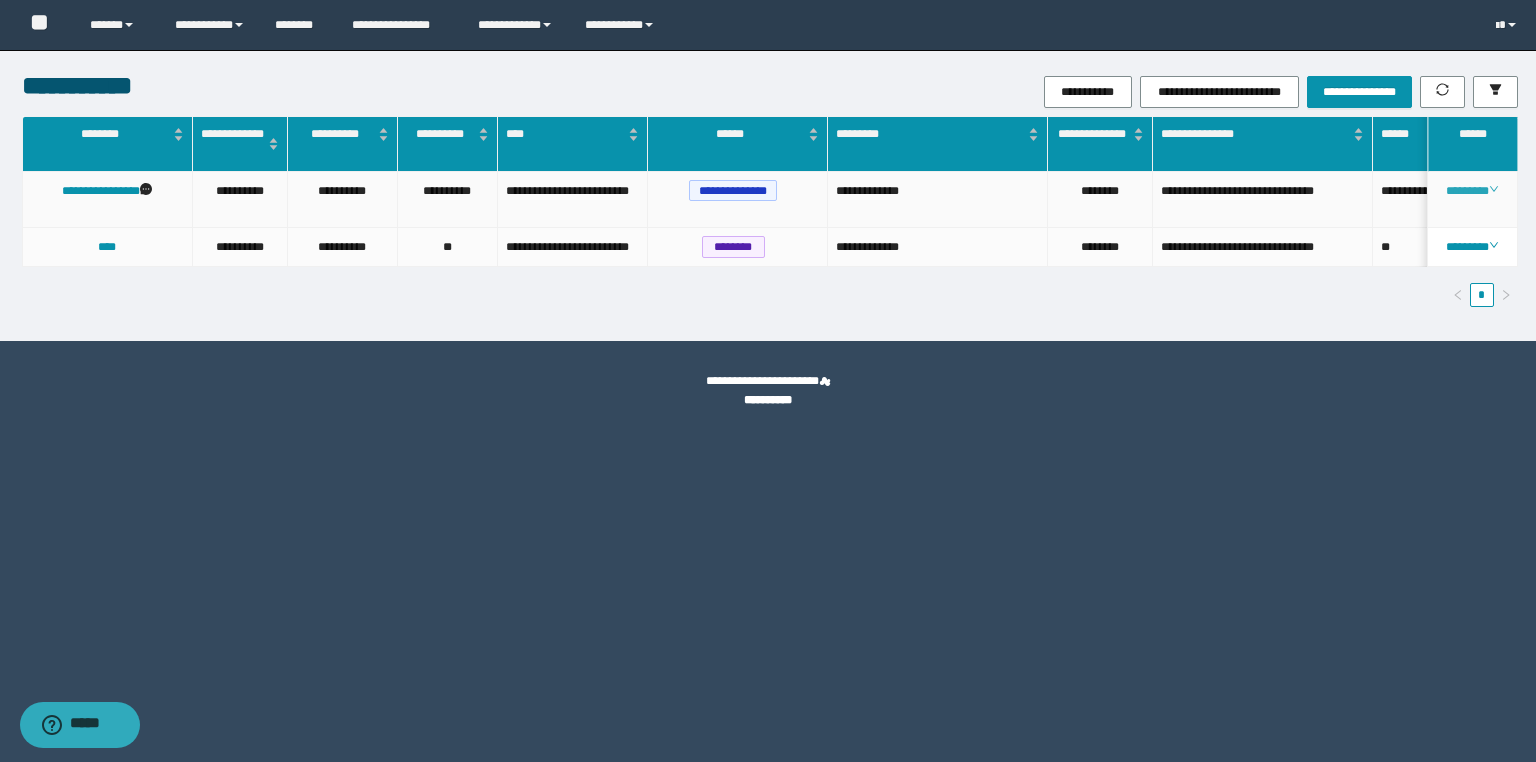 click on "********" at bounding box center (1472, 191) 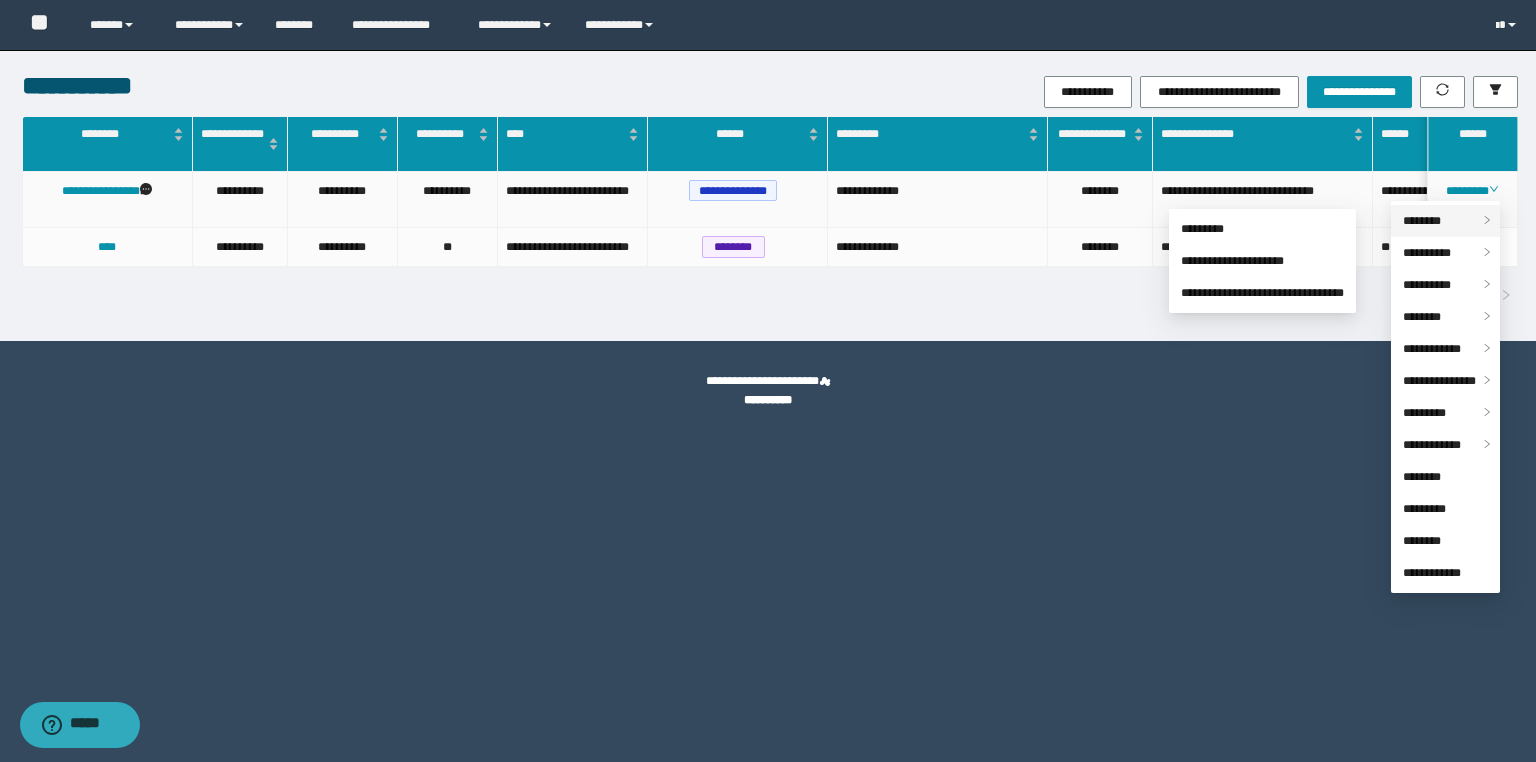 click on "********" at bounding box center (1445, 221) 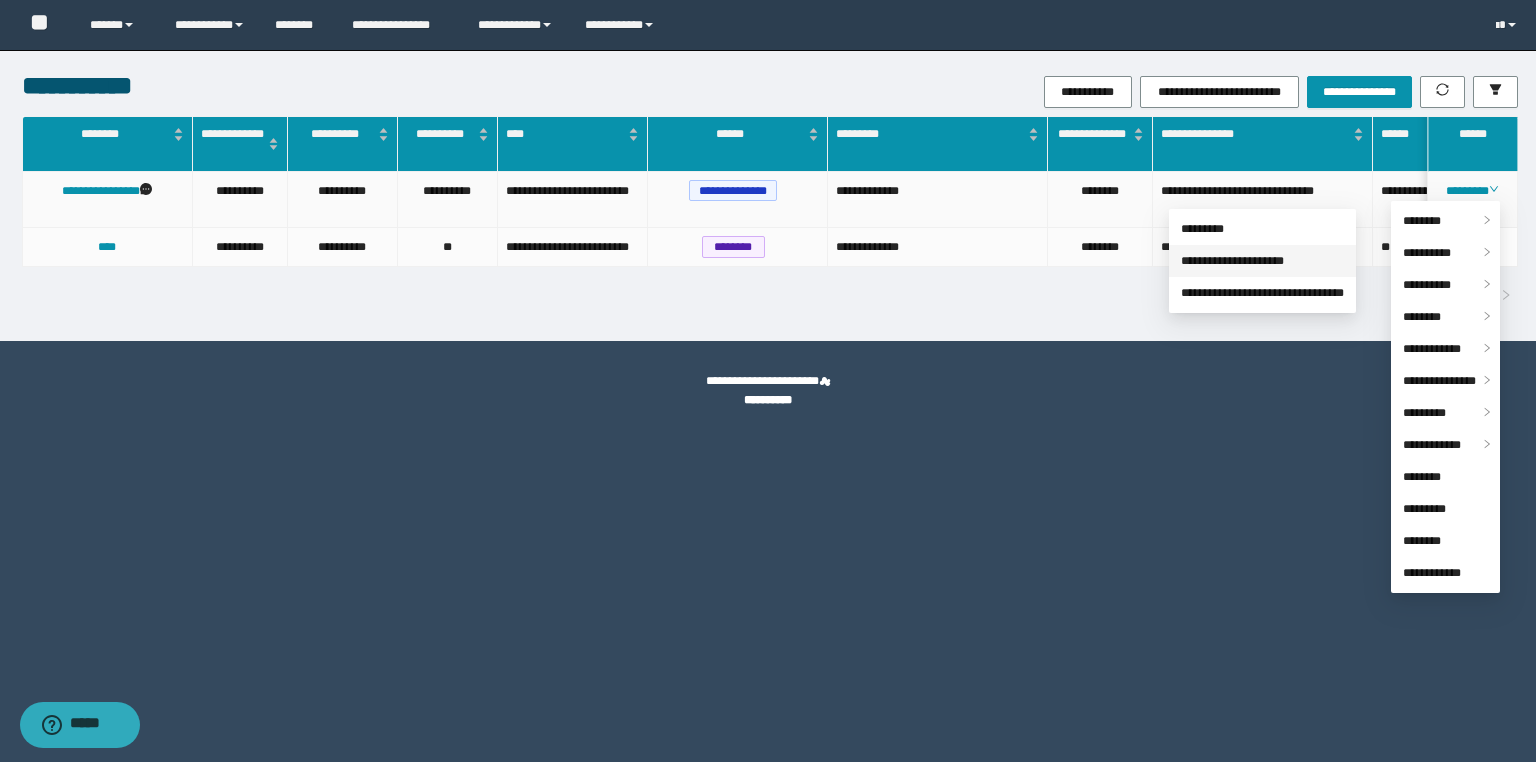 click on "**********" at bounding box center (1232, 261) 